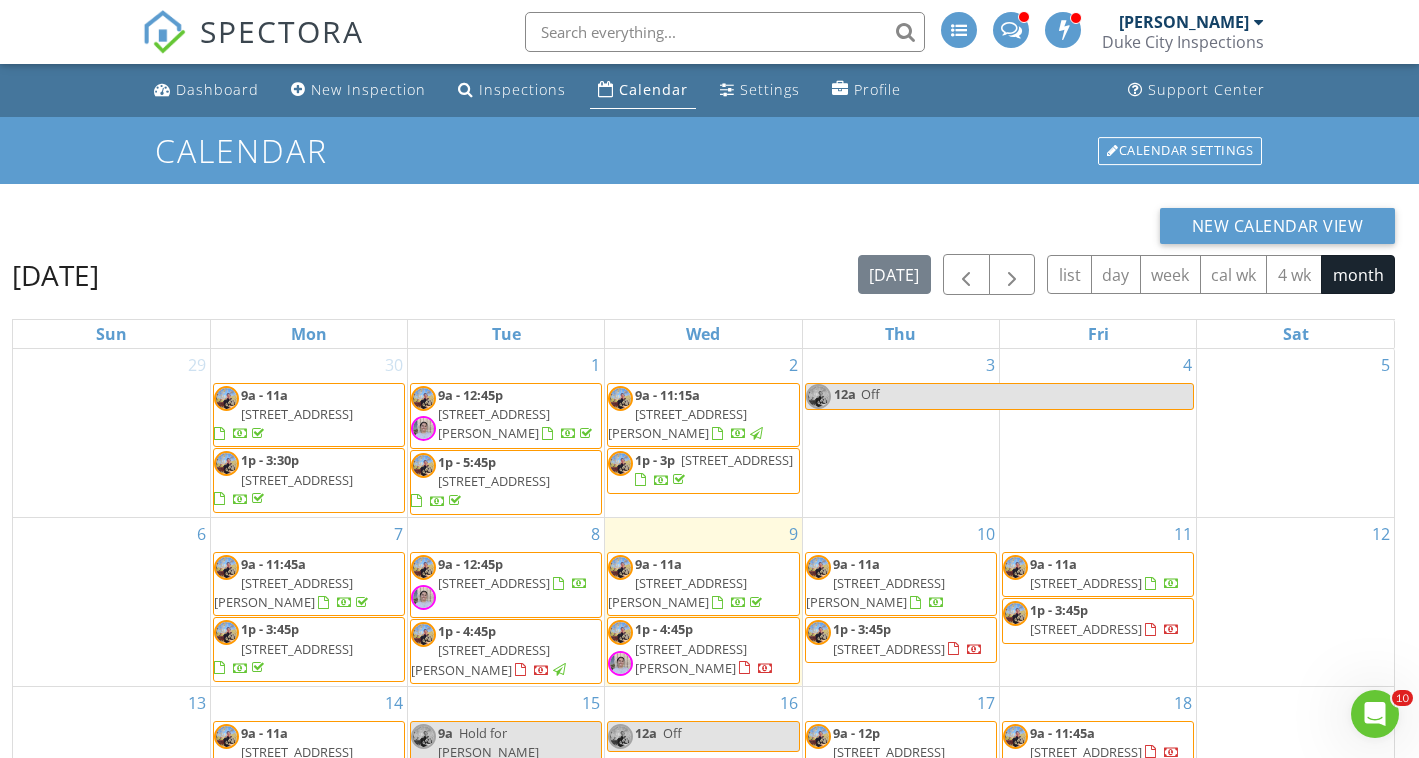 scroll, scrollTop: 0, scrollLeft: 0, axis: both 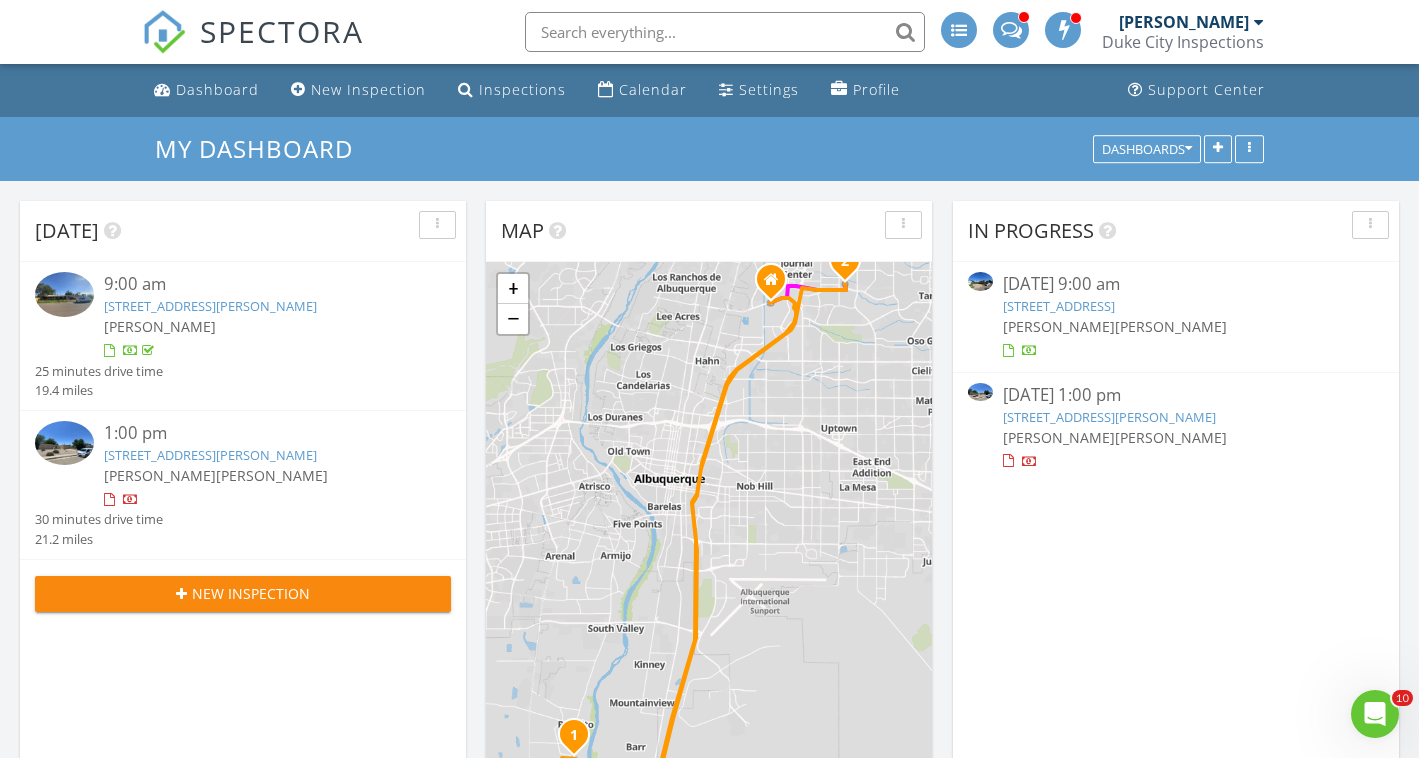 click on "7416 Patricia Dr NE , Albuquerque, NM 87109" at bounding box center (210, 455) 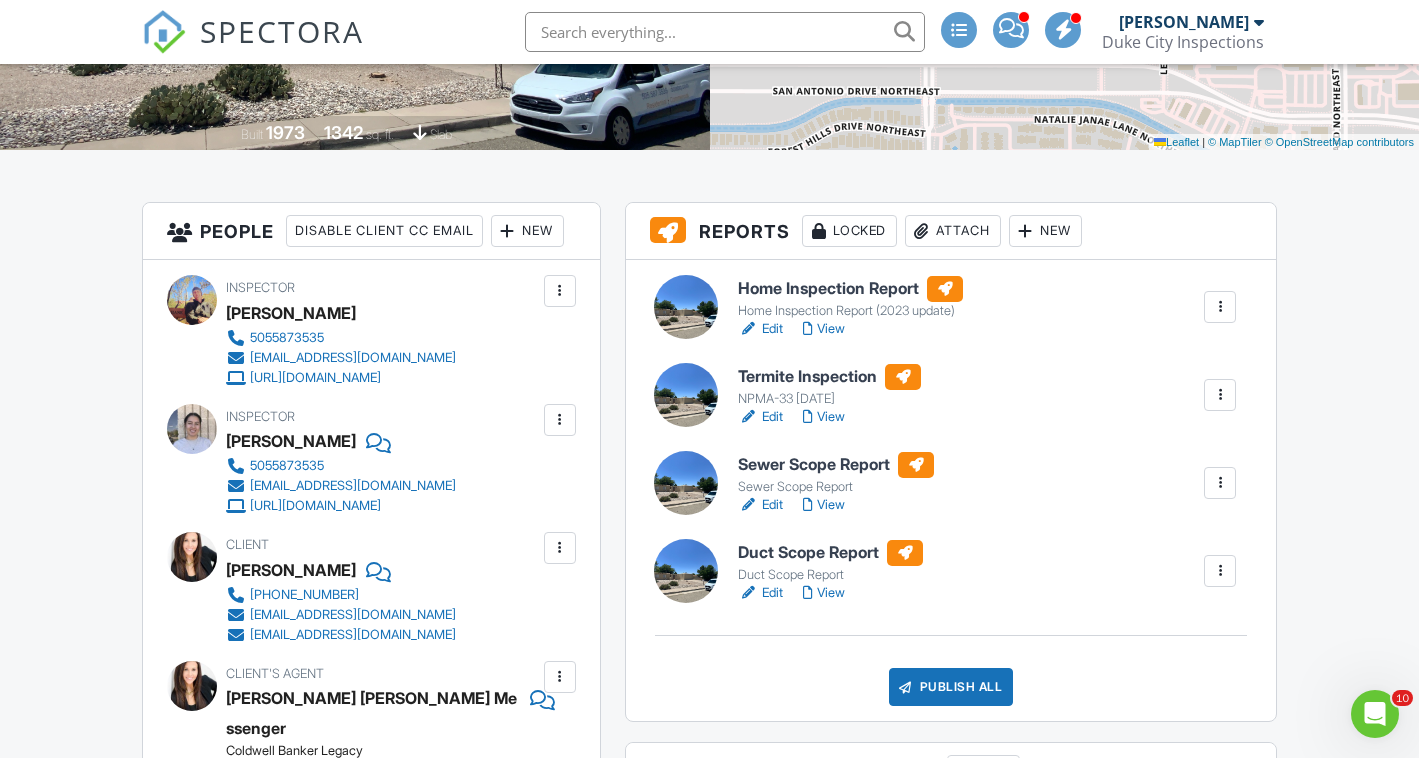 scroll, scrollTop: 386, scrollLeft: 0, axis: vertical 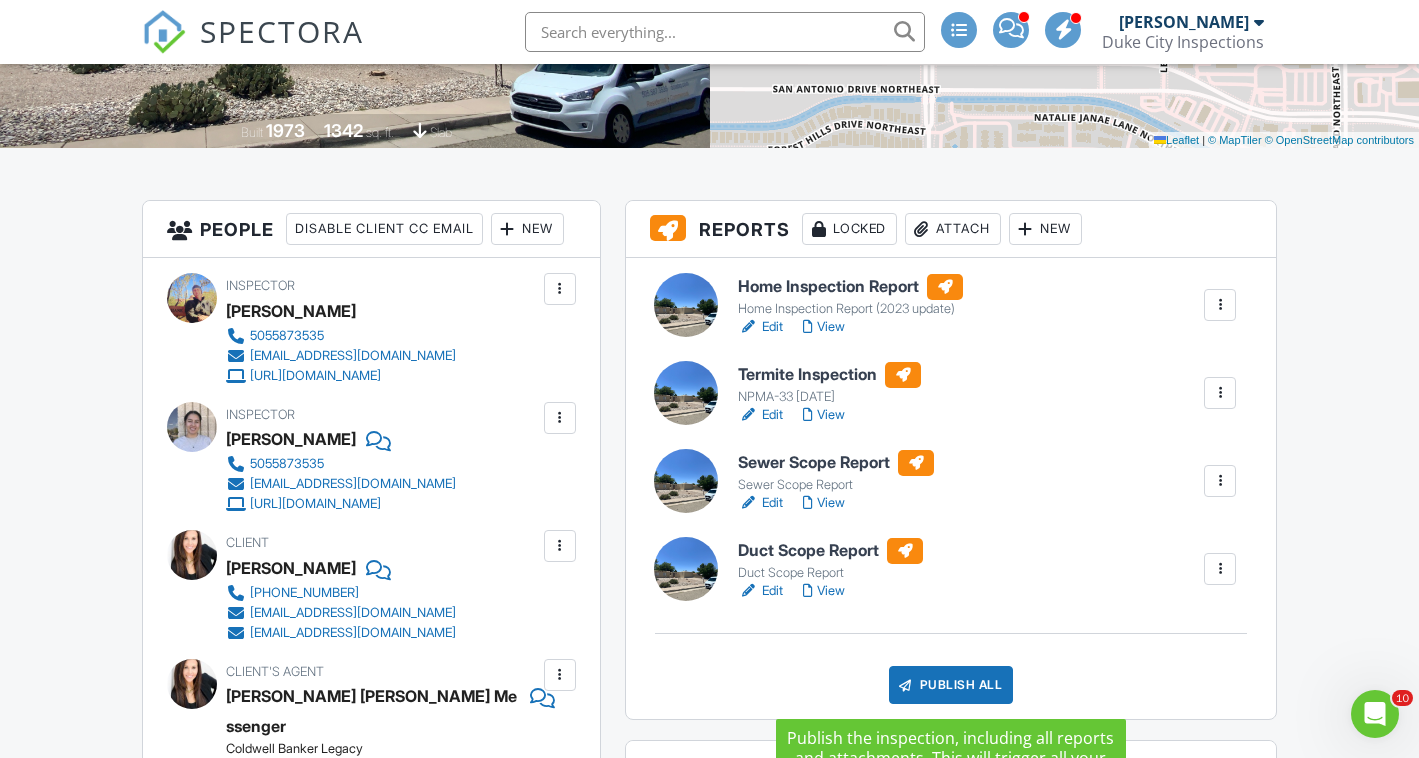 click on "Publish All" at bounding box center (951, 685) 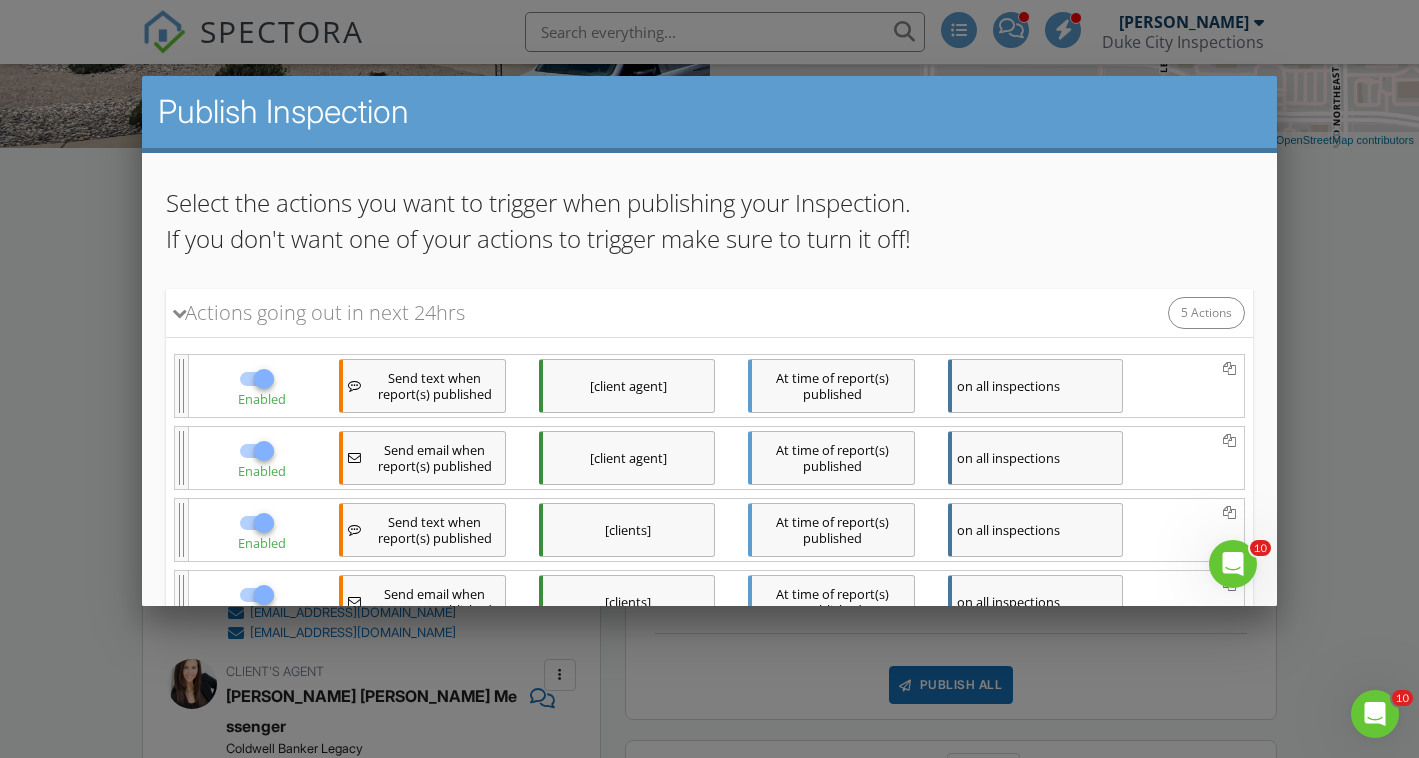 scroll, scrollTop: 552, scrollLeft: 0, axis: vertical 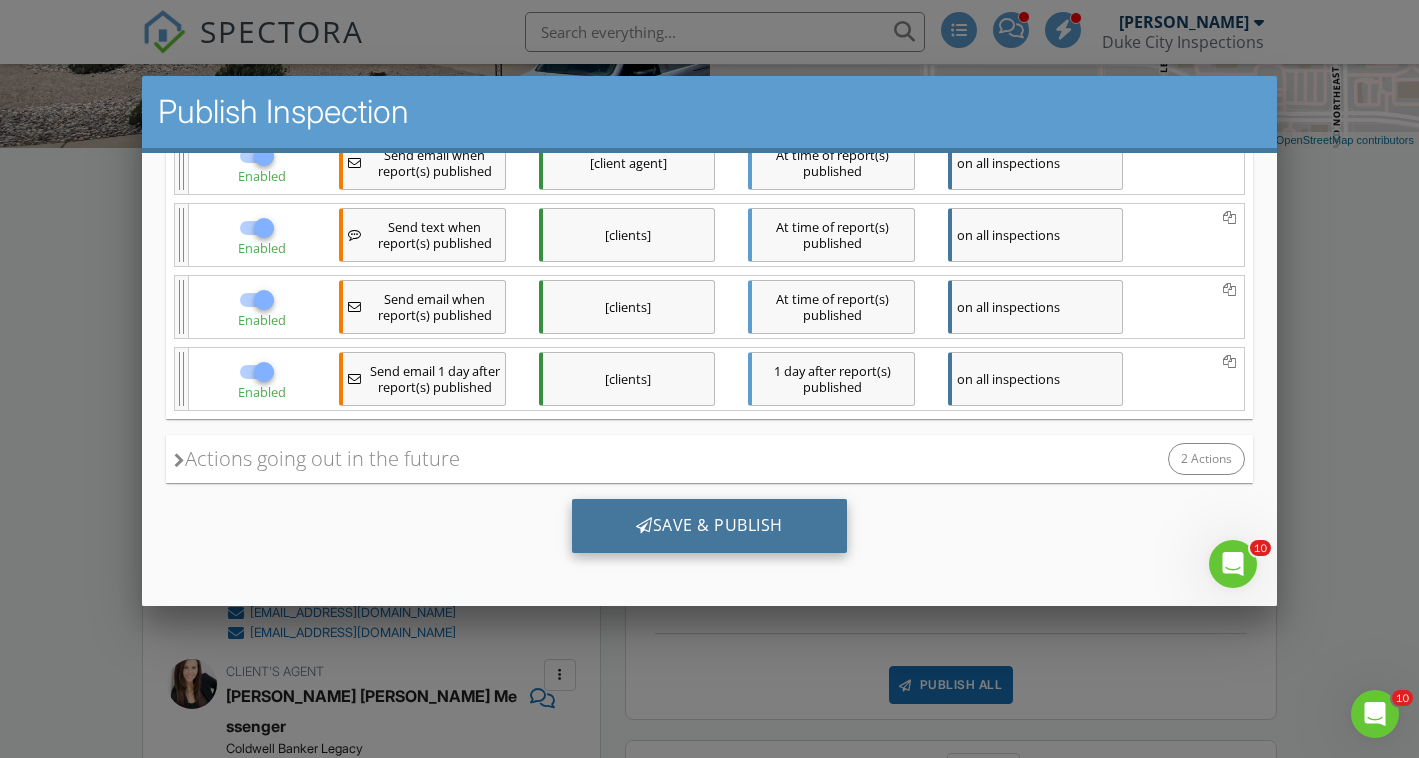 click on "Save & Publish" at bounding box center [708, 525] 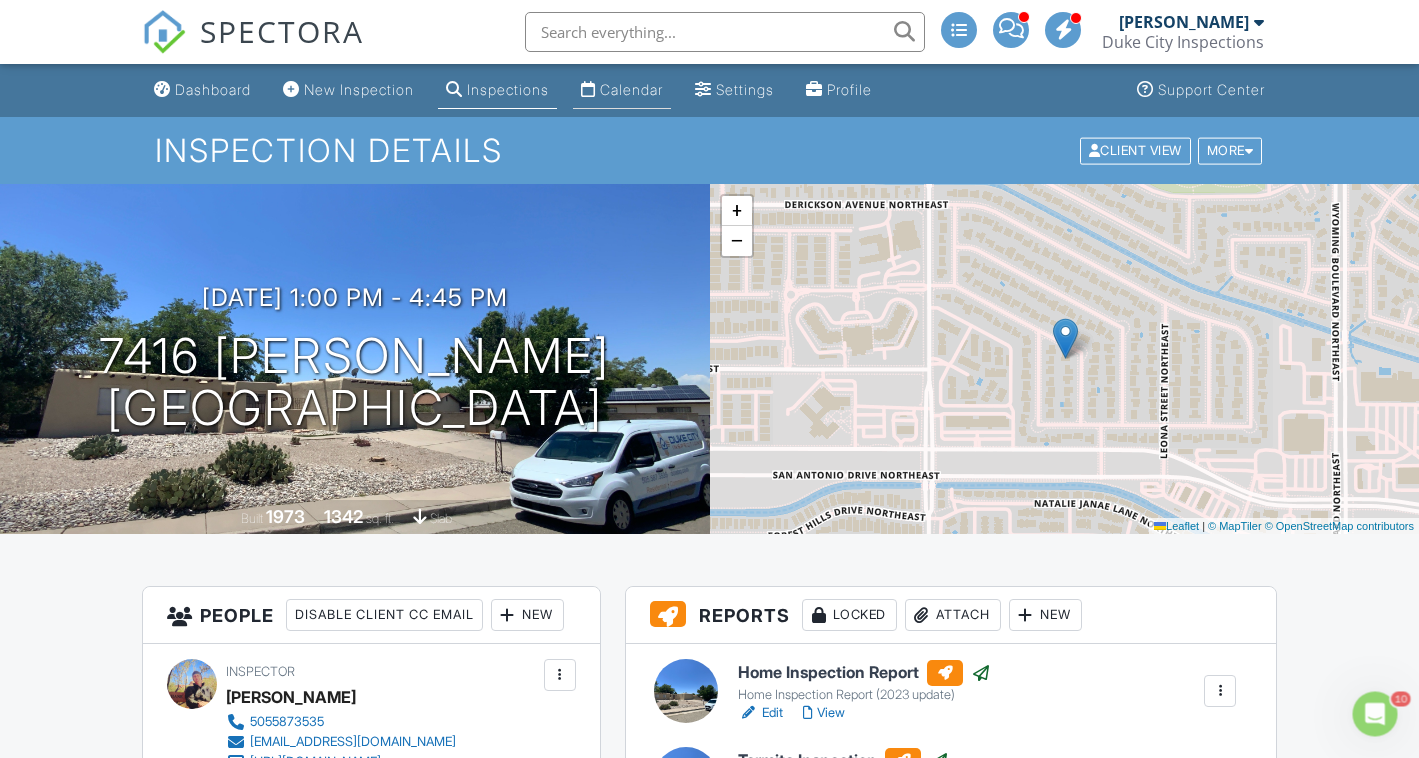 scroll, scrollTop: 0, scrollLeft: 0, axis: both 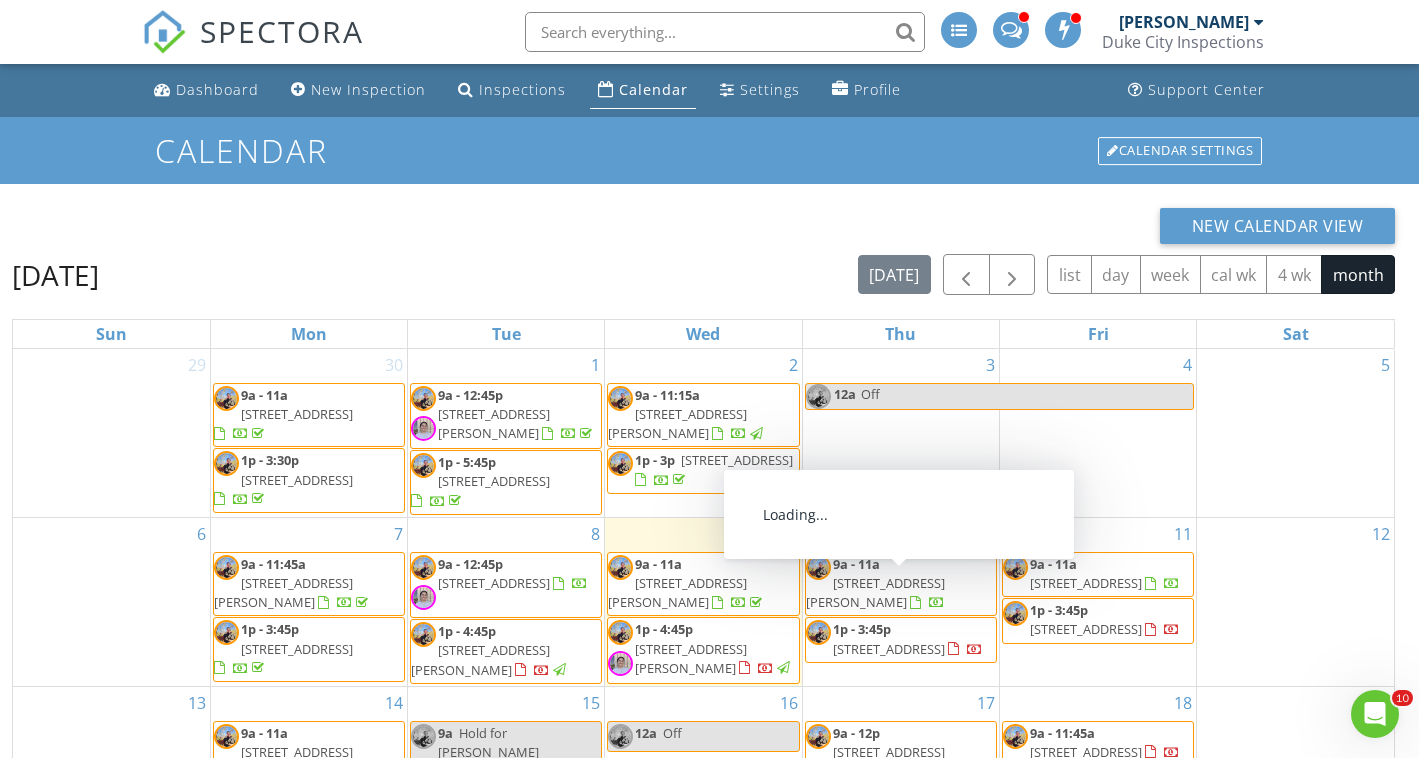 click on "9a - 11a
[STREET_ADDRESS][PERSON_NAME]" at bounding box center [901, 584] 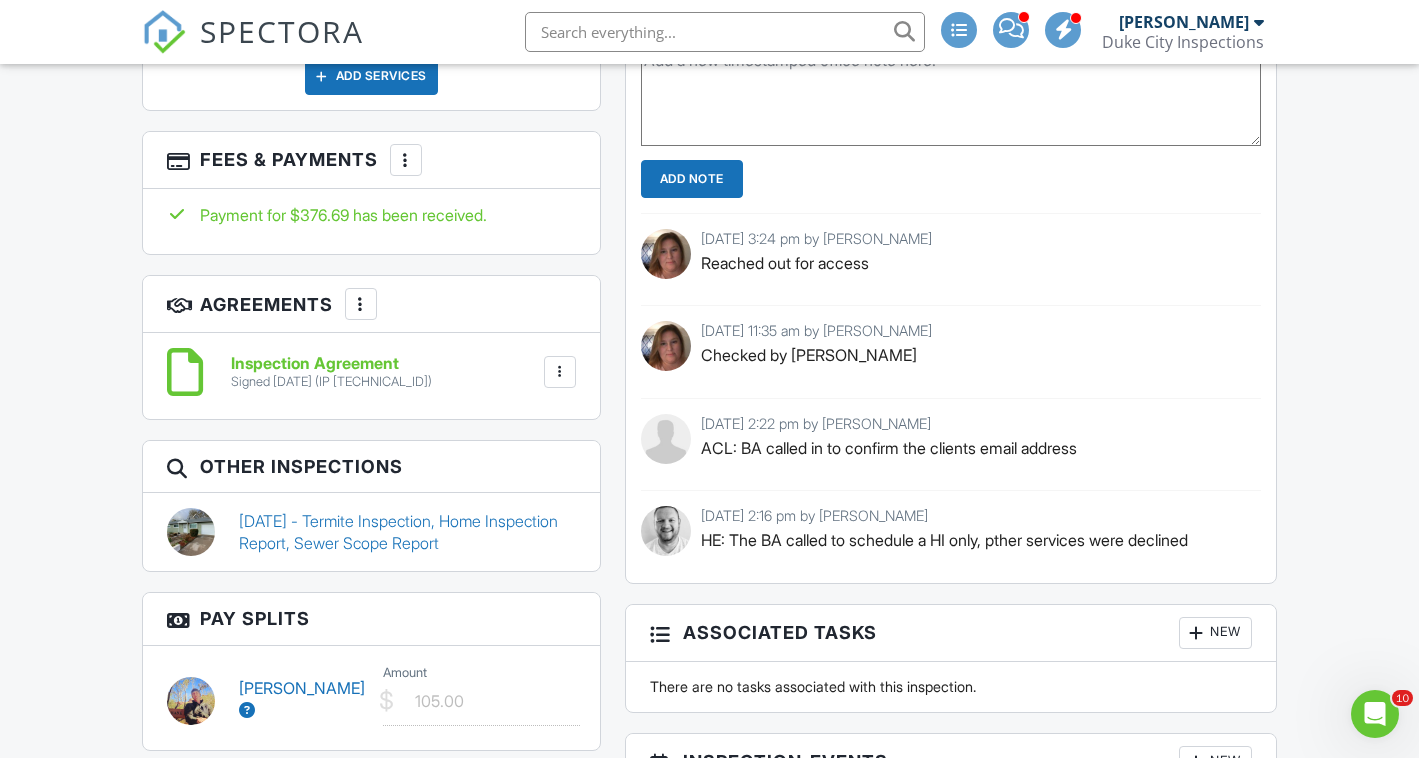 scroll, scrollTop: 1631, scrollLeft: 0, axis: vertical 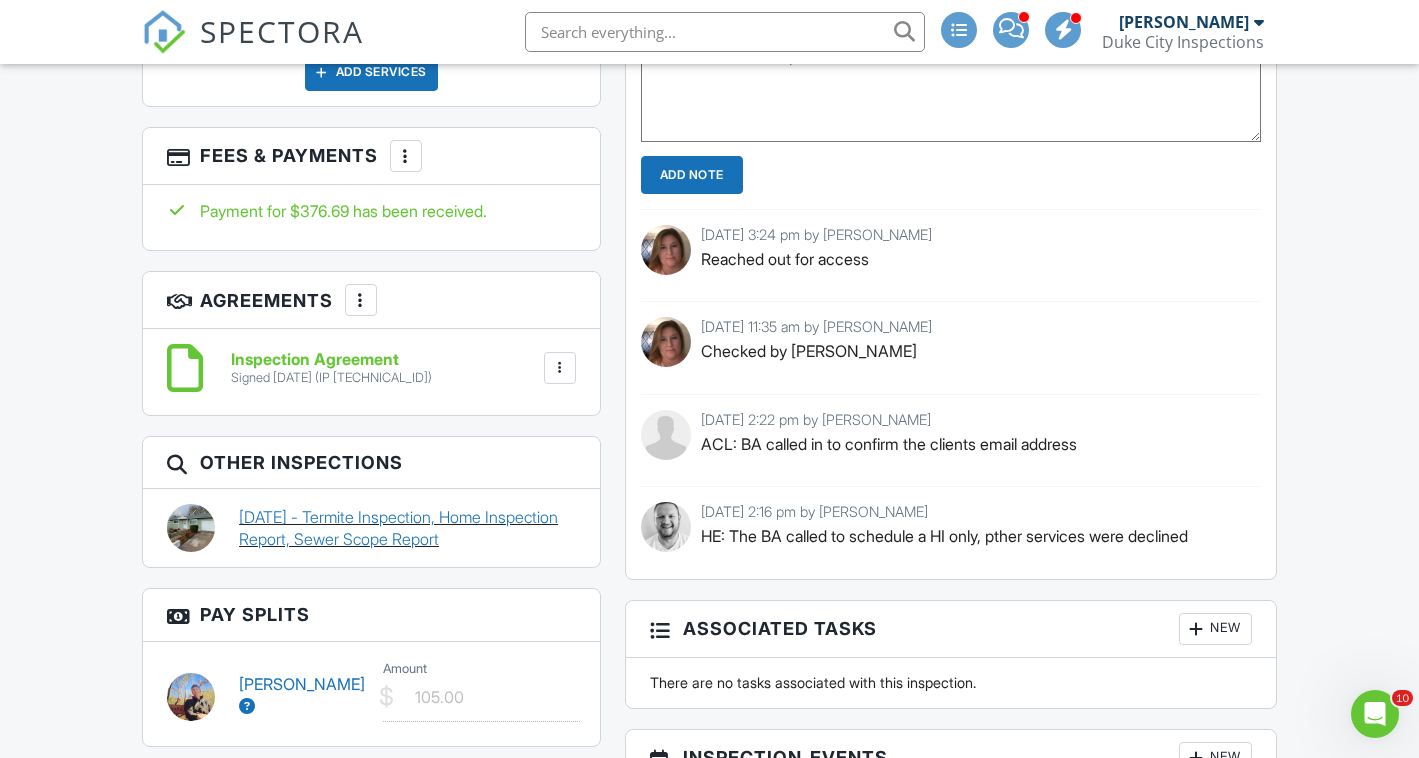 click on "[DATE] - Termite Inspection, Home Inspection Report, Sewer Scope Report" at bounding box center (407, 528) 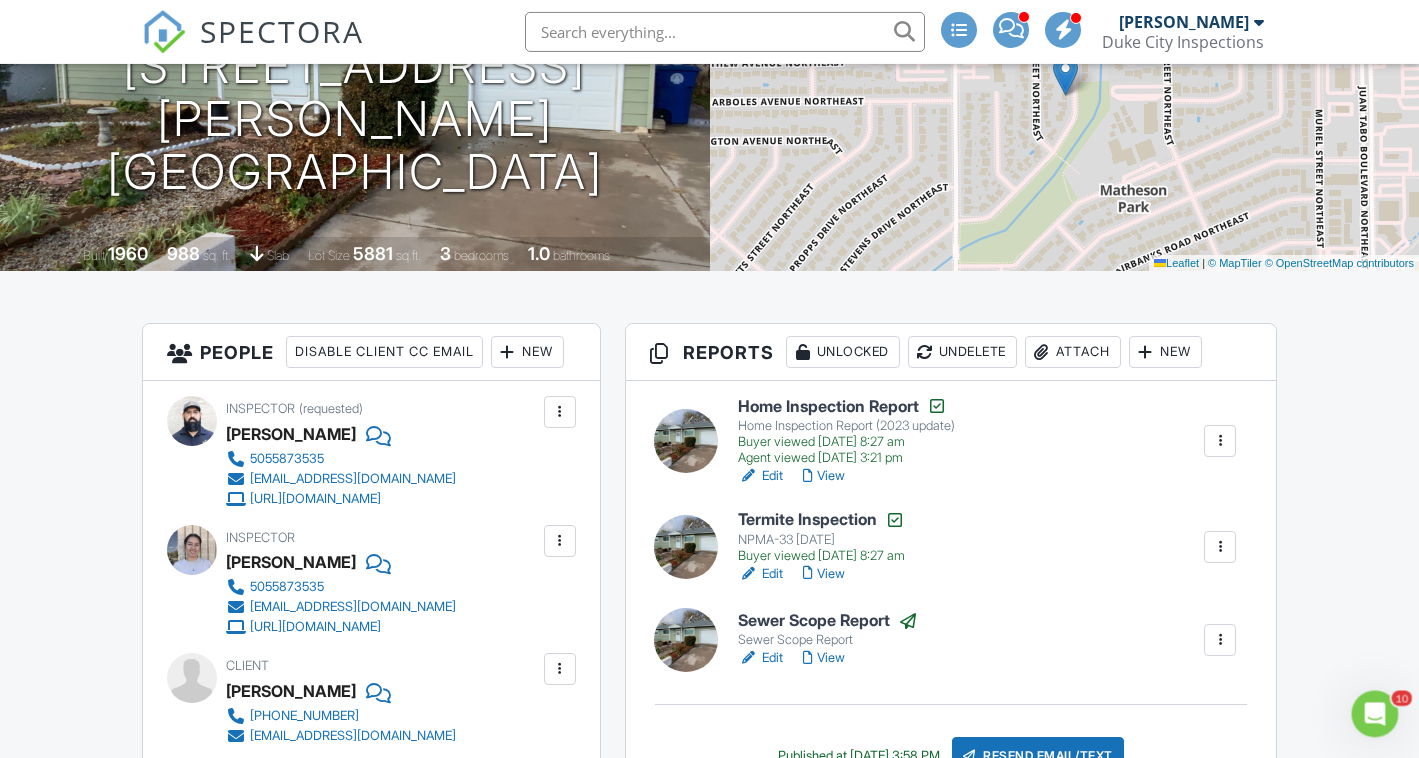 scroll, scrollTop: 288, scrollLeft: 0, axis: vertical 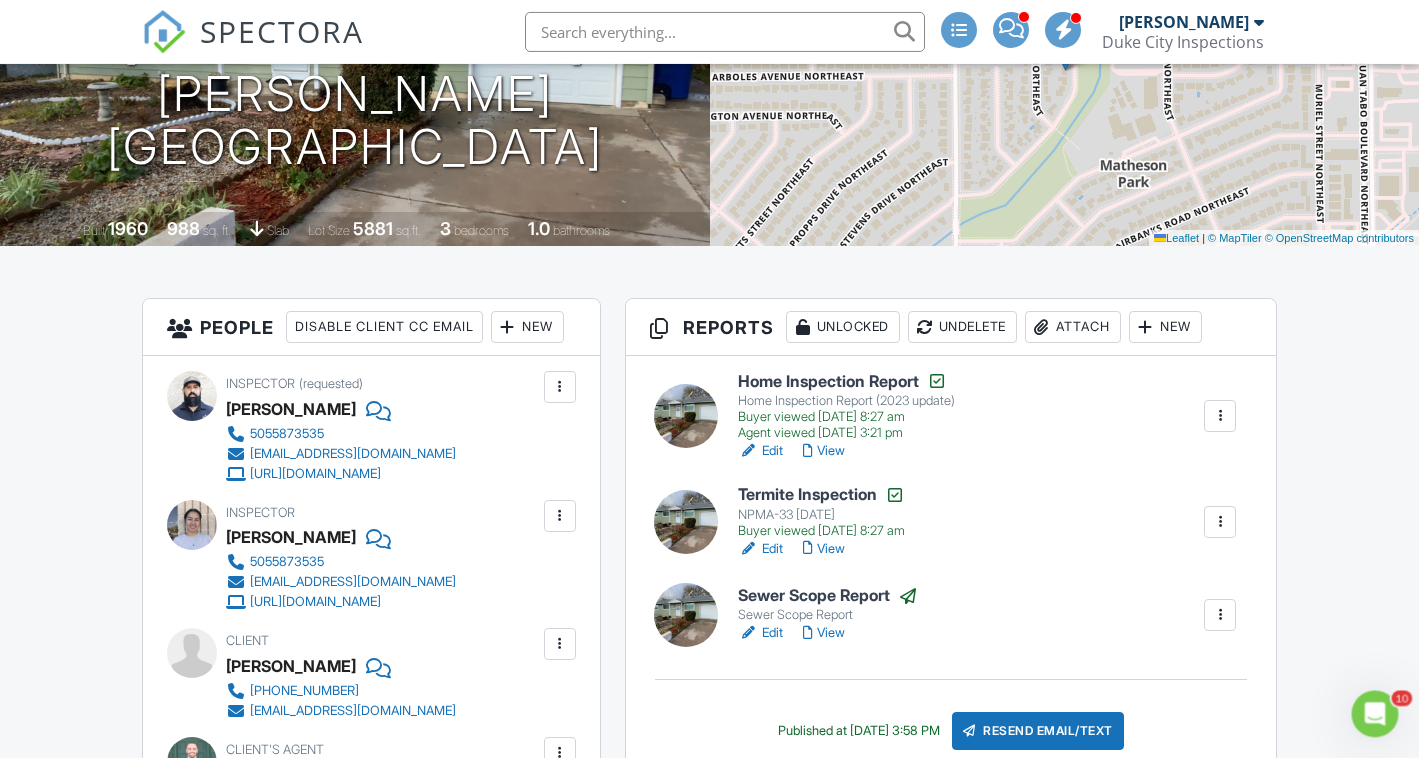 click on "View" at bounding box center [824, 451] 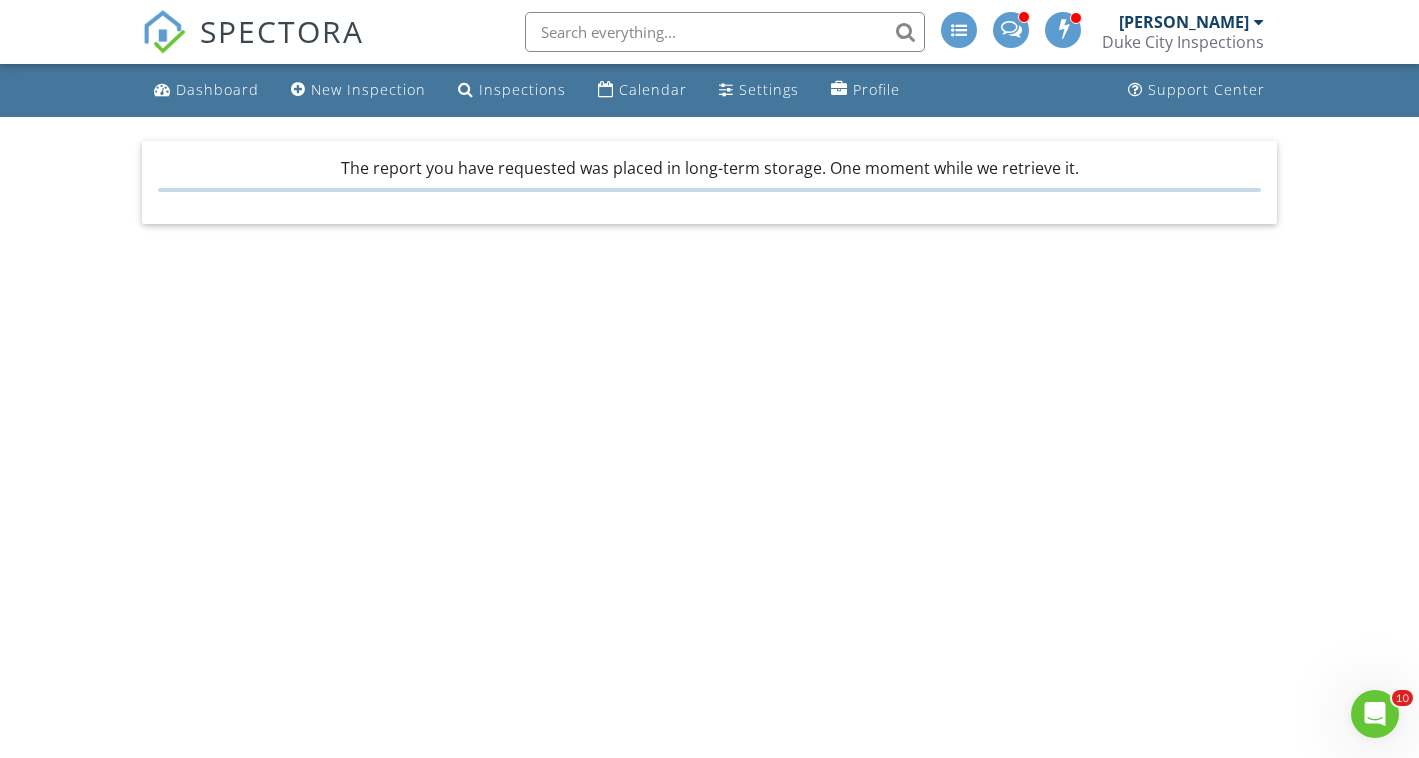 scroll, scrollTop: 0, scrollLeft: 0, axis: both 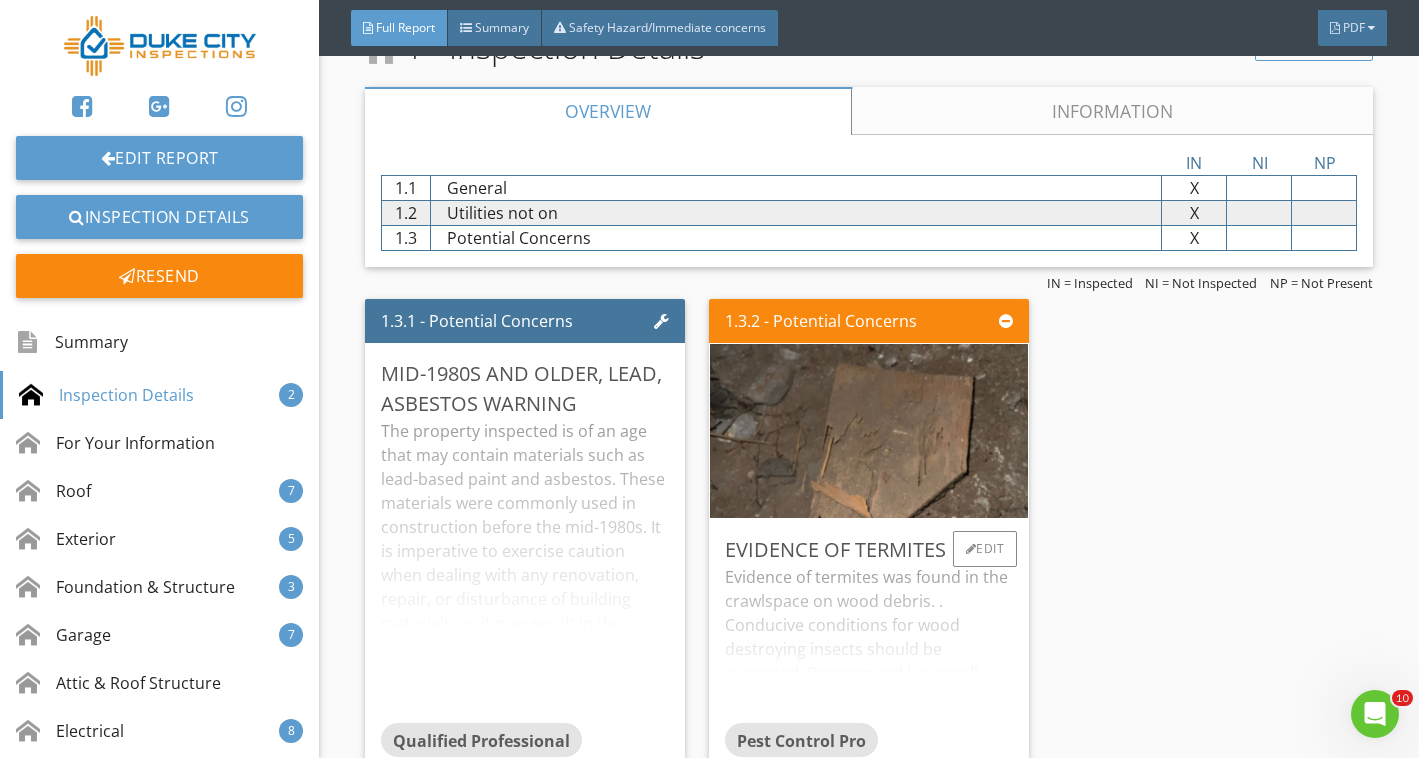 click on "Evidence of termites was found in the crawlspace on wood debris. . Conducive conditions for wood destroying insects should be corrected. Recommend having all debris removed from the crawlspace." at bounding box center [869, 644] 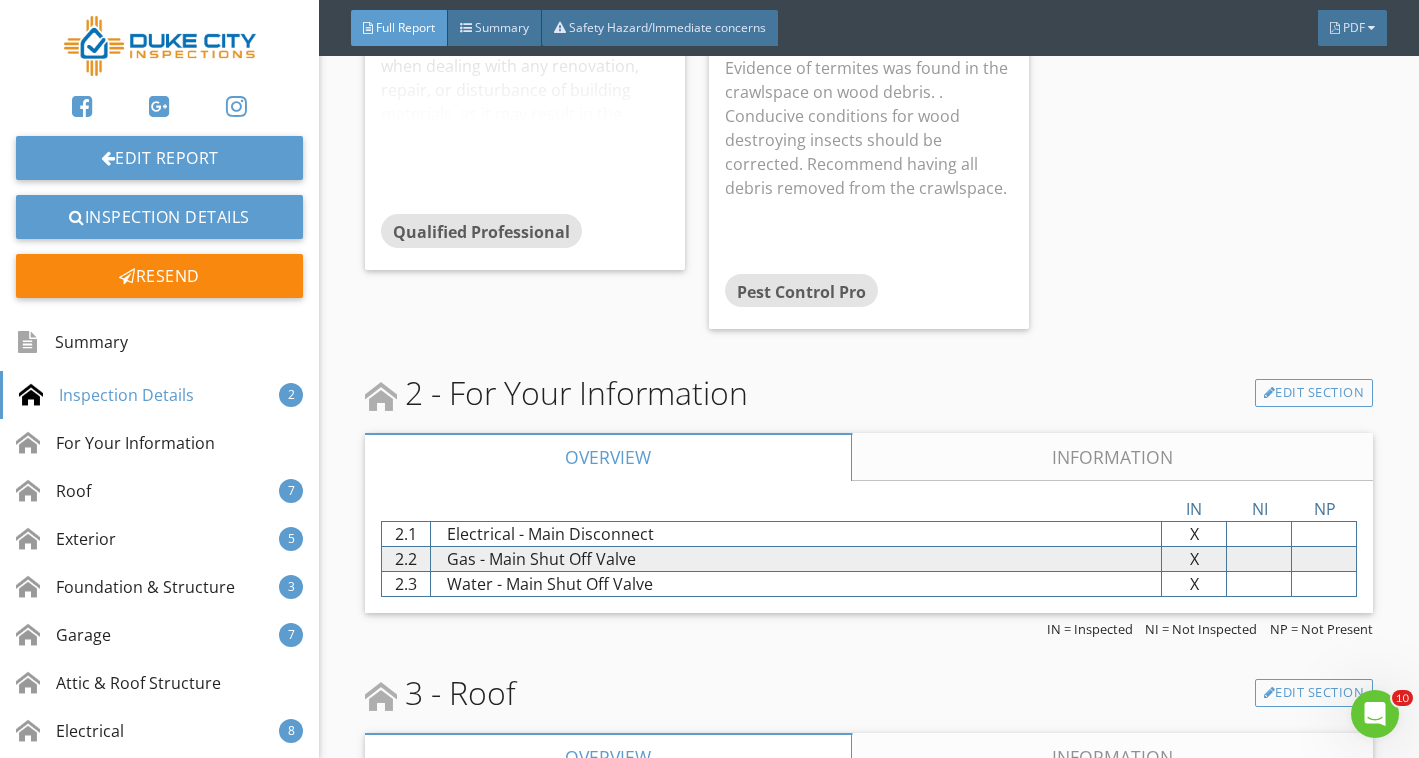 scroll, scrollTop: 1260, scrollLeft: 0, axis: vertical 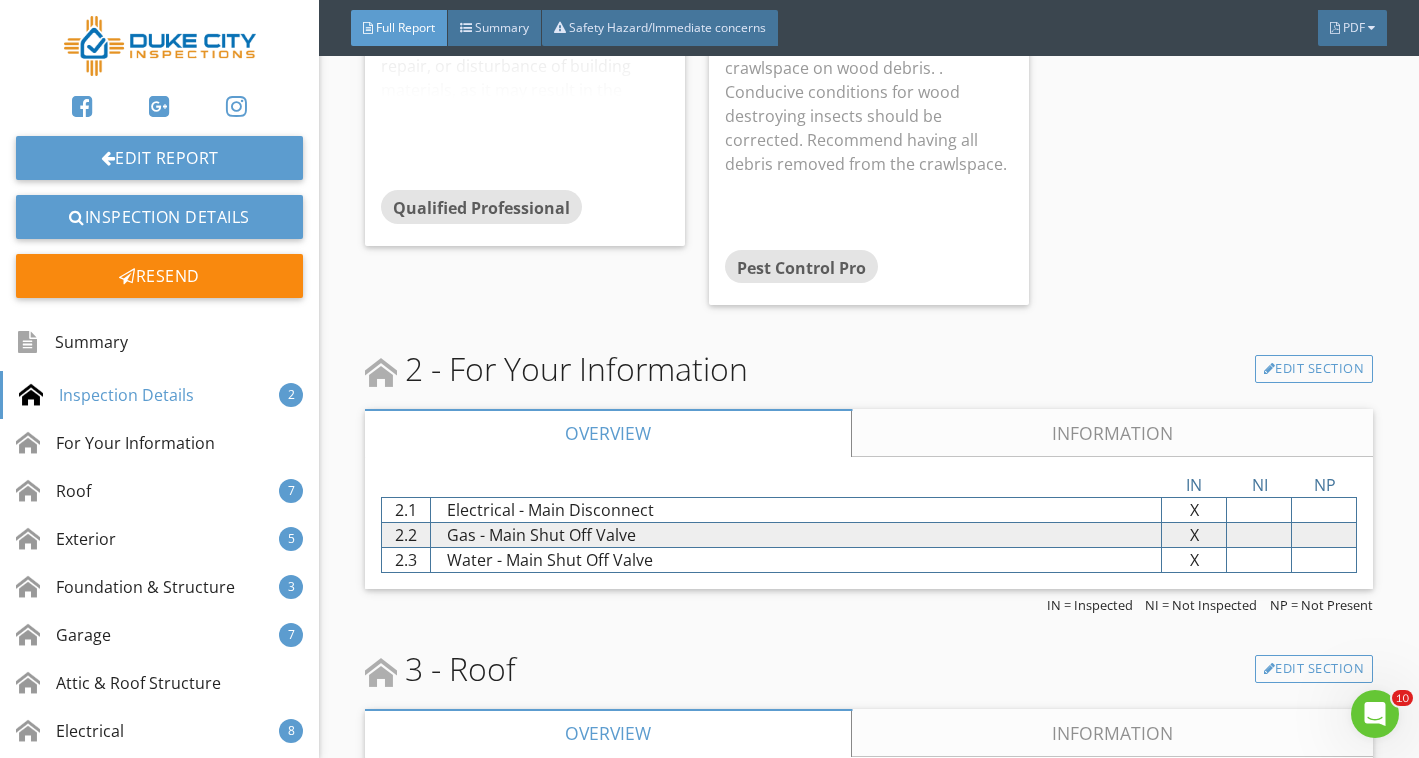 click on "Information" at bounding box center [1112, 433] 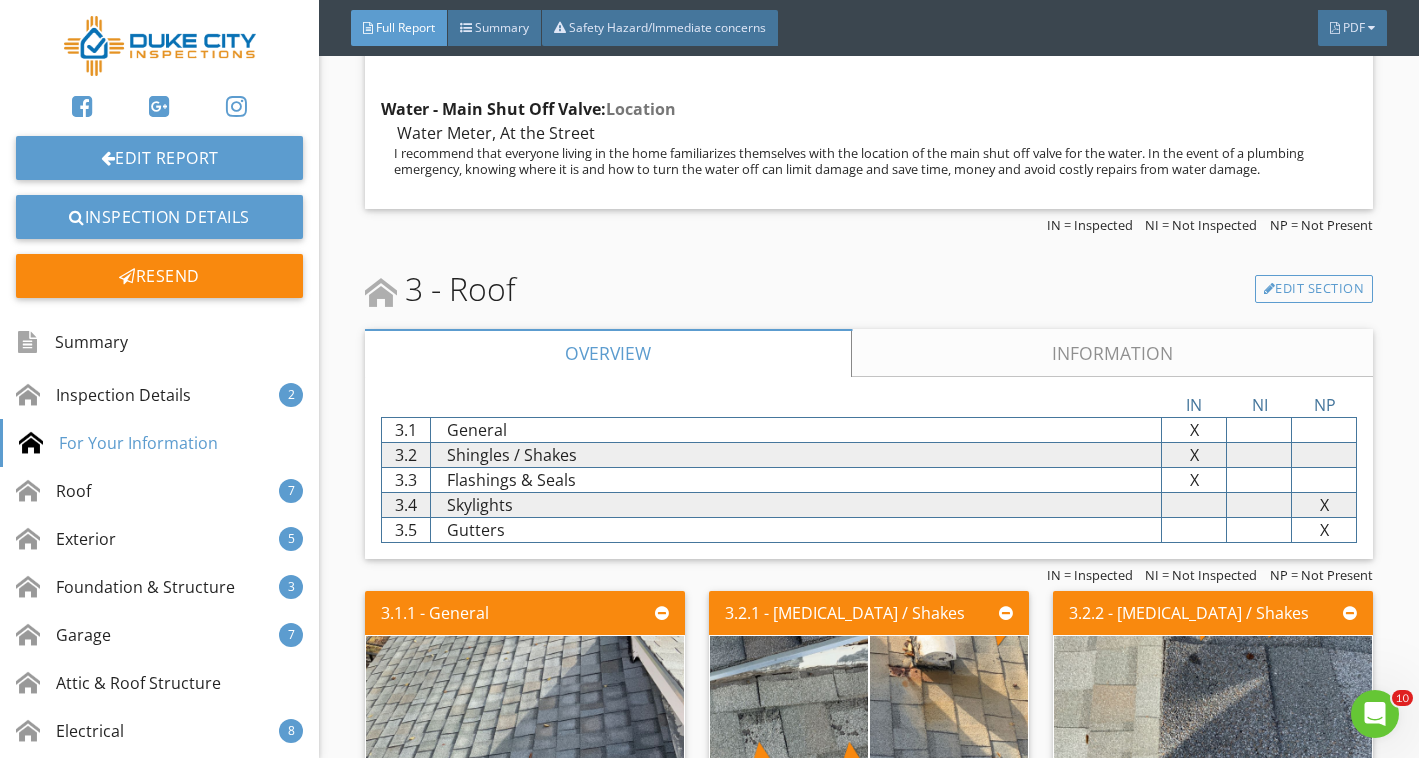 scroll, scrollTop: 2463, scrollLeft: 0, axis: vertical 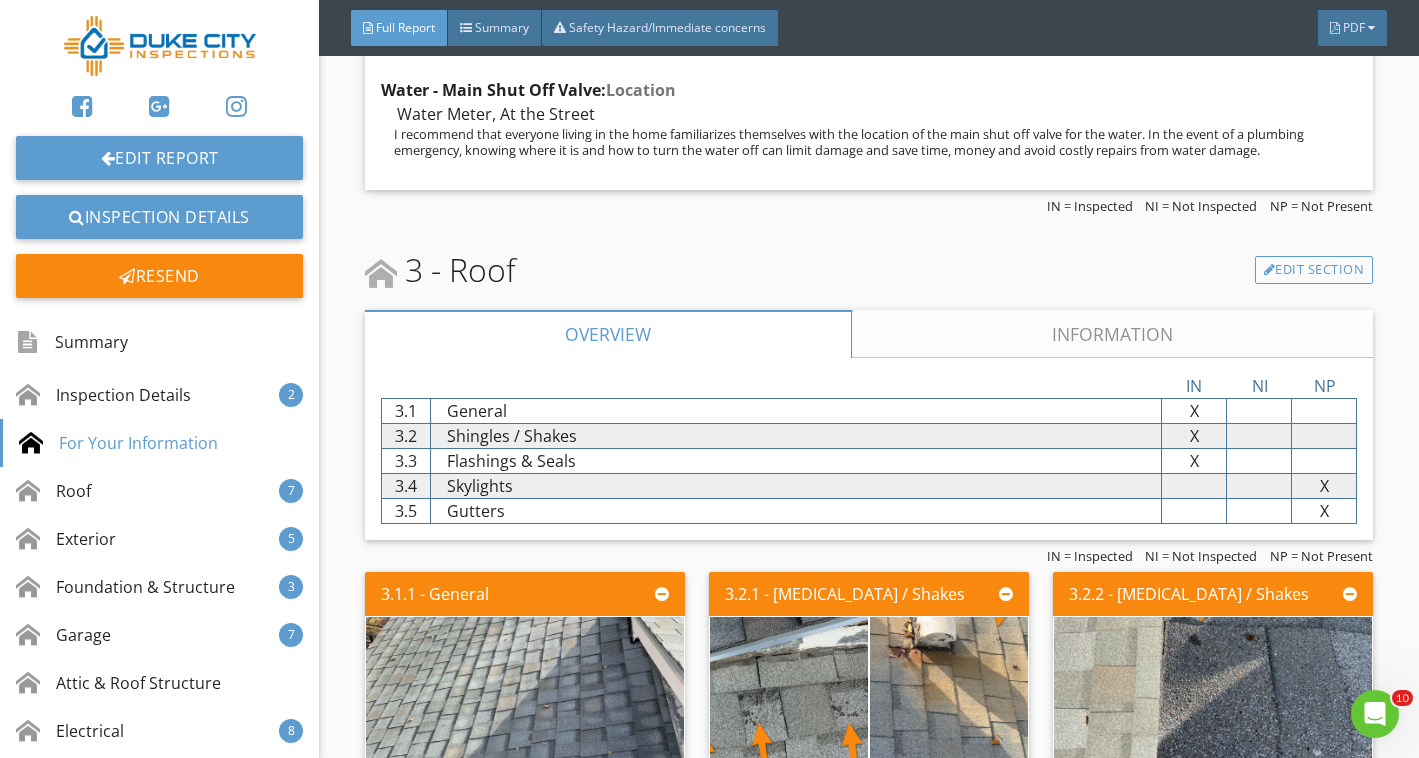 click on "Information" at bounding box center [1112, 334] 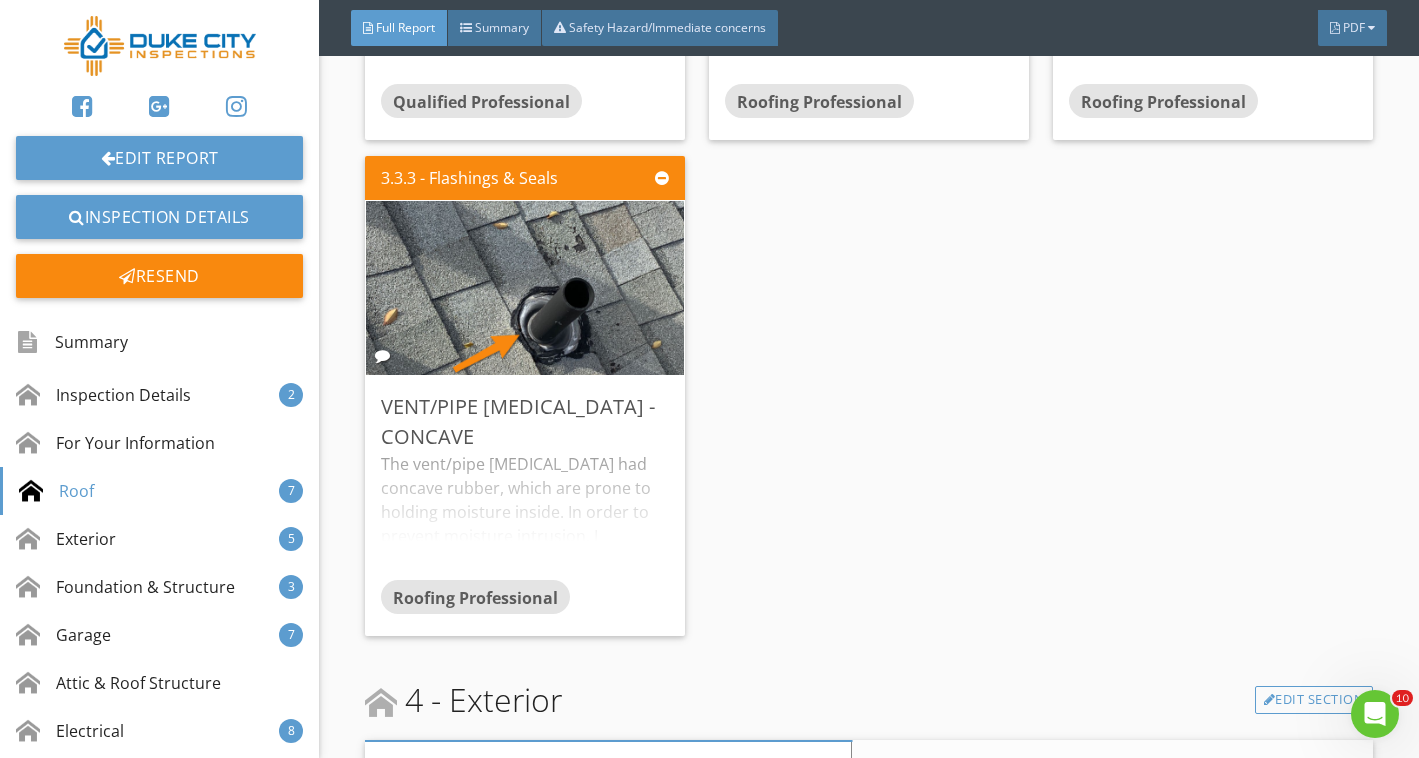 scroll, scrollTop: 4108, scrollLeft: 0, axis: vertical 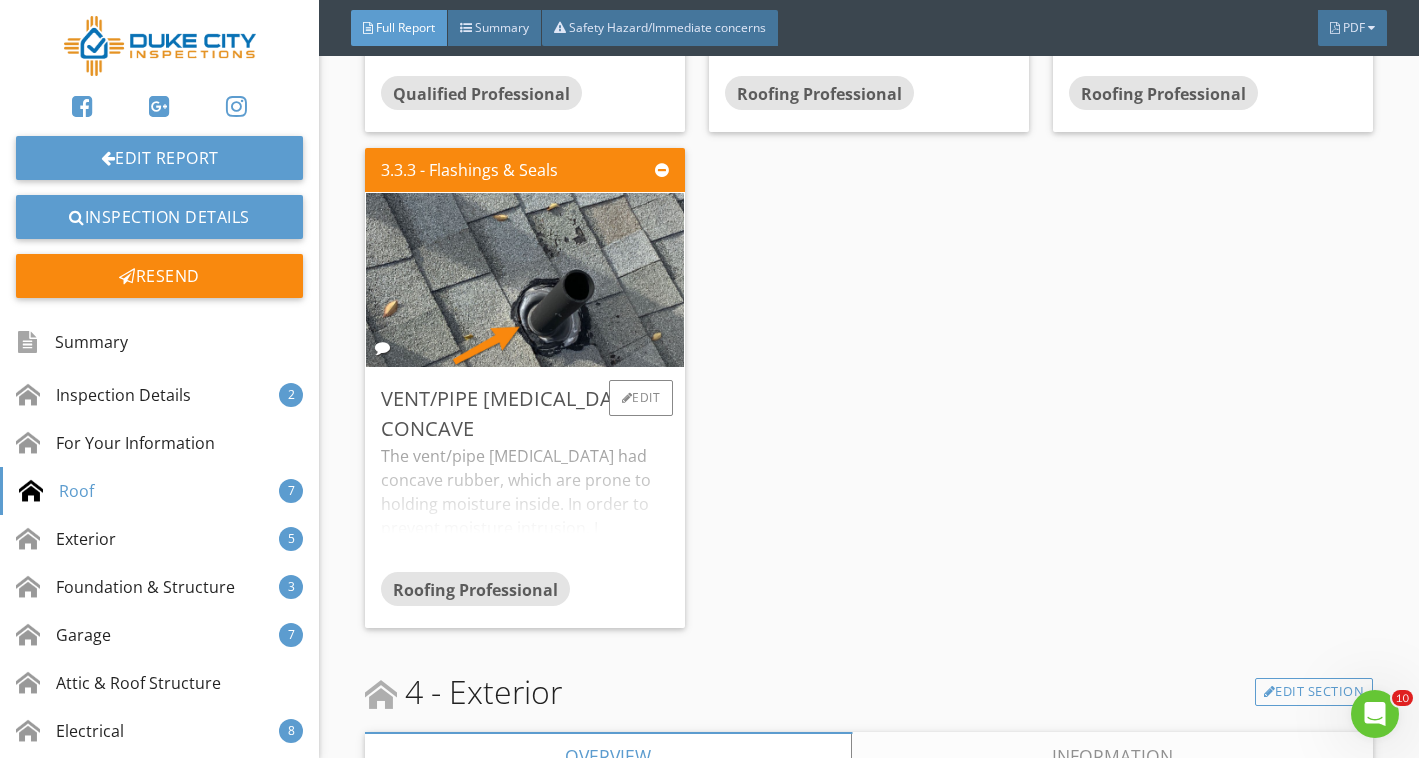 click on "The vent/pipe flashing had concave rubber, which are prone to holding moisture inside. In order to prevent moisture intrusion, I recommend having this evaluated and repaired/replaced as necessary by a licensed roofing contractor." at bounding box center (525, 508) 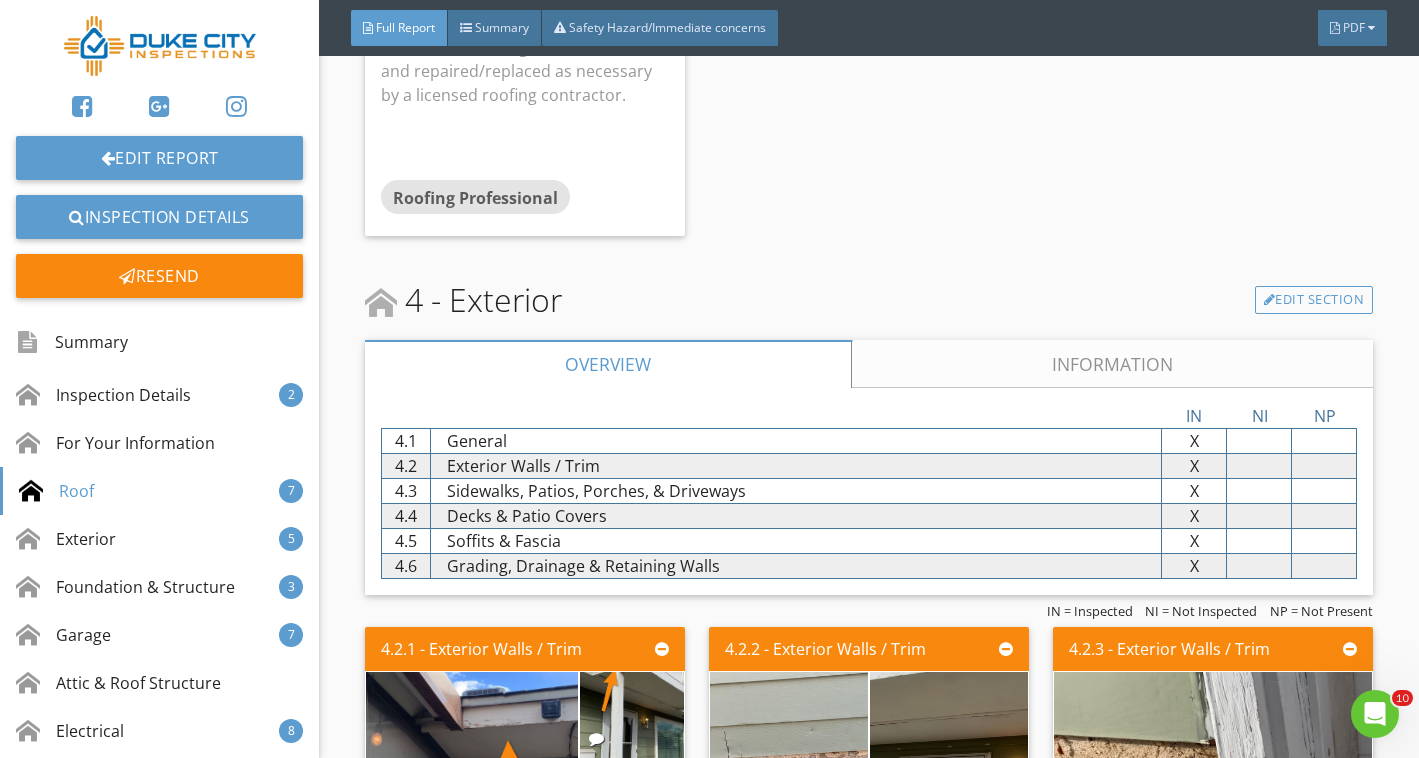 scroll, scrollTop: 4648, scrollLeft: 0, axis: vertical 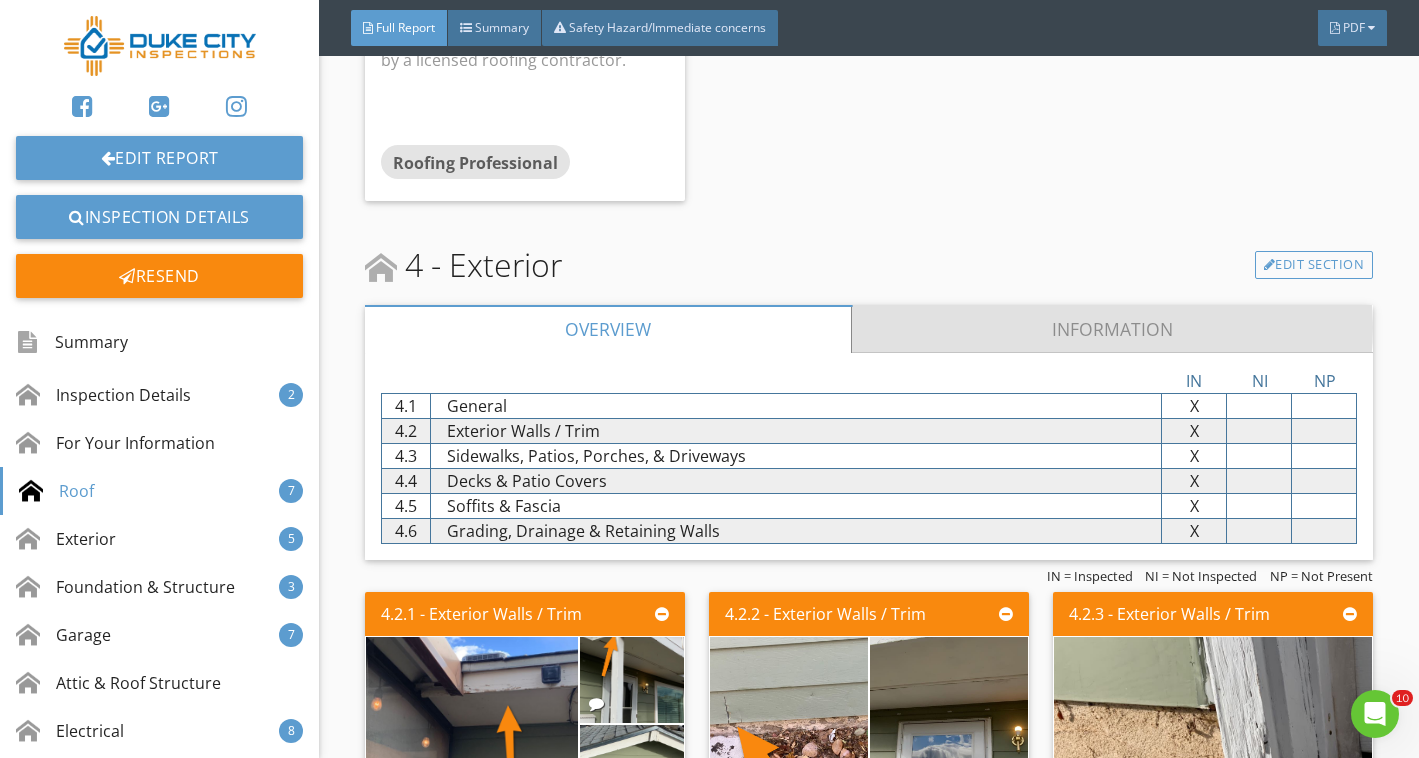 click on "Information" at bounding box center (1112, 329) 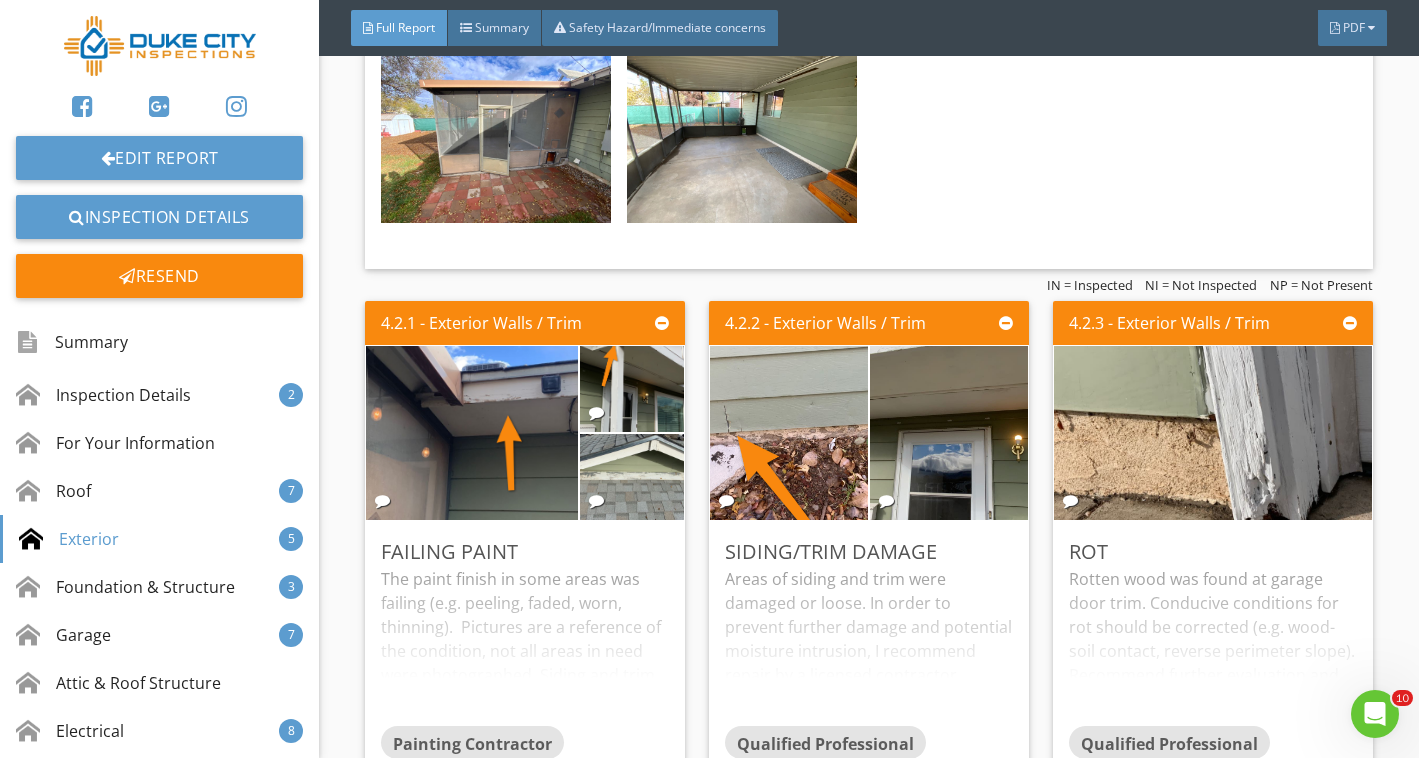 scroll, scrollTop: 5216, scrollLeft: 0, axis: vertical 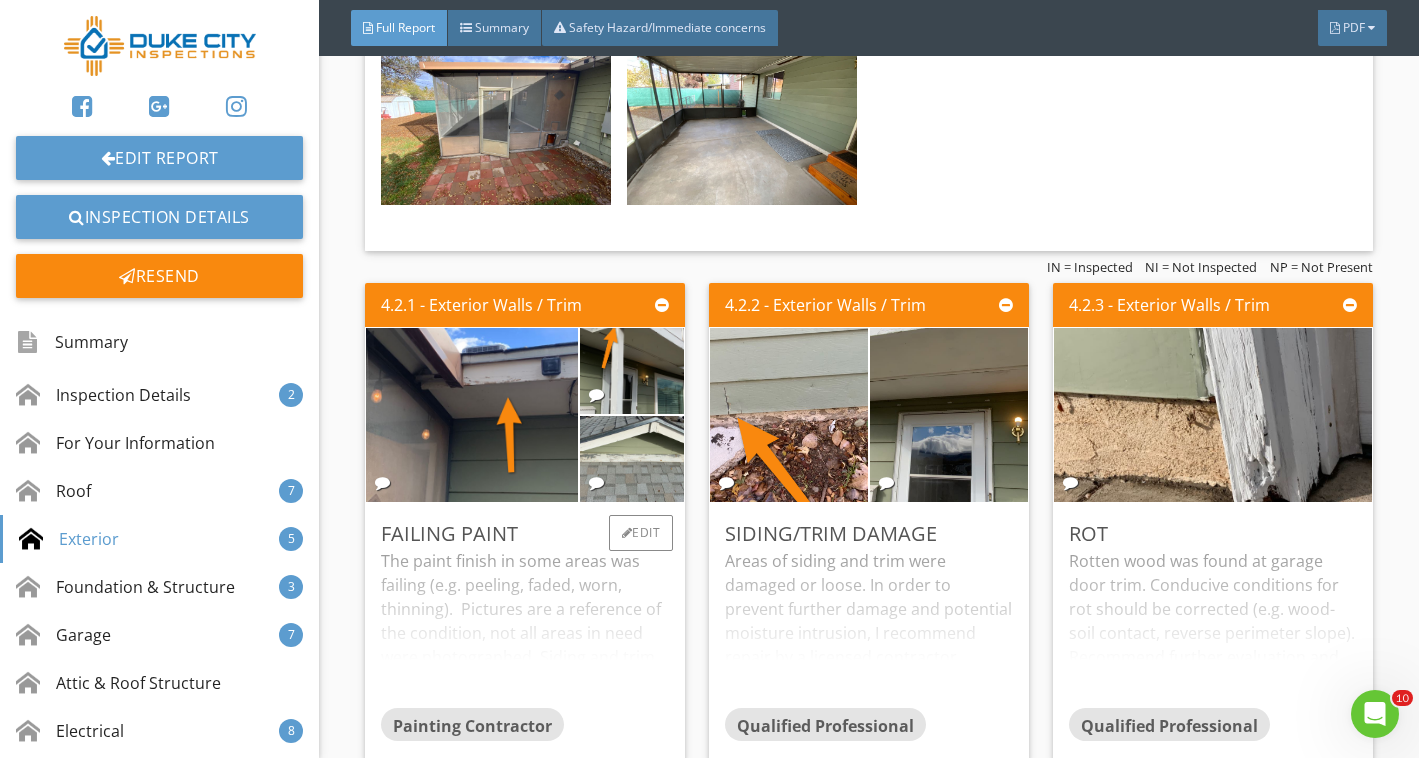 click on "The paint finish in some areas was failing (e.g. peeling, faded, worn, thinning).  Pictures are a reference of the condition, not all areas in need were photographed. Siding and trim with a failing finish are at risk of moisture damage. Recommend that a qualified contractor prep (e.g. clean, scrape, sand, prime, caulk) and repaint the building exterior where necessary. Any repairs needed to the siding or trim should be made prior to this." at bounding box center [525, 628] 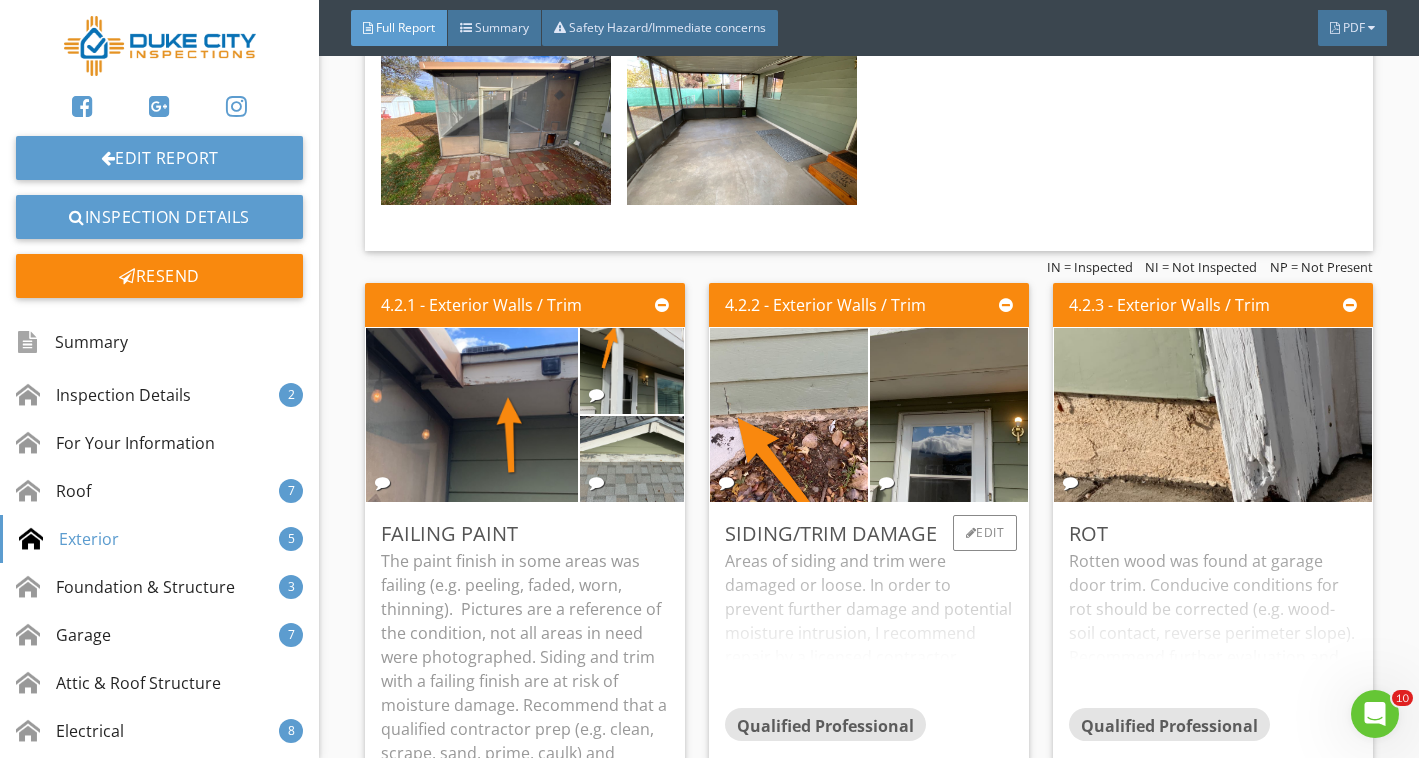 click on "Areas of siding and trim were damaged or loose. In order to prevent further damage and potential moisture intrusion, I recommend repair by a licensed contractor." at bounding box center [869, 628] 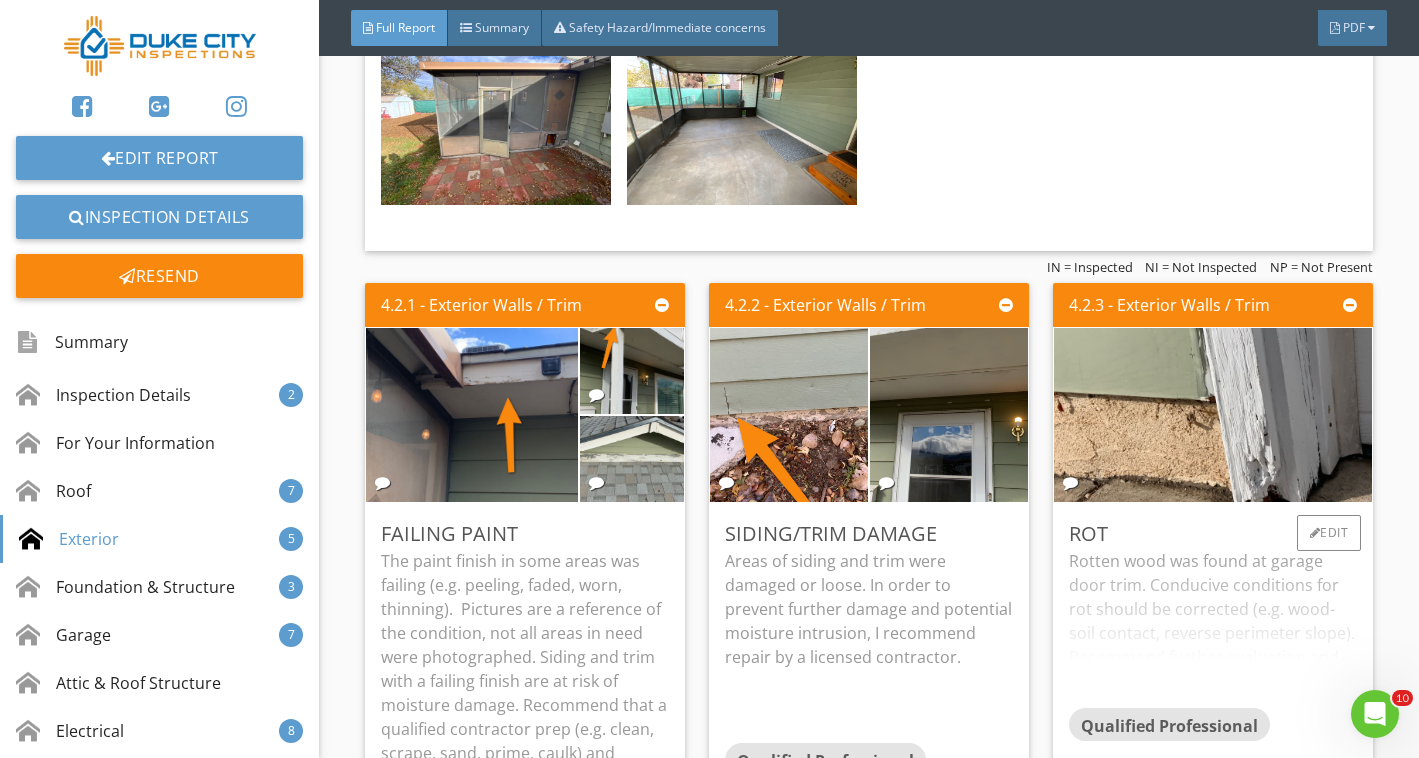 click on "Rotten wood was found at garage door trim. Conducive conditions for rot should be corrected (e.g. wood-soil contact, reverse perimeter slope). Recommend further evaluation and correction by a qualified specialist. All rotten wood should be replaced." at bounding box center [1213, 628] 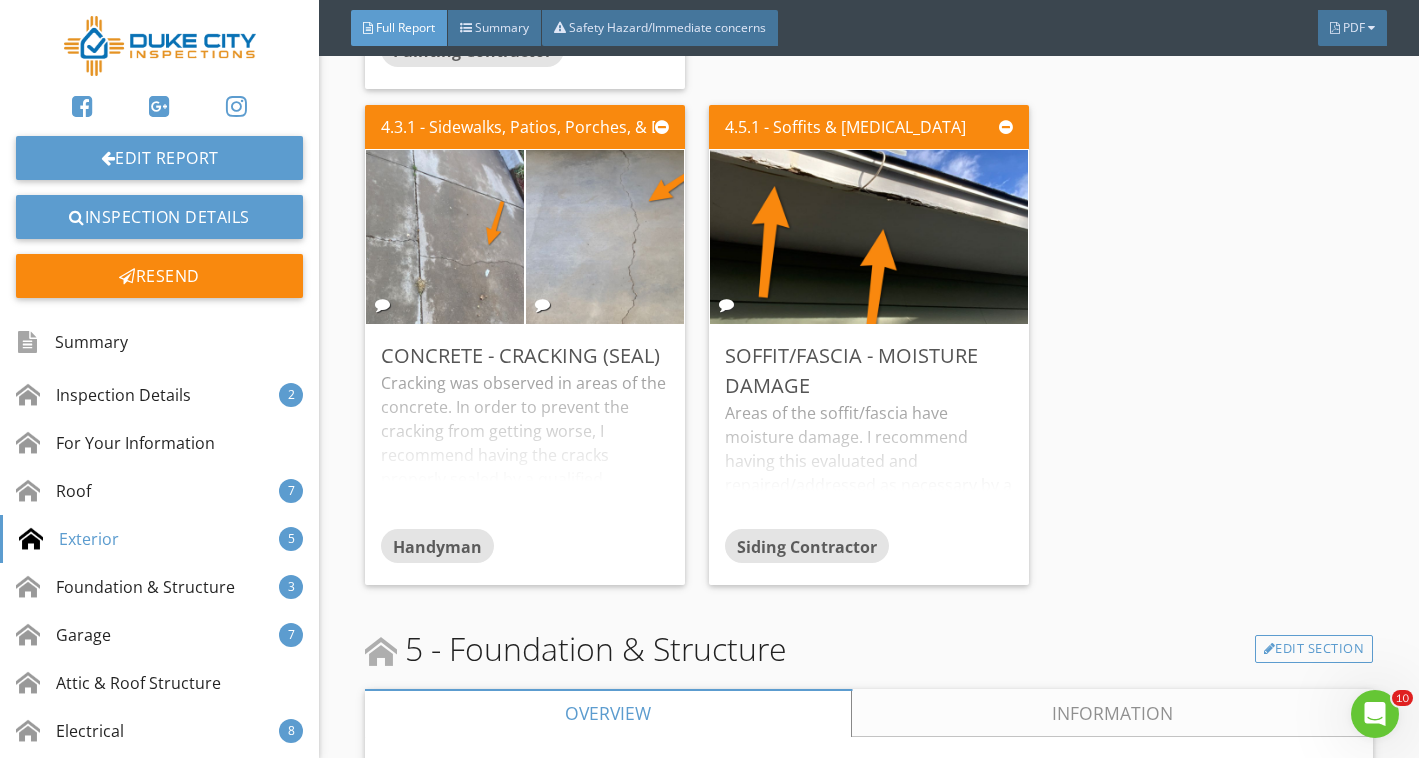 scroll, scrollTop: 6123, scrollLeft: 0, axis: vertical 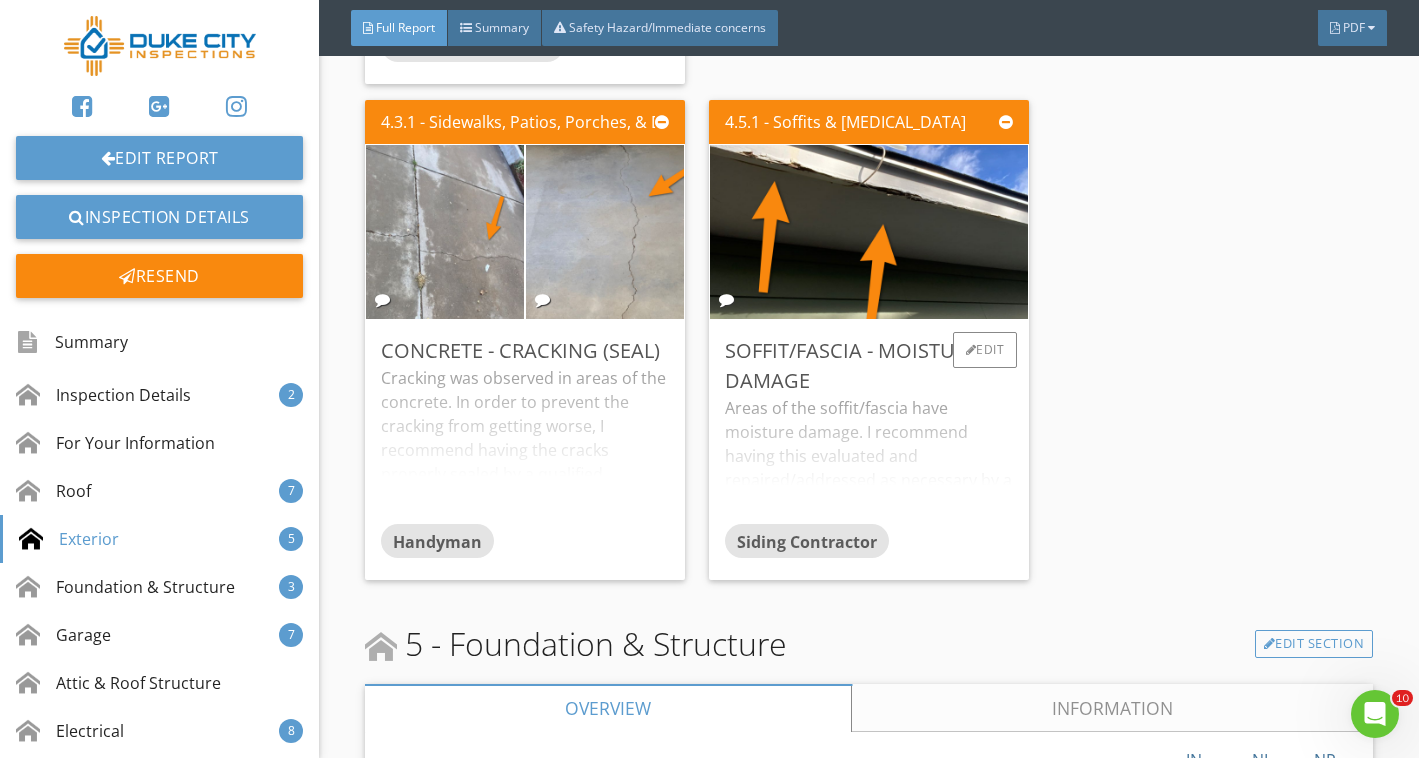click on "Areas of the soffit/fascia have moisture damage. I recommend having this evaluated and repaired/addressed as necessary by a licensed contractor." at bounding box center [869, 460] 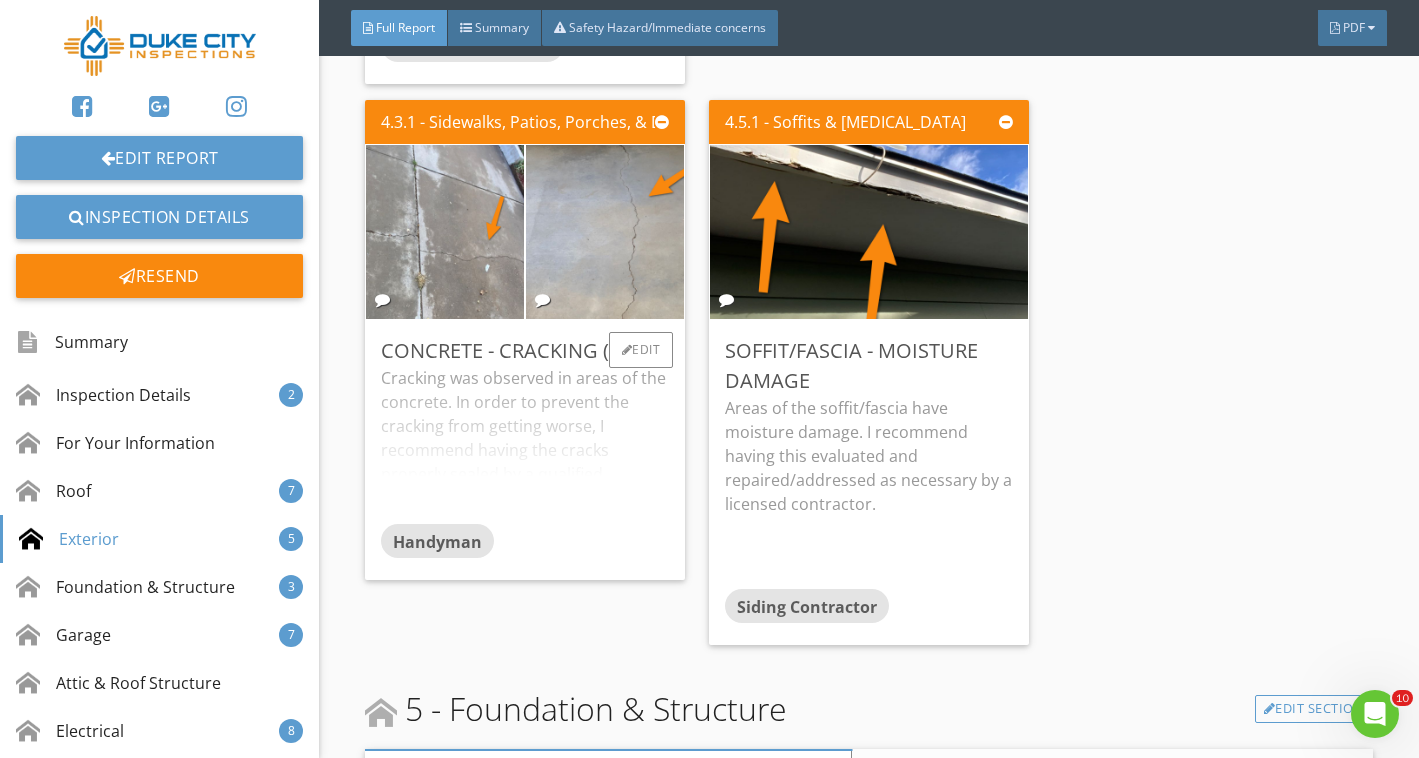 click on "Cracking was observed in areas of the concrete. In order to prevent the cracking from getting worse, I recommend having the cracks properly sealed by a qualified contractor." at bounding box center (525, 445) 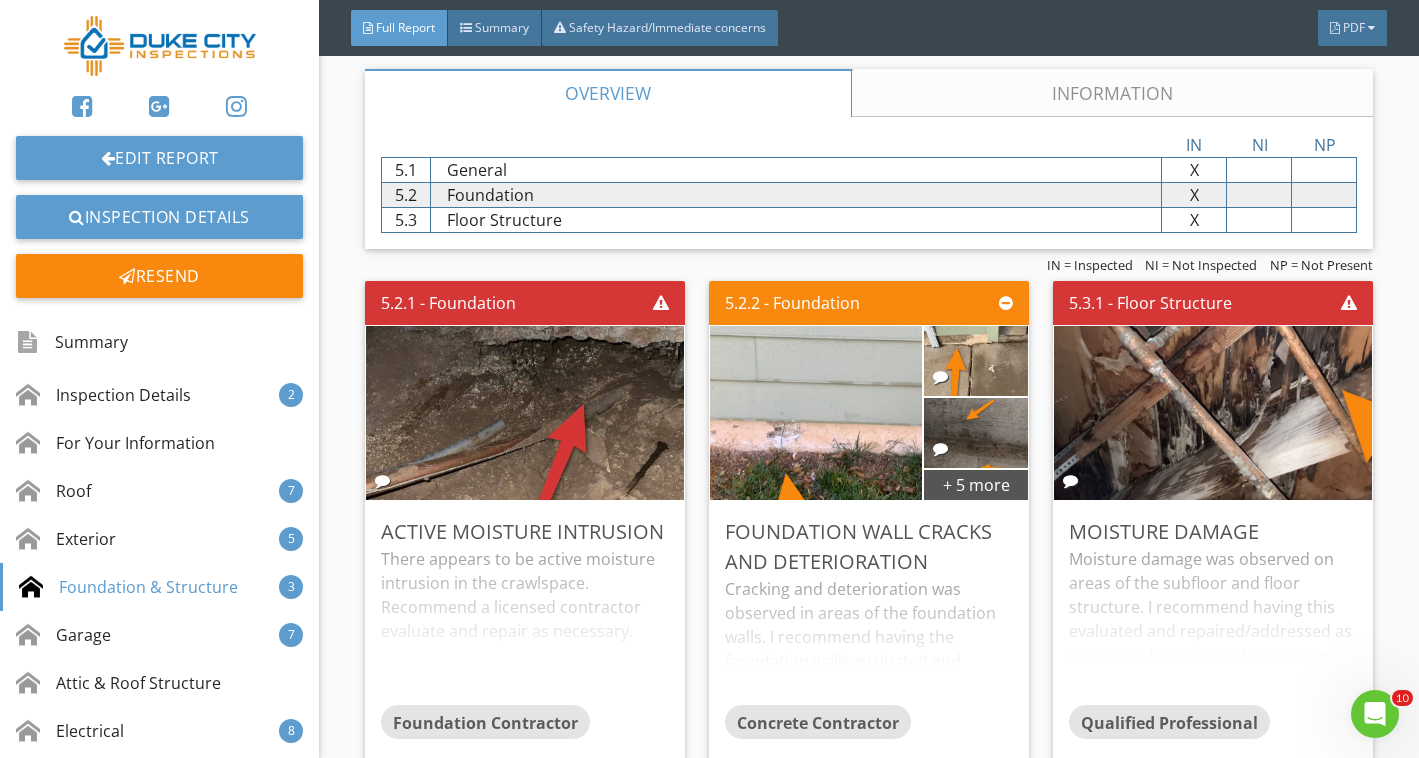 scroll, scrollTop: 6829, scrollLeft: 0, axis: vertical 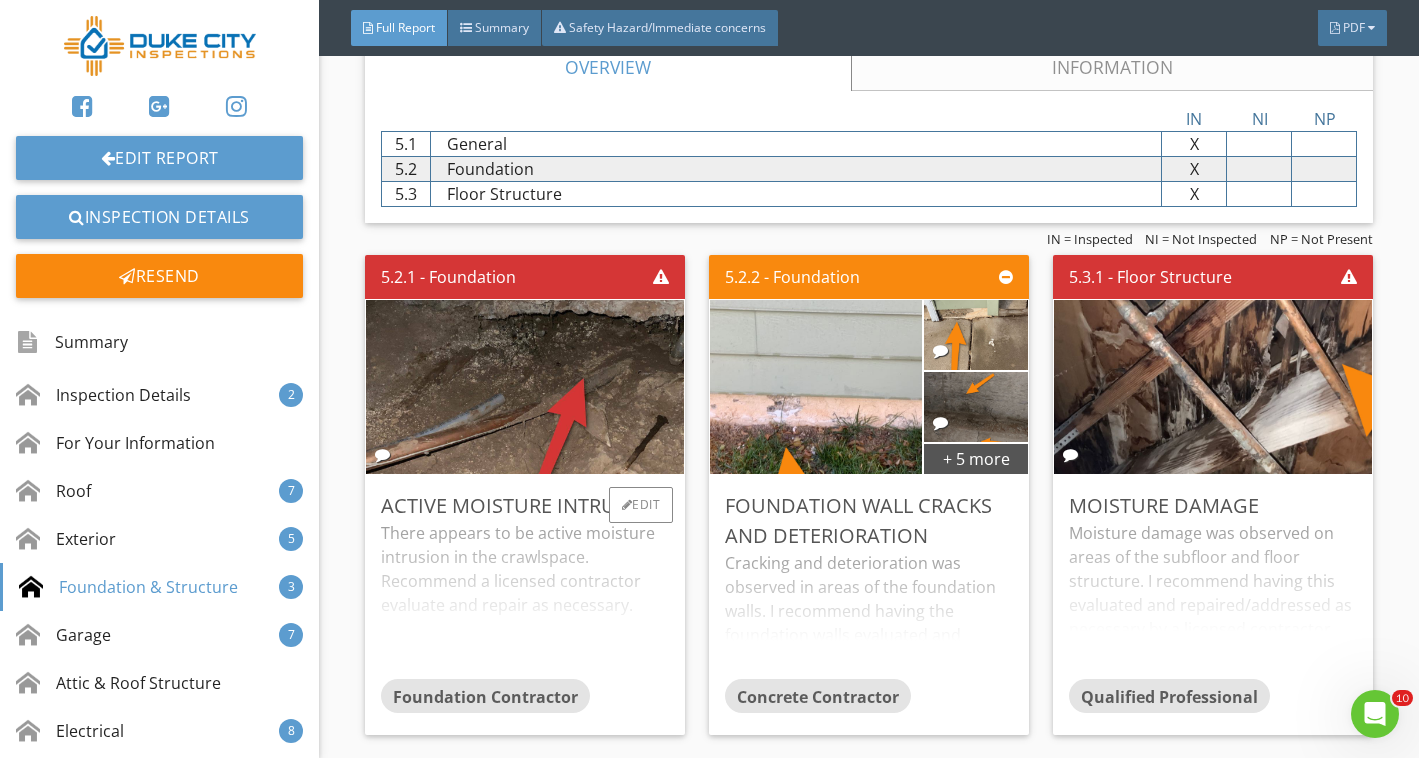 click on "There appears to be active moisture intrusion in the crawlspace. Recommend a licensed contractor evaluate and repair as necessary." at bounding box center (525, 600) 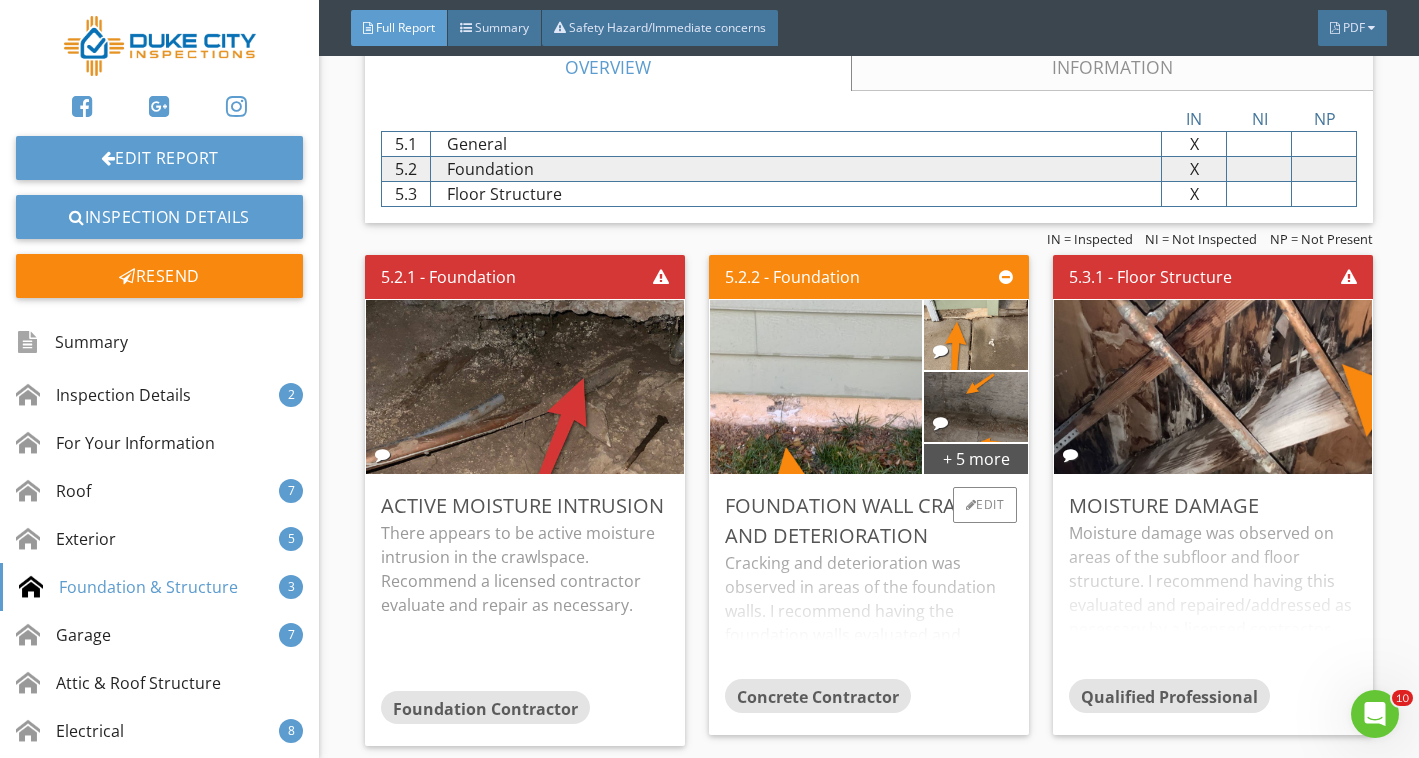click on "Cracking and deterioration was observed in areas of the foundation walls. I recommend having the foundation walls evaluated and repaired by a qualified contractor." at bounding box center (869, 615) 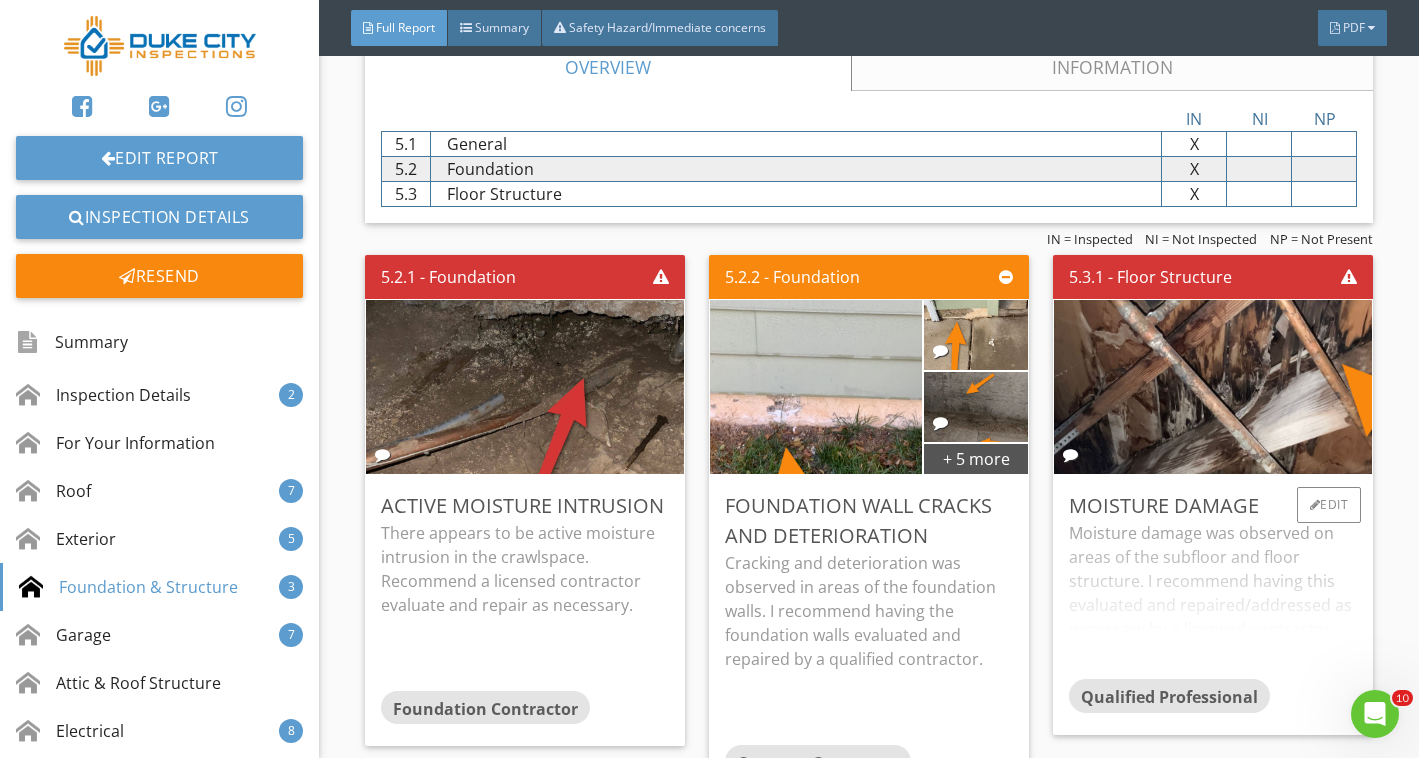 click on "Moisture damage was observed on areas of the subfloor and floor structure. I recommend having this evaluated and repaired/addressed as necessary by a licensed contractor." at bounding box center [1213, 600] 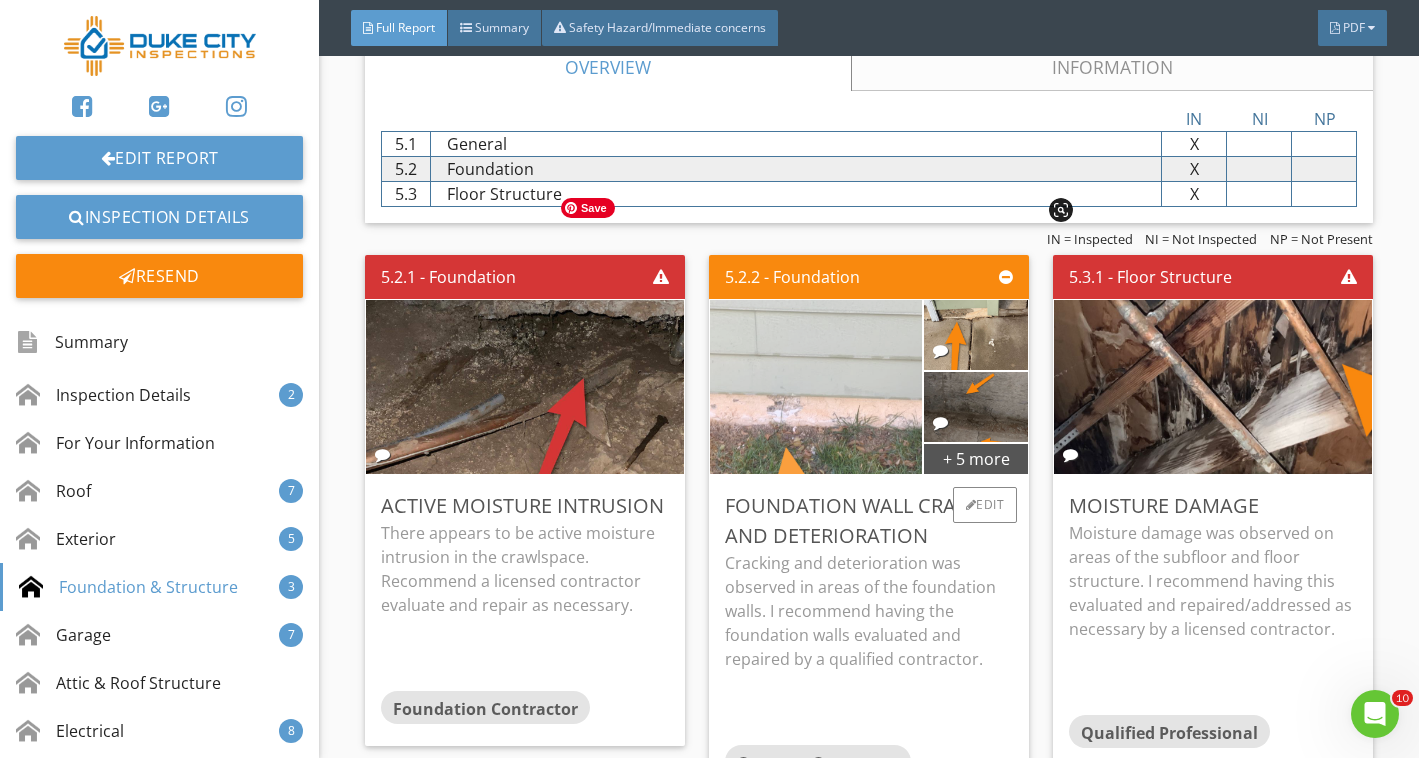 click at bounding box center (816, 386) 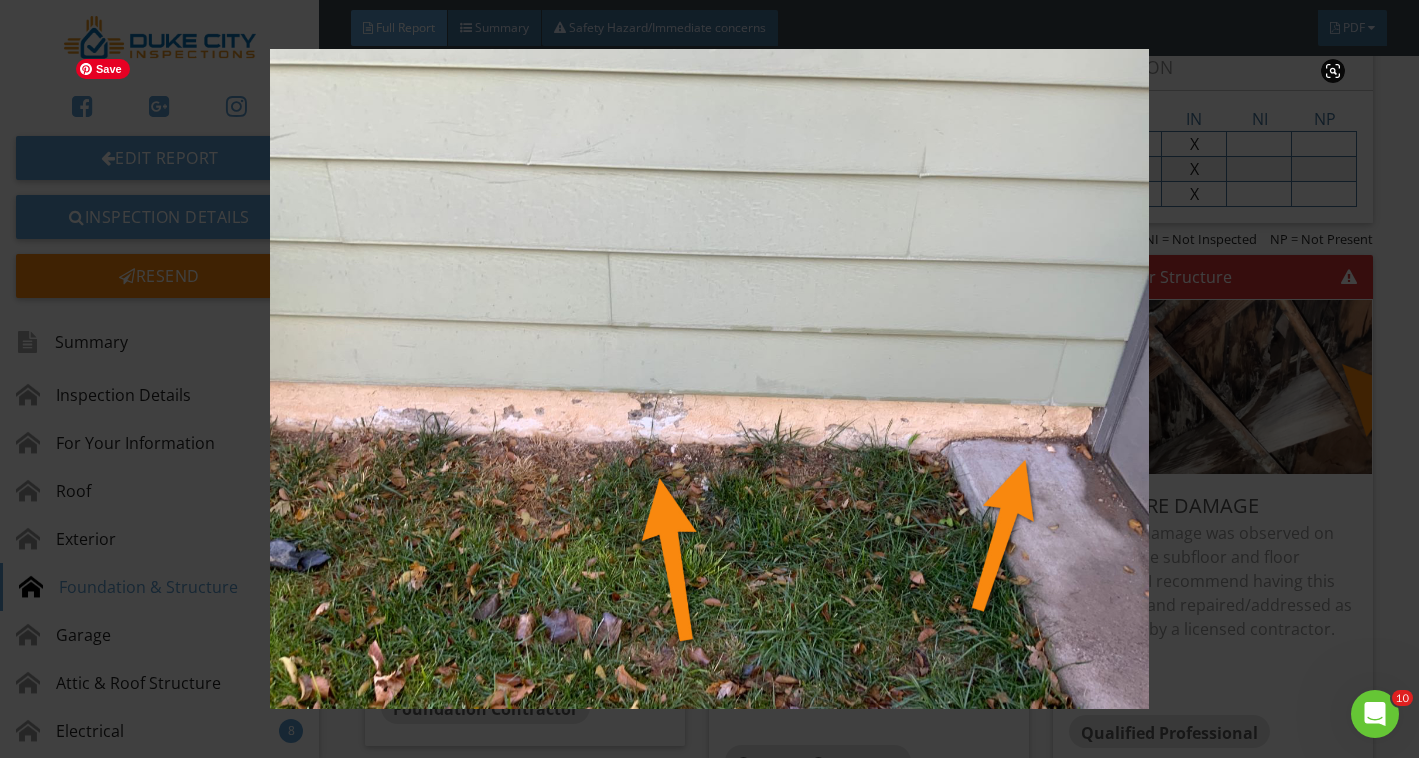 click at bounding box center (709, 378) 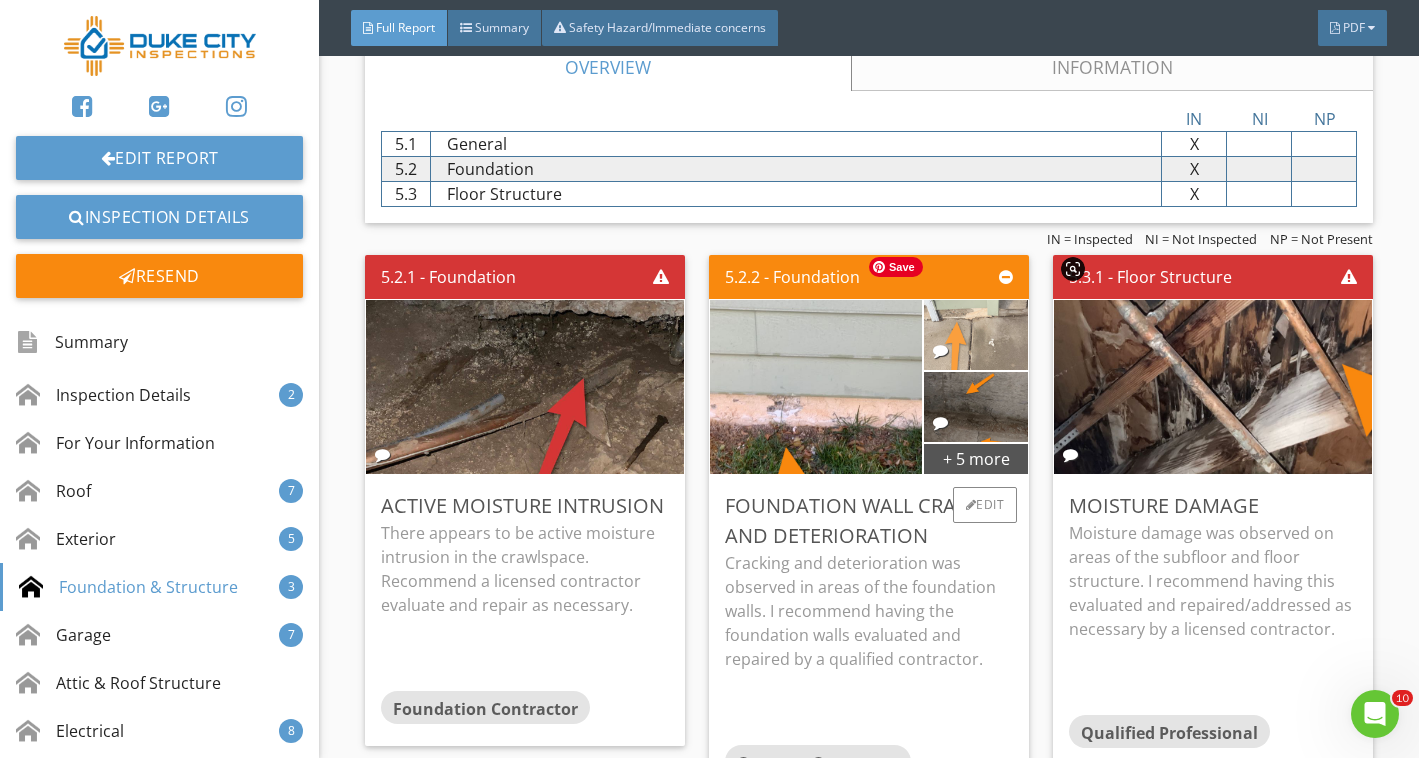 click at bounding box center [976, 335] 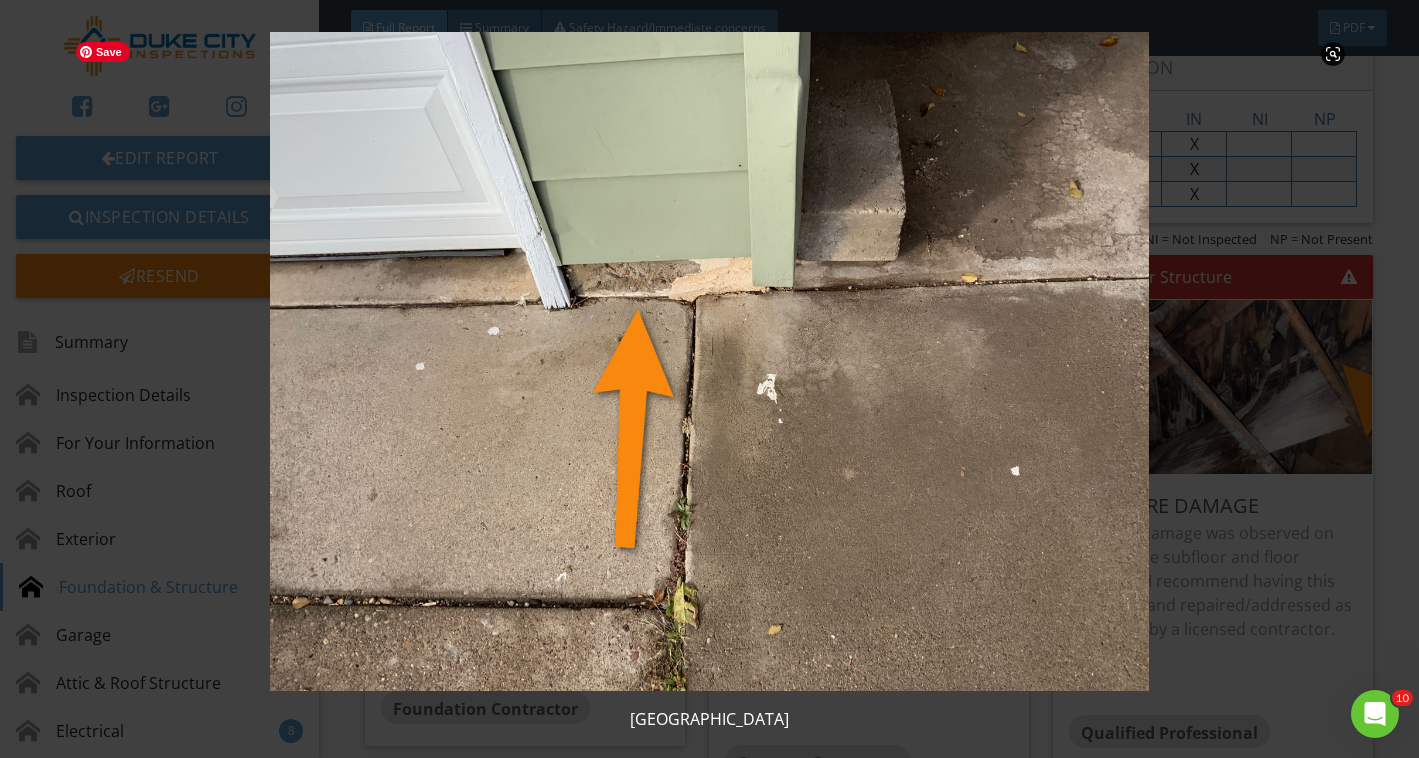 click at bounding box center [709, 361] 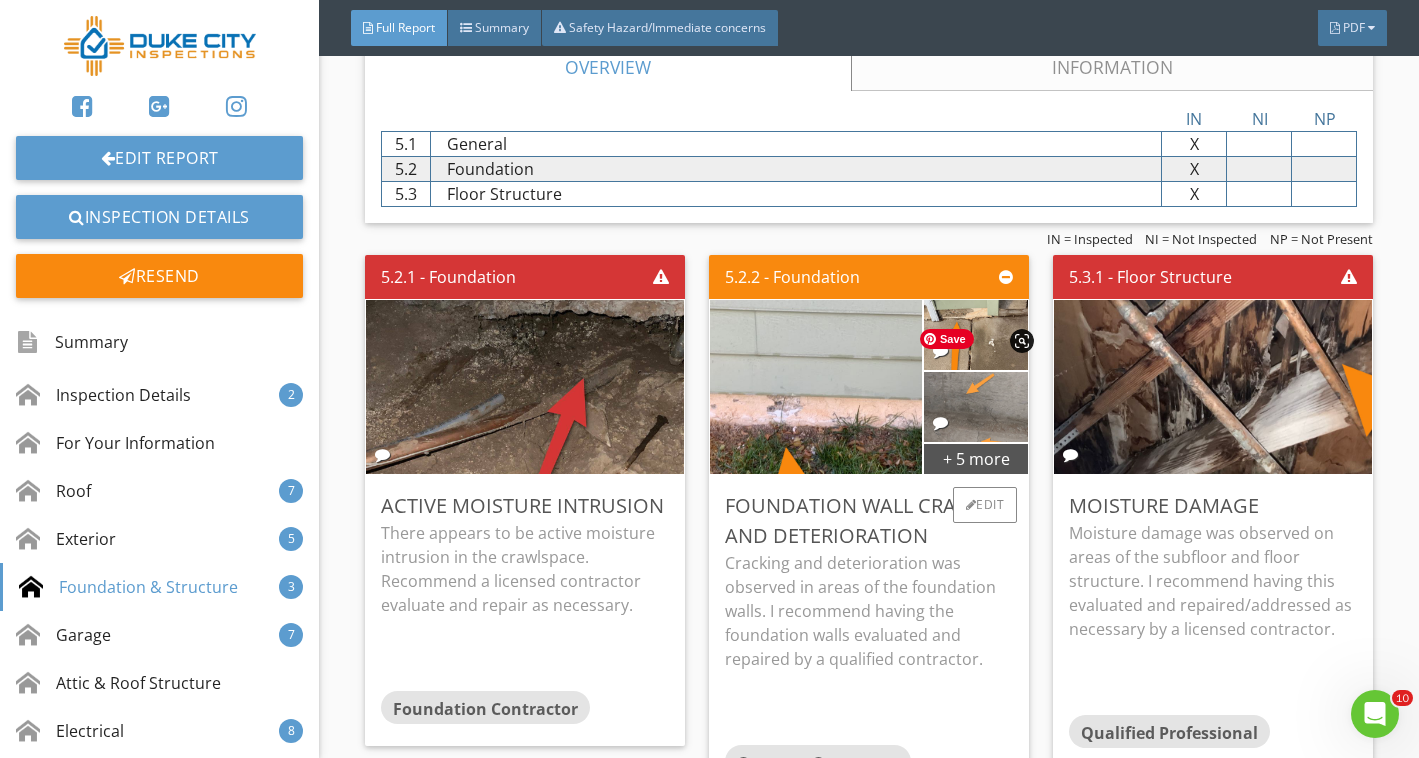 click at bounding box center [975, 407] 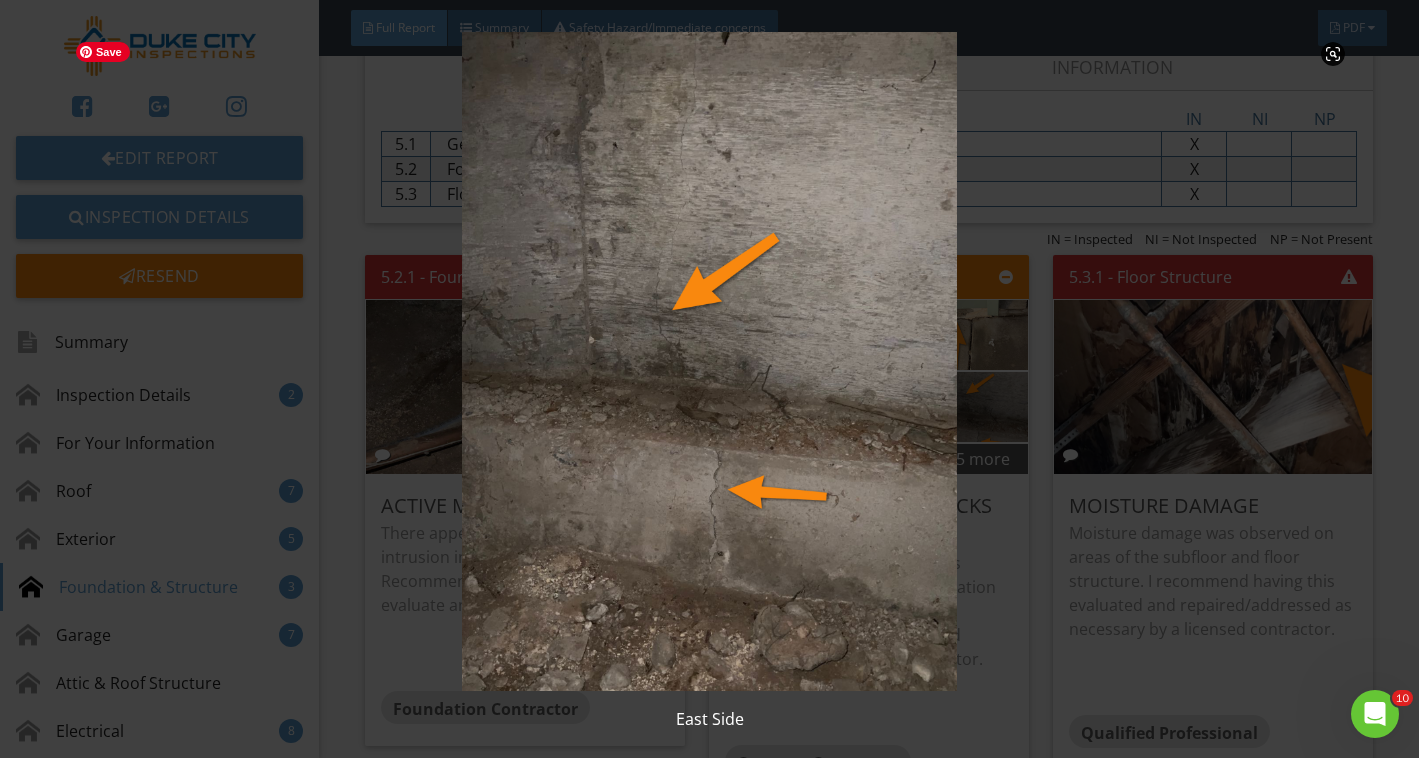 click at bounding box center (709, 361) 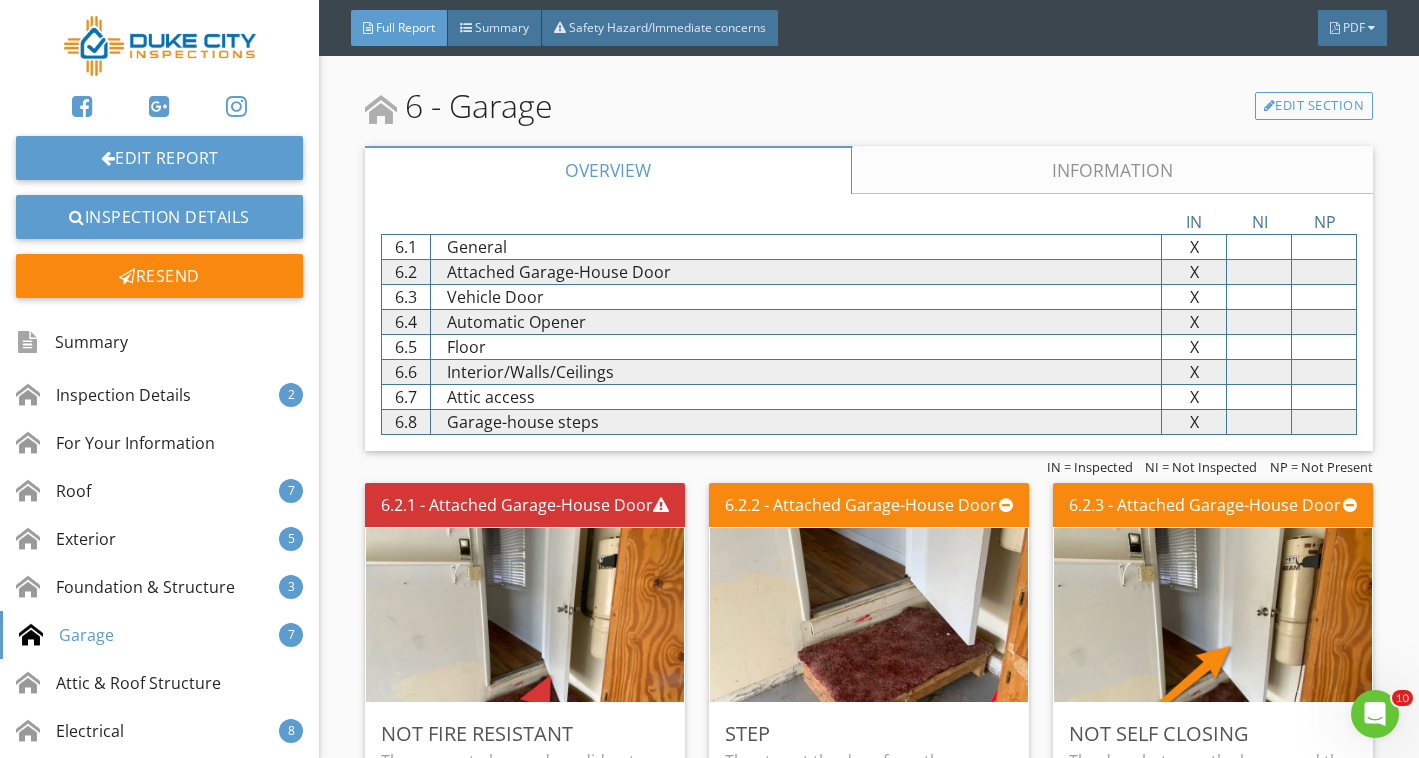 scroll, scrollTop: 7619, scrollLeft: 0, axis: vertical 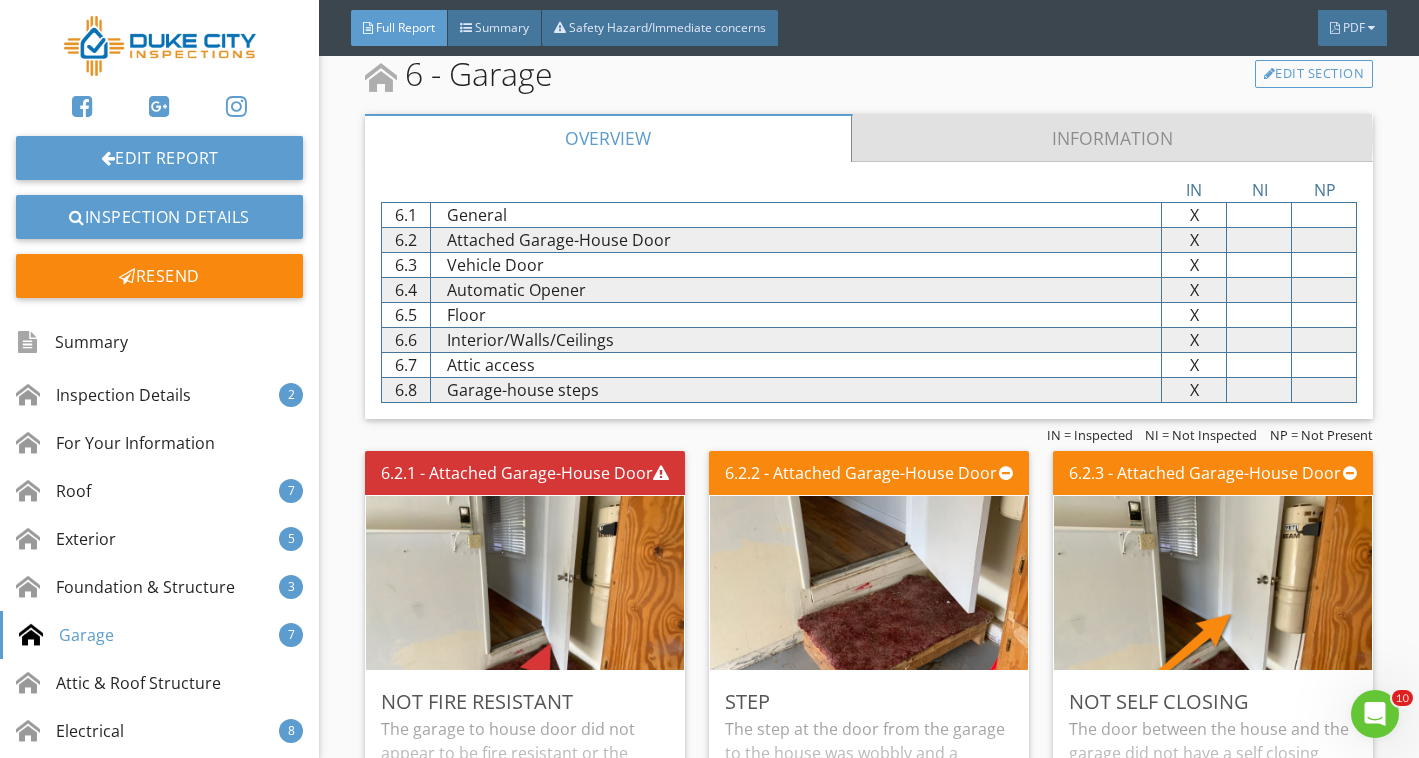 click on "Information" at bounding box center (1112, 138) 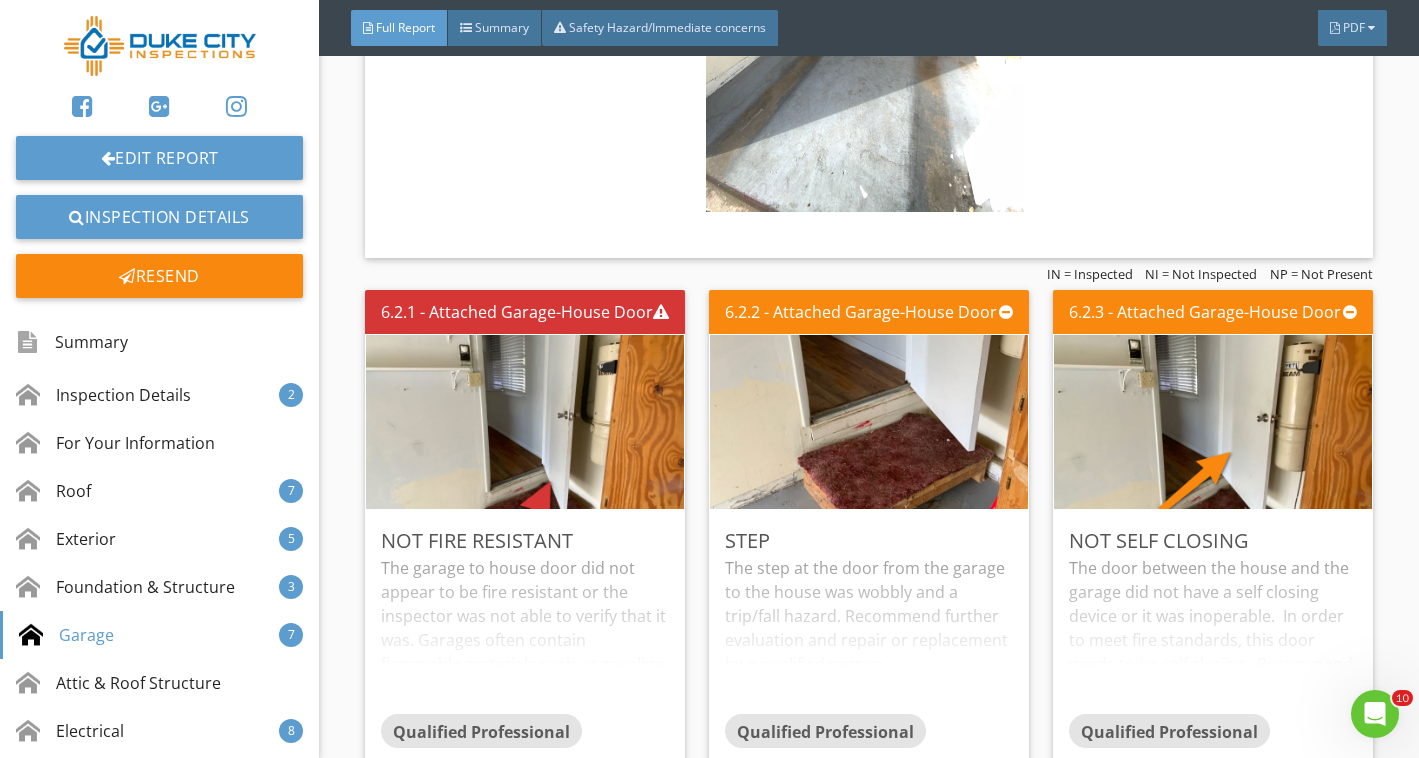 scroll, scrollTop: 8347, scrollLeft: 0, axis: vertical 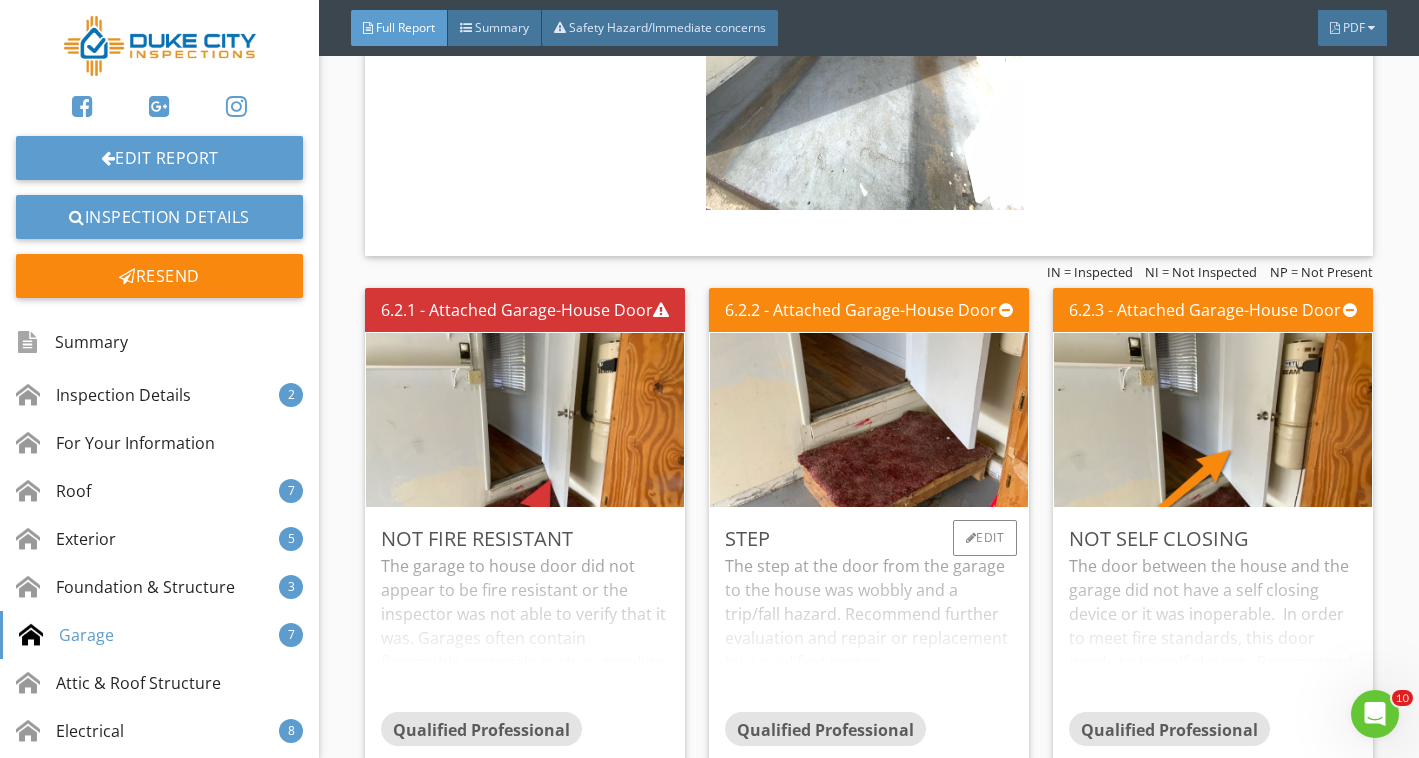 click on "The step at the door from the garage to the house was wobbly and a trip/fall hazard. Recommend further evaluation and repair or replacement by a qualified person." at bounding box center (869, 633) 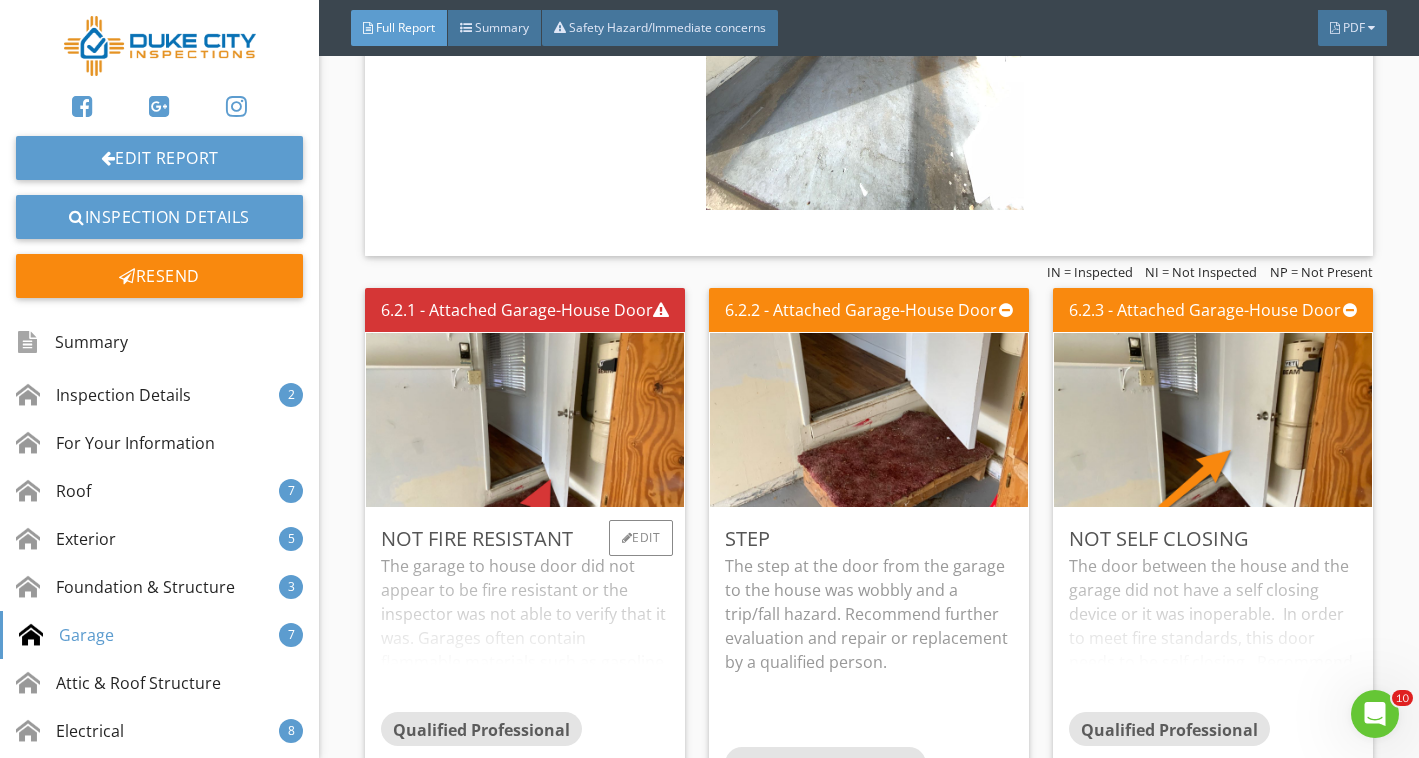 click on "The garage to house door did not appear to be fire resistant or the inspector was not able to verify that it was. Garages often contain flammable materials such as gasoline, paints, and other chemicals, as well as household items that can contribute to the rapid spread of fire. In the event of a fire, a fire-rated door serves as a barrier, helping to contain the fire within the garage and preventing its rapid extension to other parts of the home. Recommend installation of proper door between the garage and house by a qualified person." at bounding box center [525, 633] 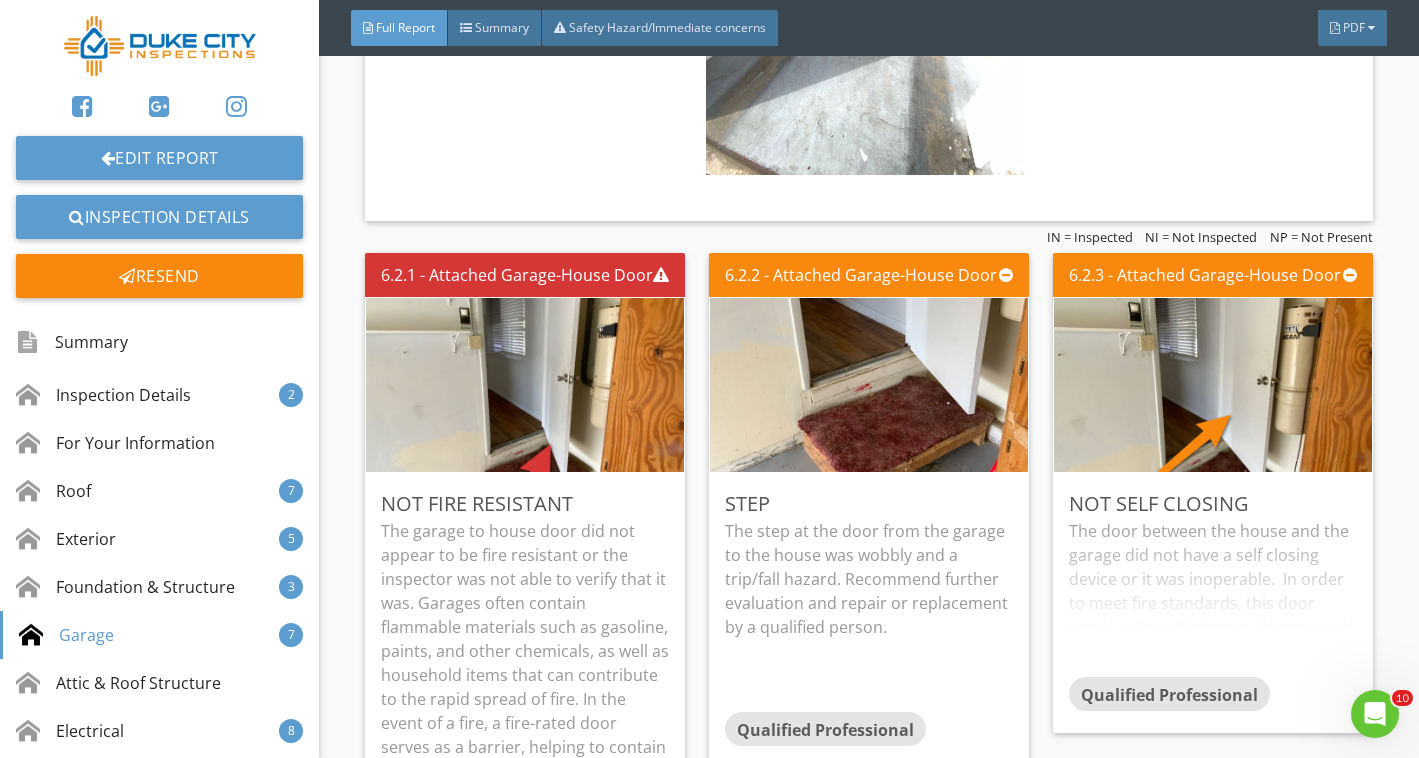 scroll, scrollTop: 8392, scrollLeft: 0, axis: vertical 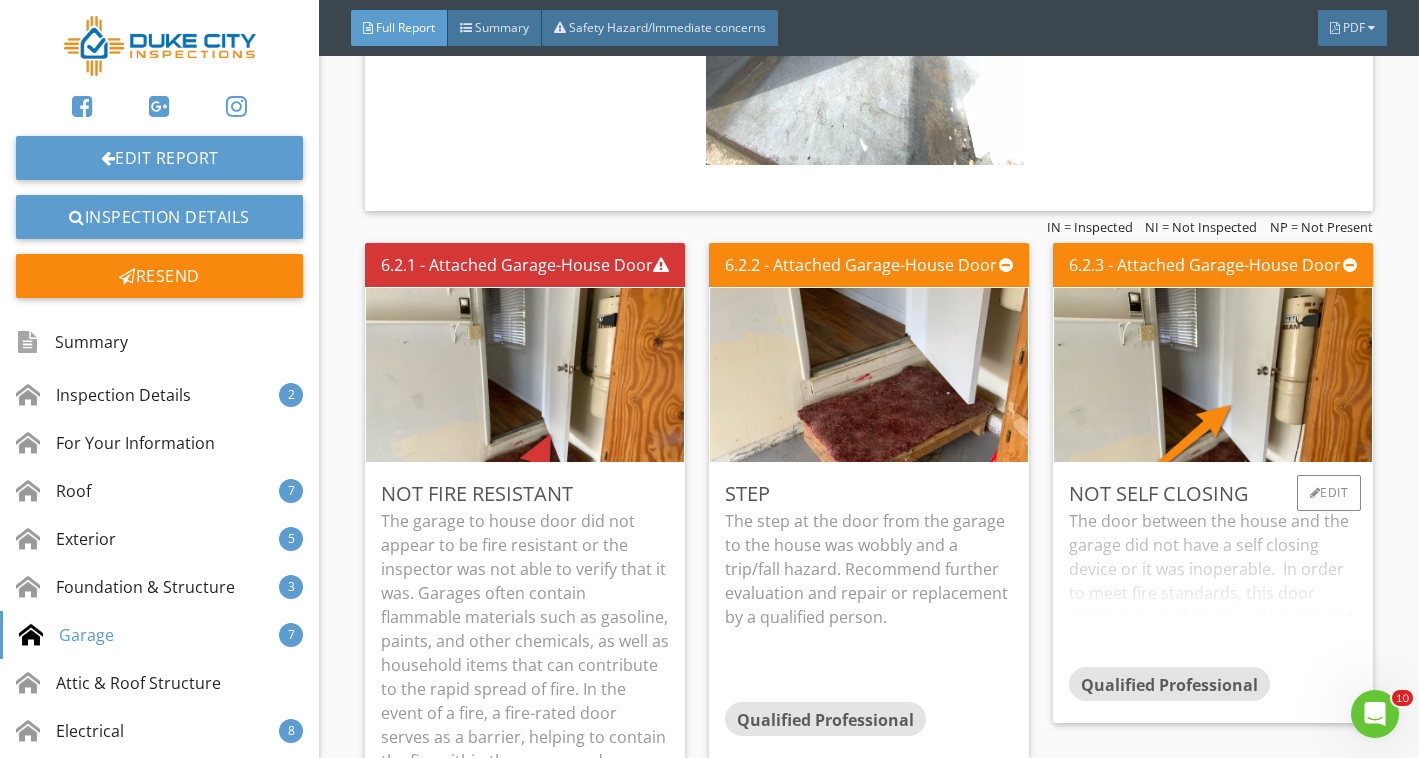 click on "The door between the house and the garage did not have a self closing device or it was inoperable.  In order to meet fire standards, this door needs to be self closing.  Recommend a qualified contractor install a self closing device." at bounding box center [1213, 588] 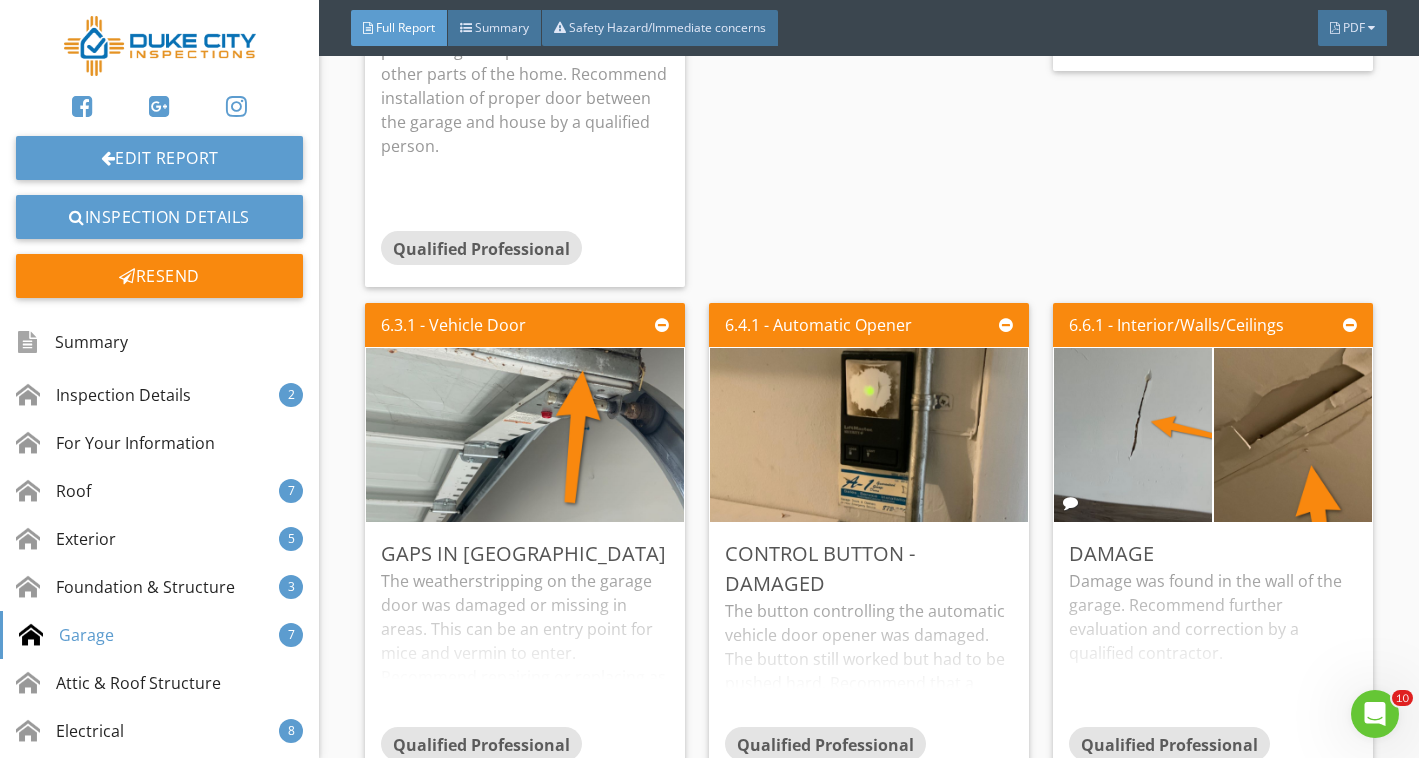 scroll, scrollTop: 9130, scrollLeft: 0, axis: vertical 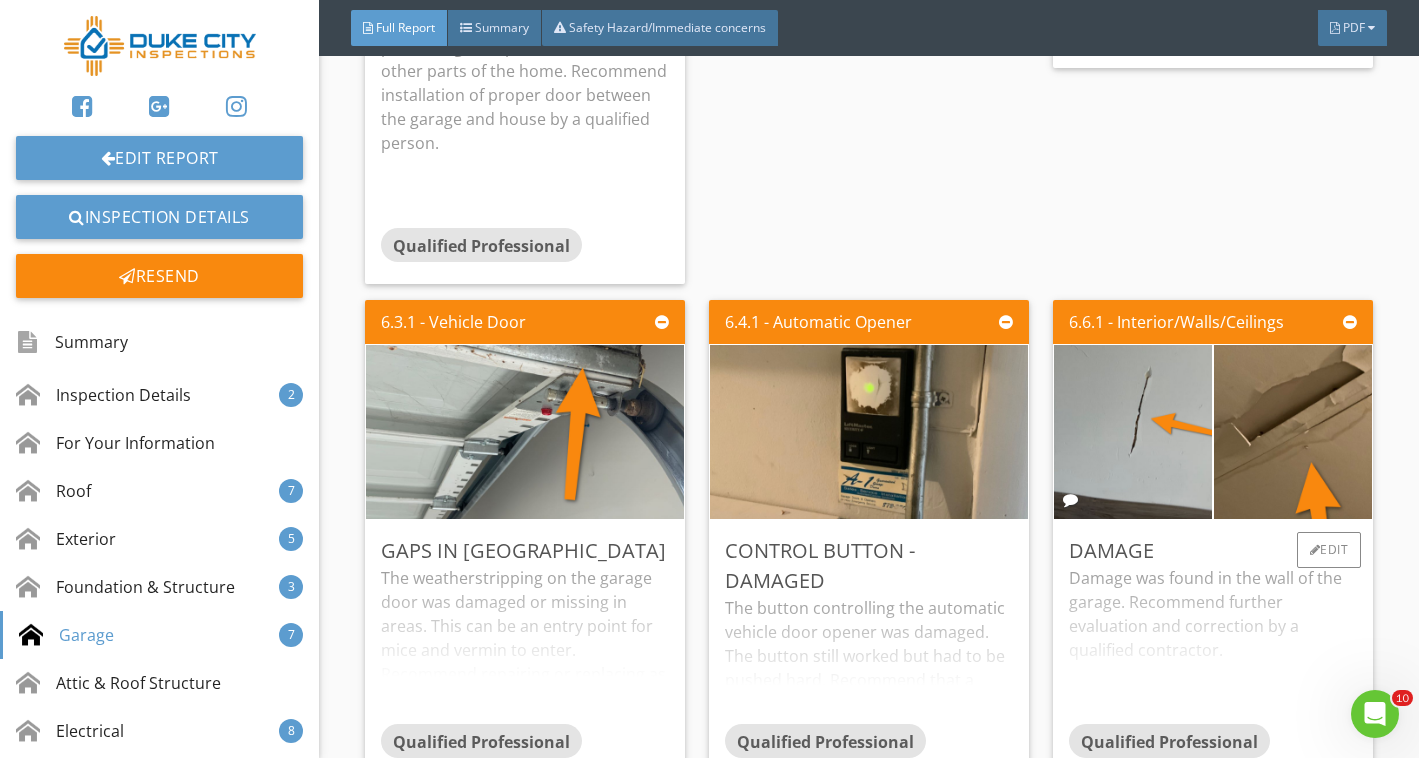 click on "Damage was found in the wall of the garage. Recommend further evaluation and correction by a qualified contractor." at bounding box center [1213, 645] 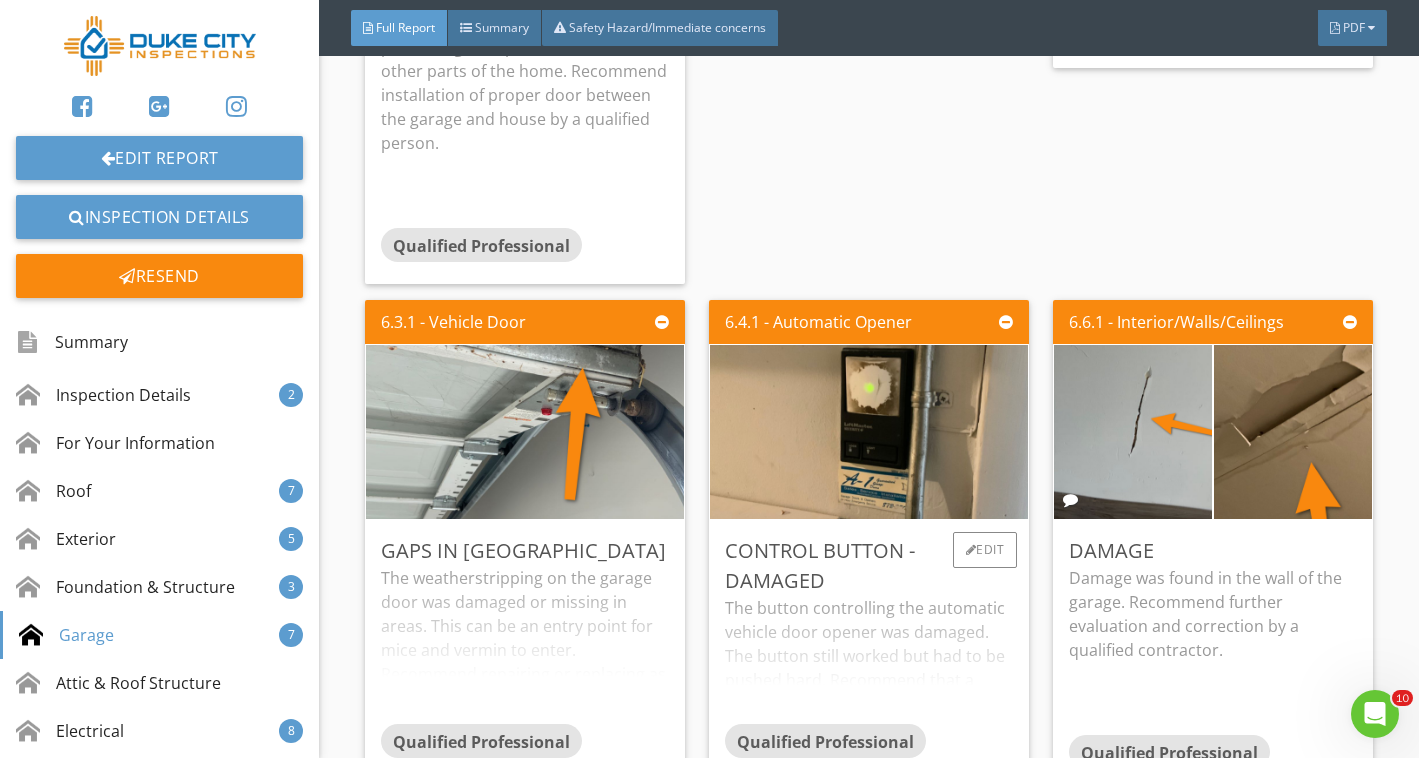 click on "The button controlling the automatic vehicle door opener was damaged. The button still worked but had to be pushed hard. Recommend that a qualified person repair or replace the control button." at bounding box center [869, 660] 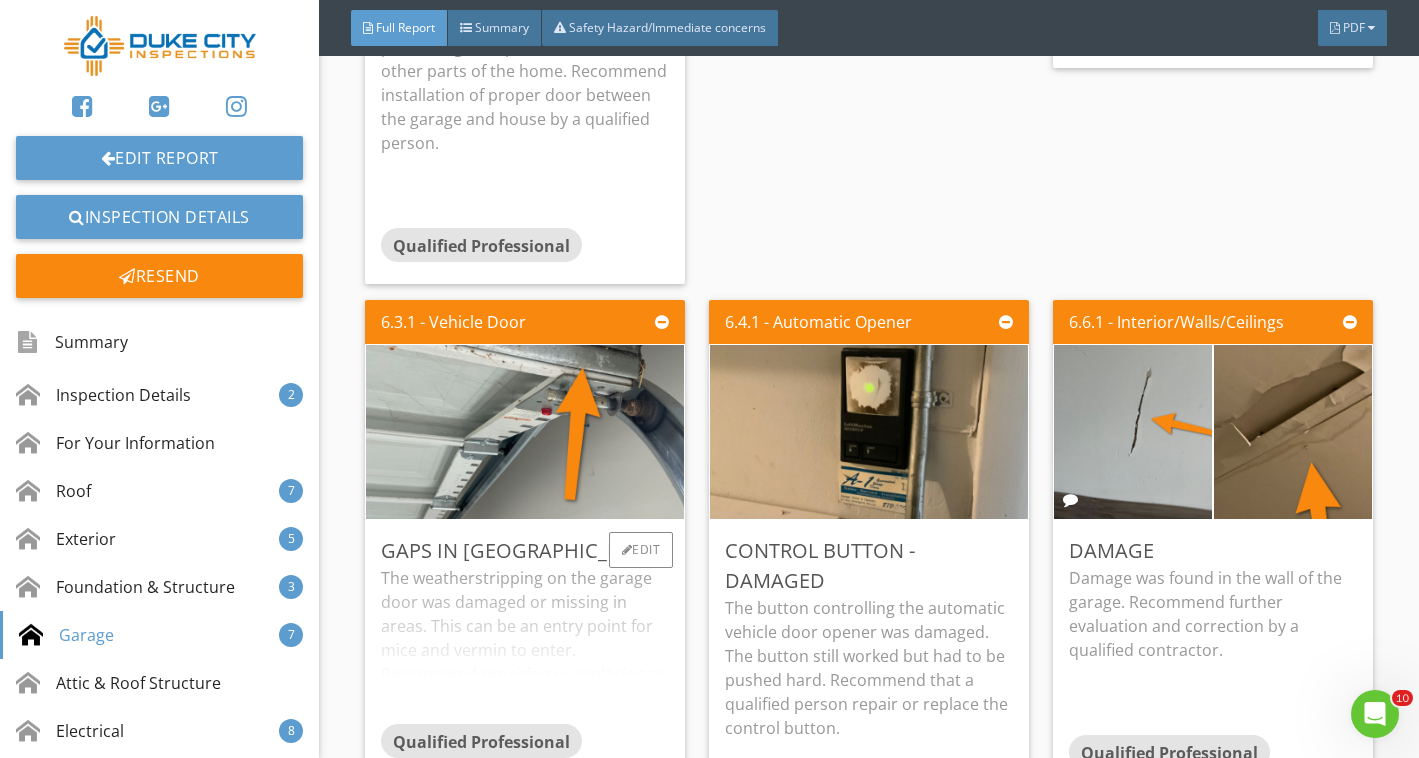 click on "The weatherstripping on the garage door was damaged or missing in areas. This can be an entry point for mice and vermin to enter. Recommend repairing or replacing as necessary by a qualified person." at bounding box center [525, 645] 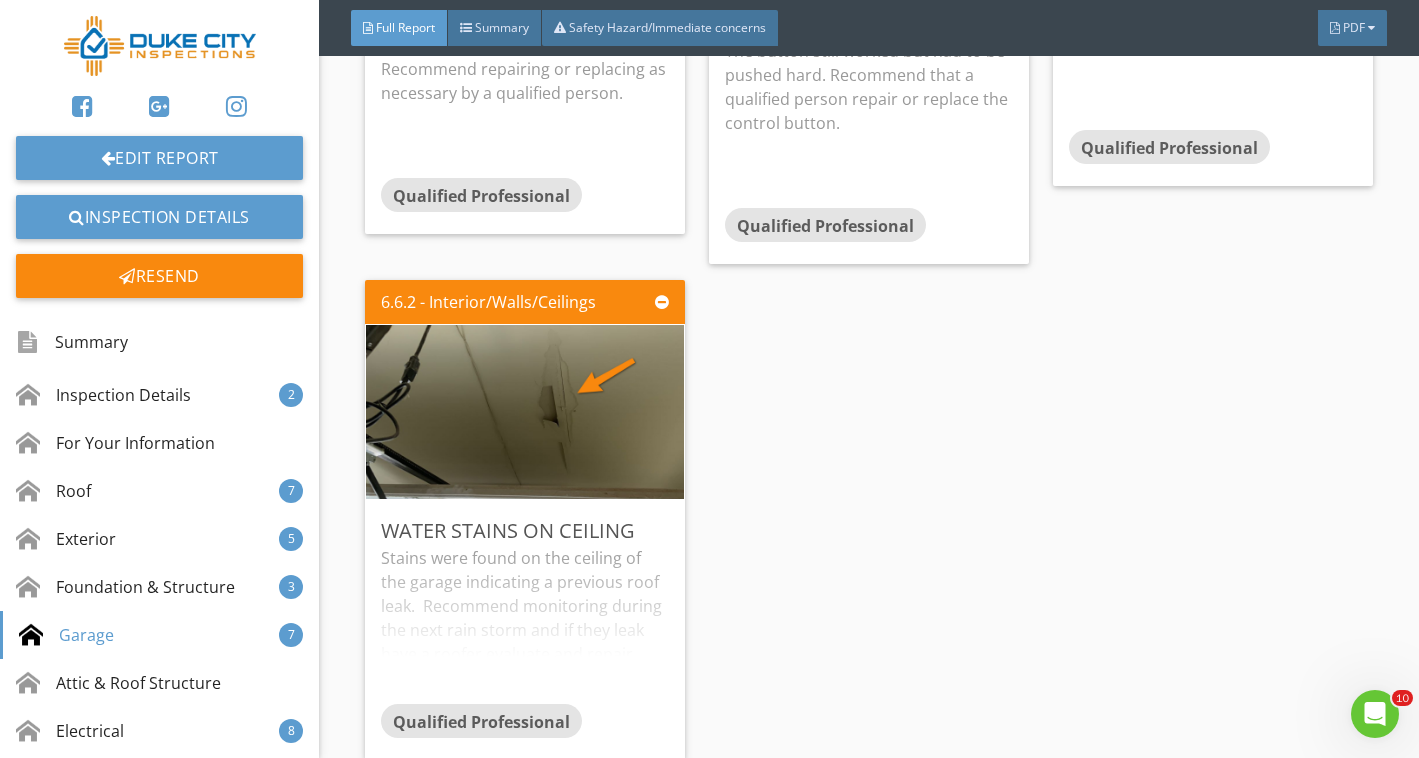 scroll, scrollTop: 9741, scrollLeft: 0, axis: vertical 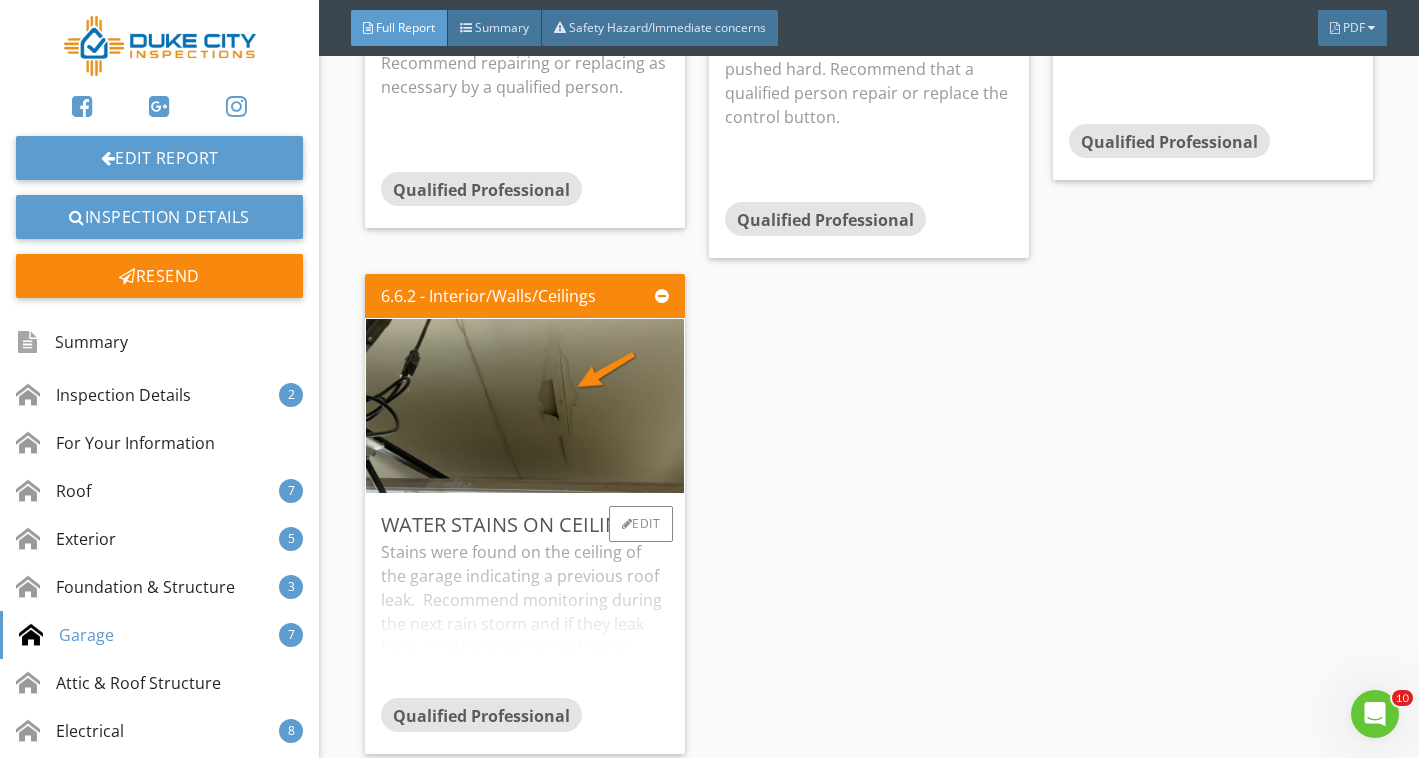 click on "Stains were found on the ceiling of the garage indicating a previous roof leak.  Recommend monitoring during the next rain storm and if they leak have a roofer evaluate and repair." at bounding box center (525, 619) 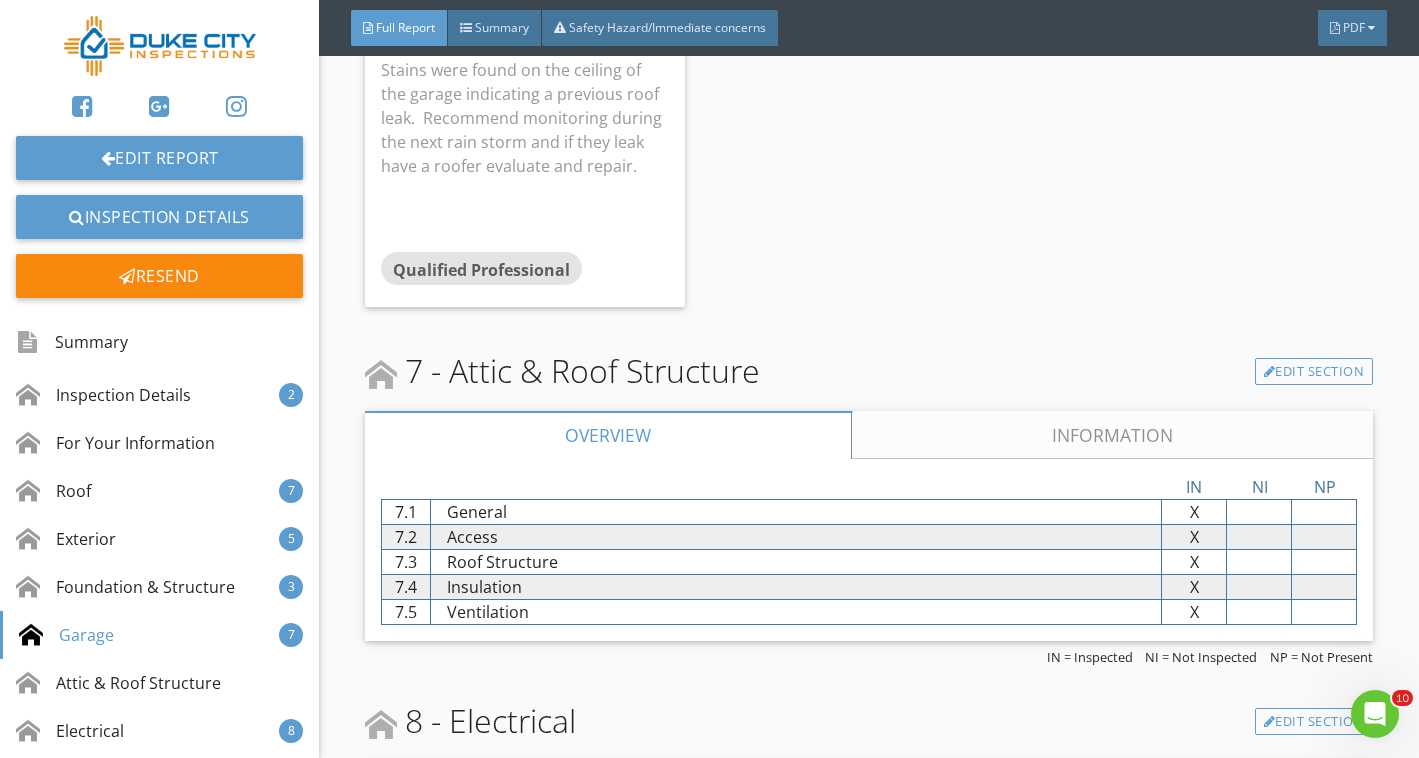 scroll, scrollTop: 10265, scrollLeft: 0, axis: vertical 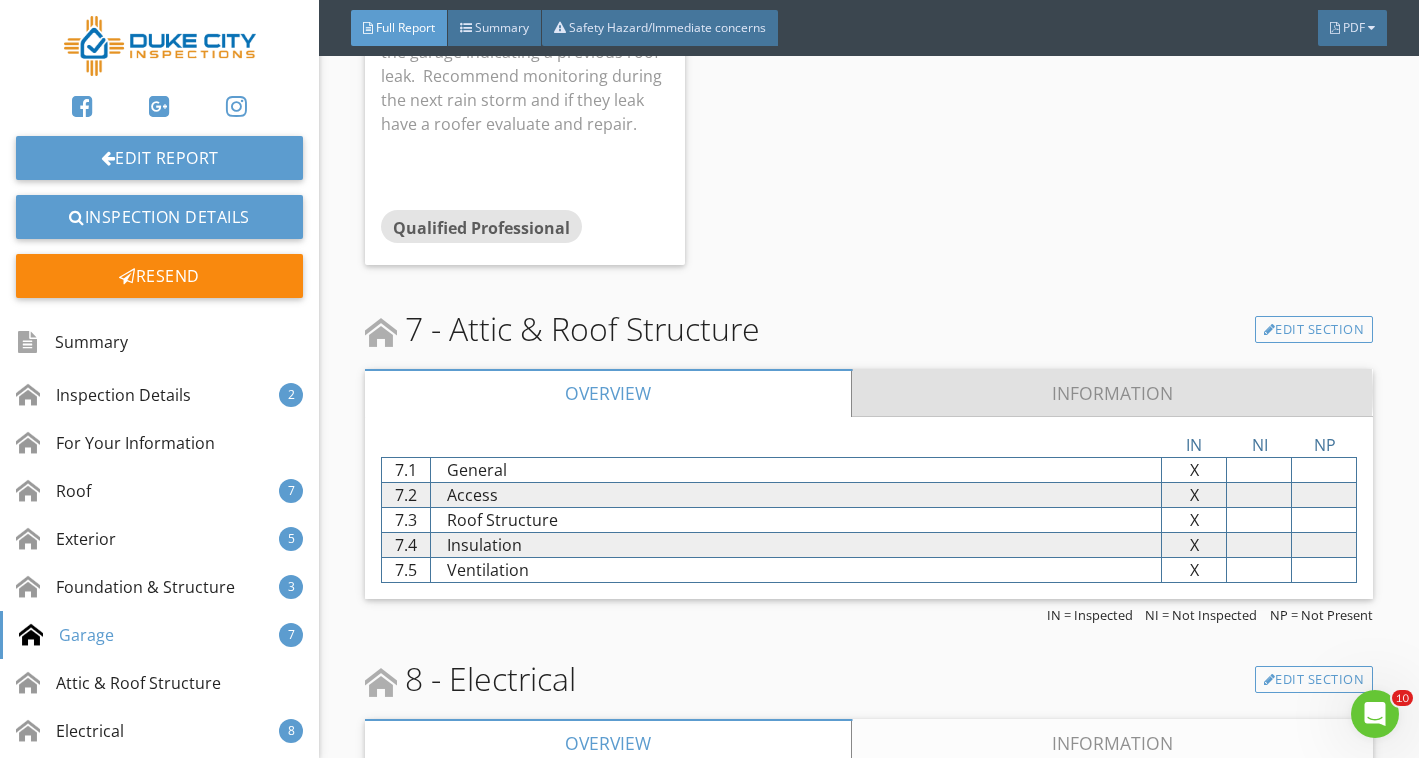 click on "Information" at bounding box center [1112, 393] 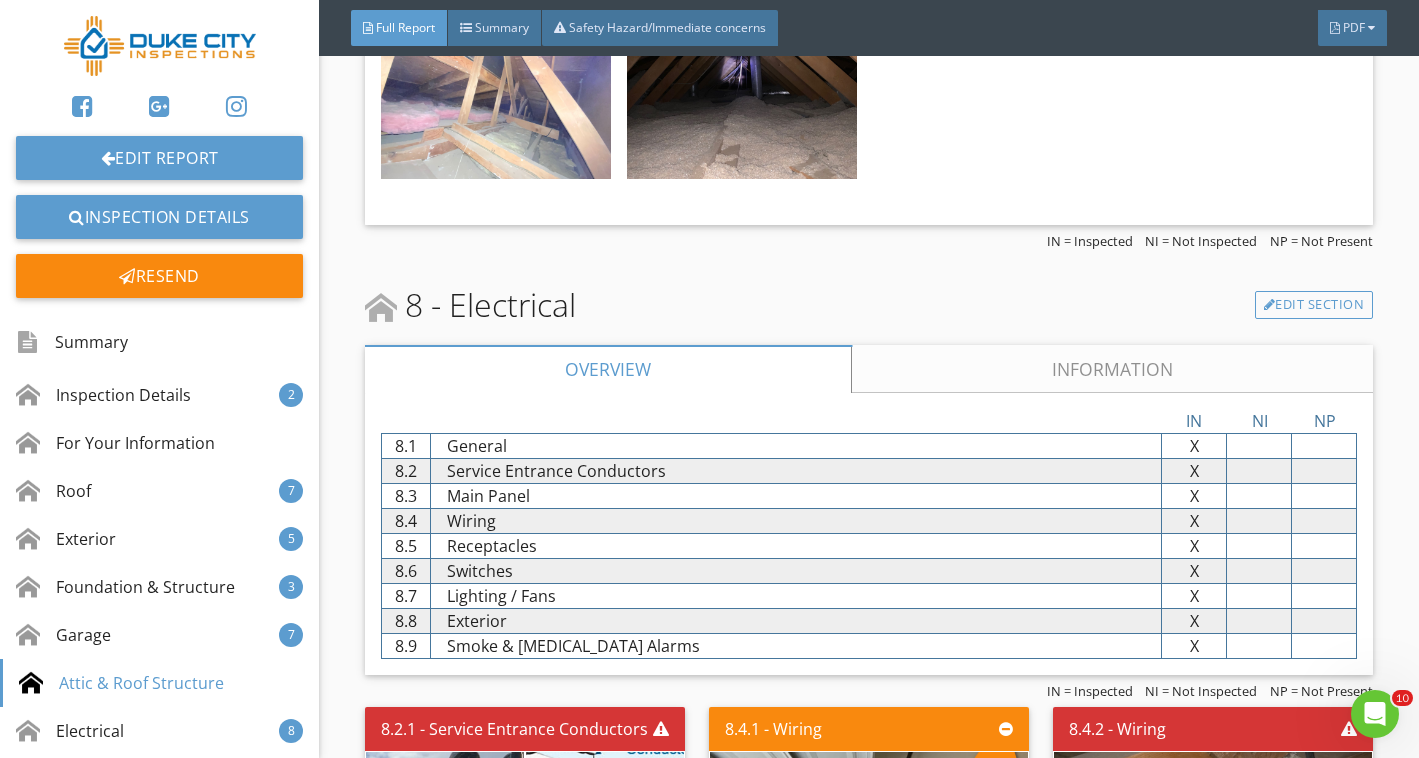 scroll, scrollTop: 11055, scrollLeft: 0, axis: vertical 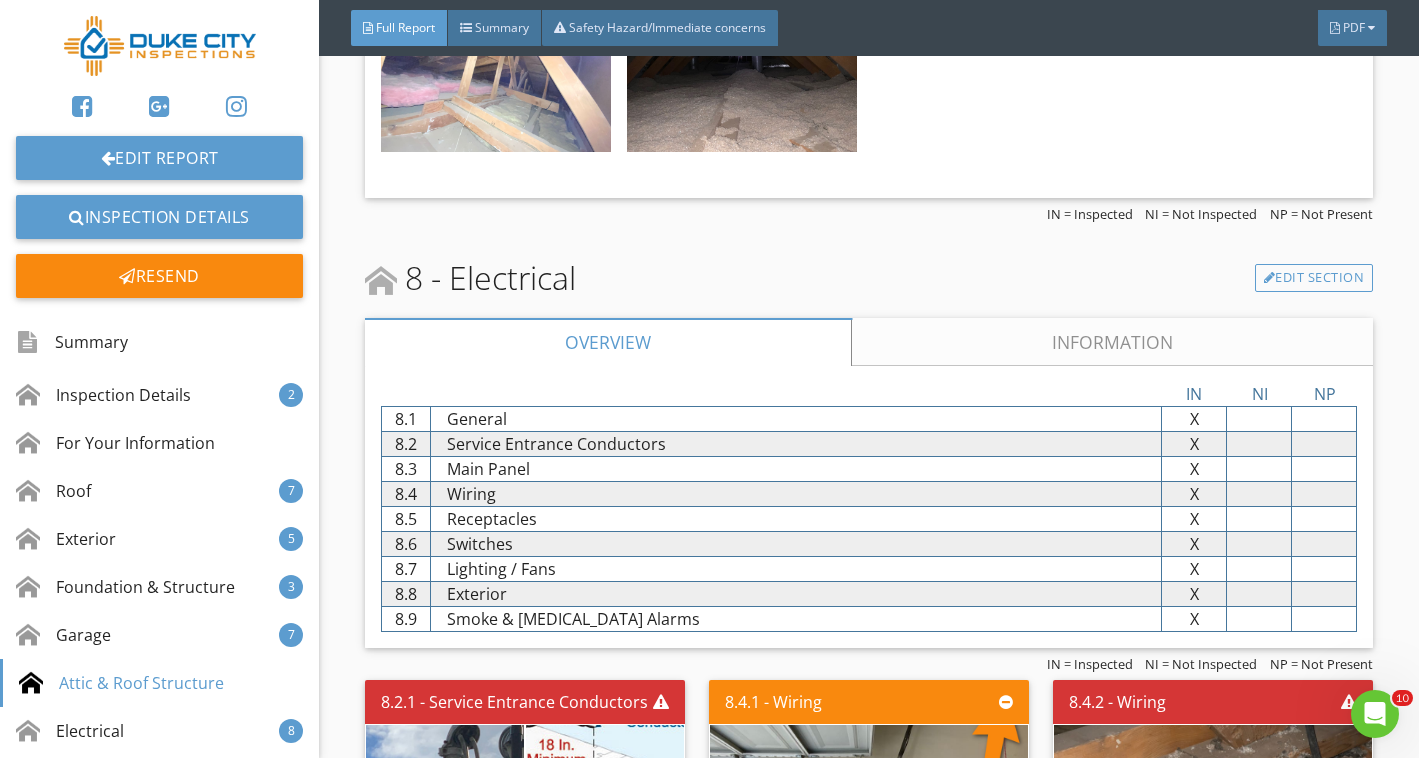 click on "Information" at bounding box center [1112, 342] 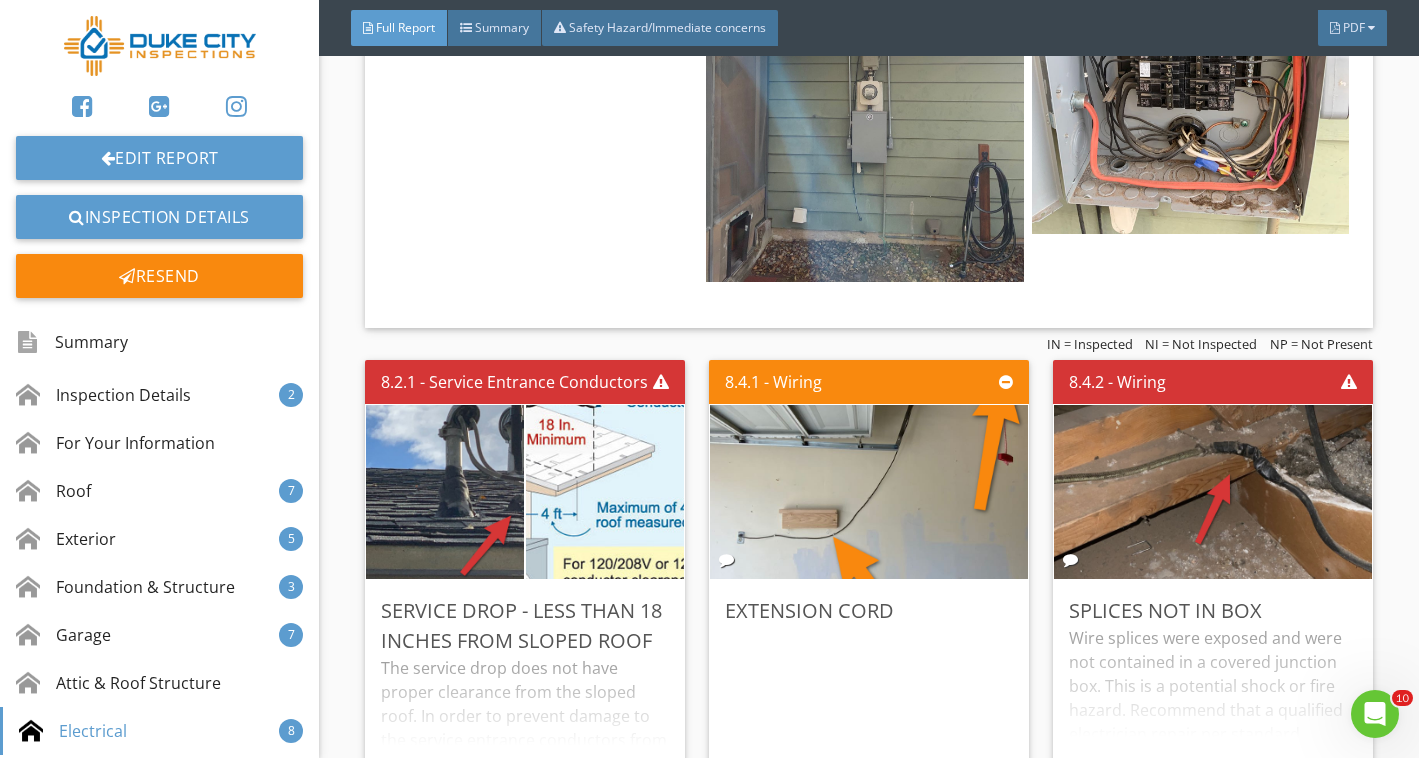 scroll, scrollTop: 11861, scrollLeft: 0, axis: vertical 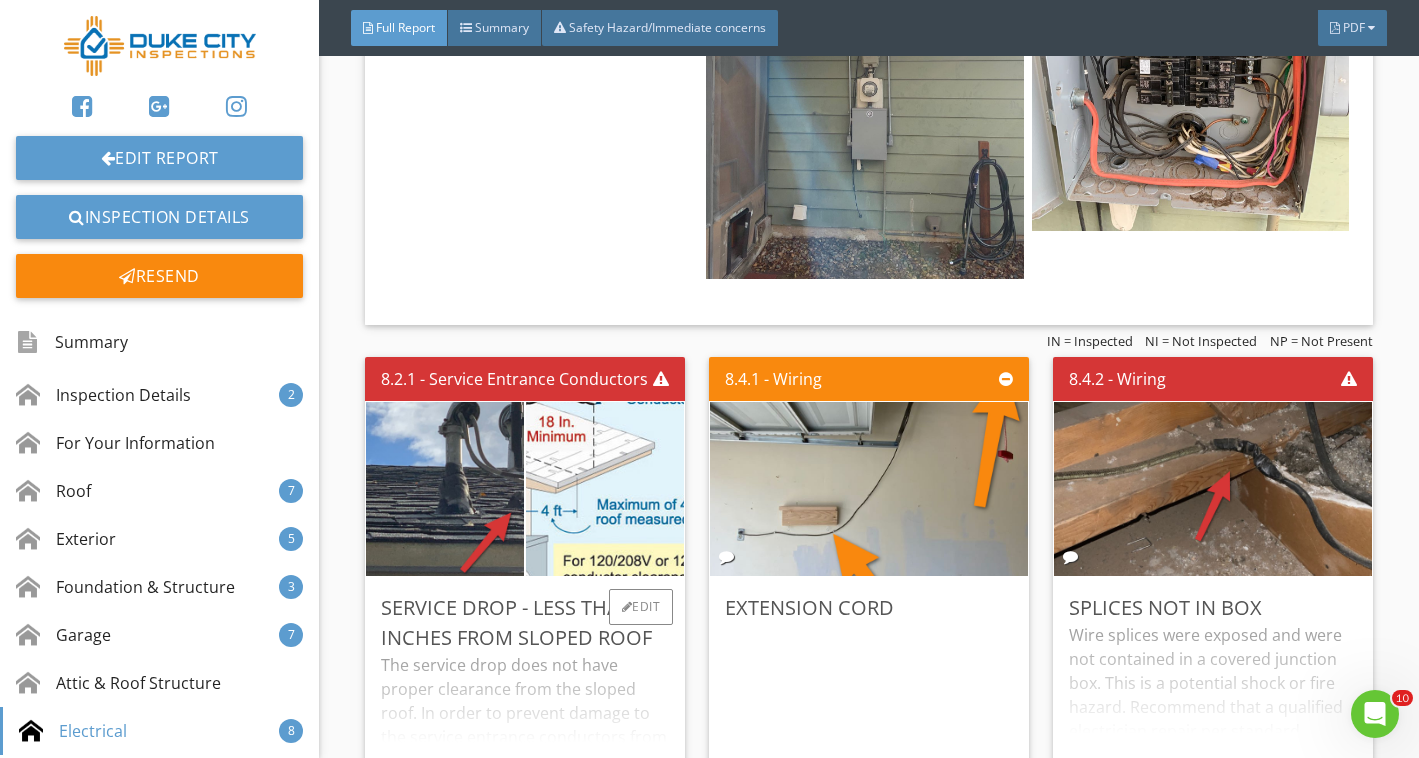 click on "The service drop does not have proper clearance from the sloped roof. In order to prevent damage to the service entrance conductors from the roof covering, I recommend having at least 18 inches of clearance. I recommend having this evaluated and addressed as necessary by a licensed electrician." at bounding box center (525, 717) 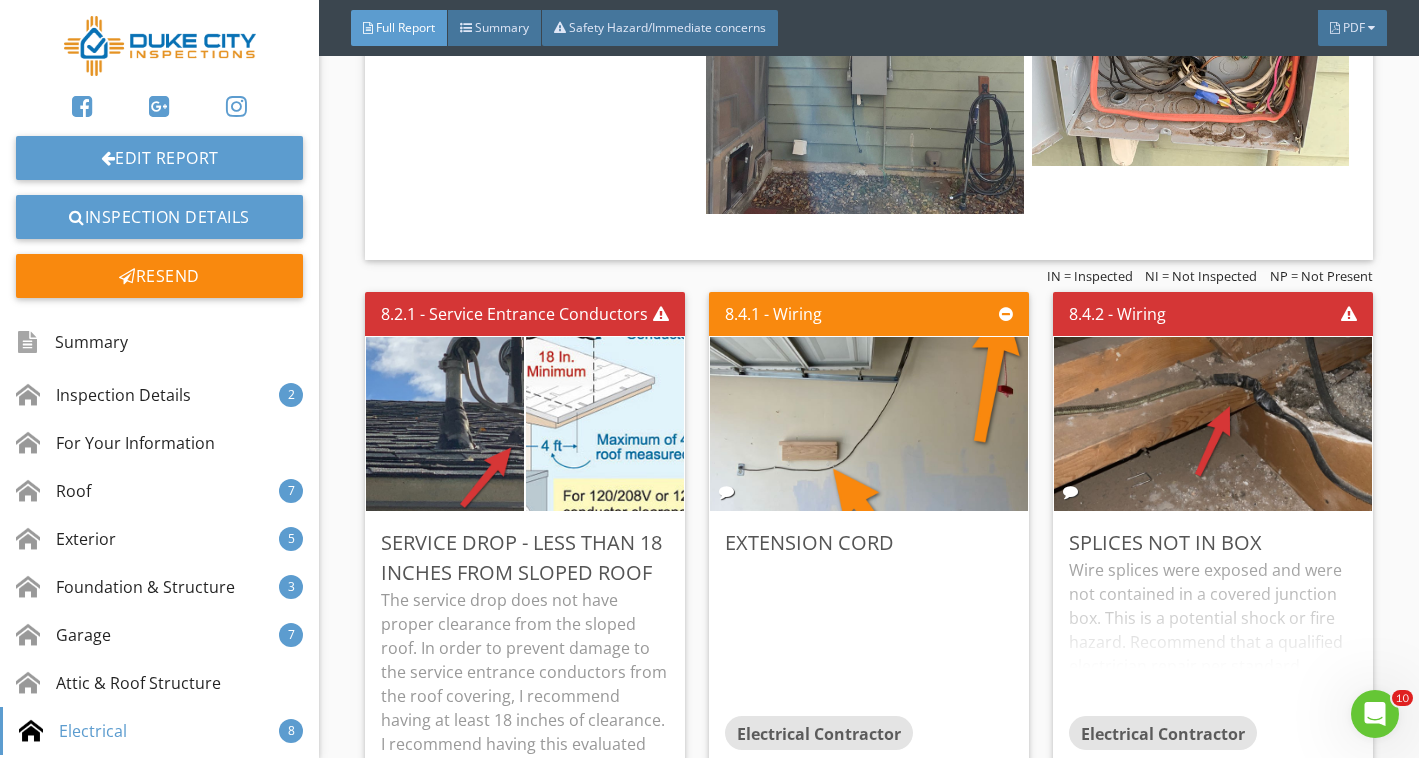 scroll, scrollTop: 11934, scrollLeft: 0, axis: vertical 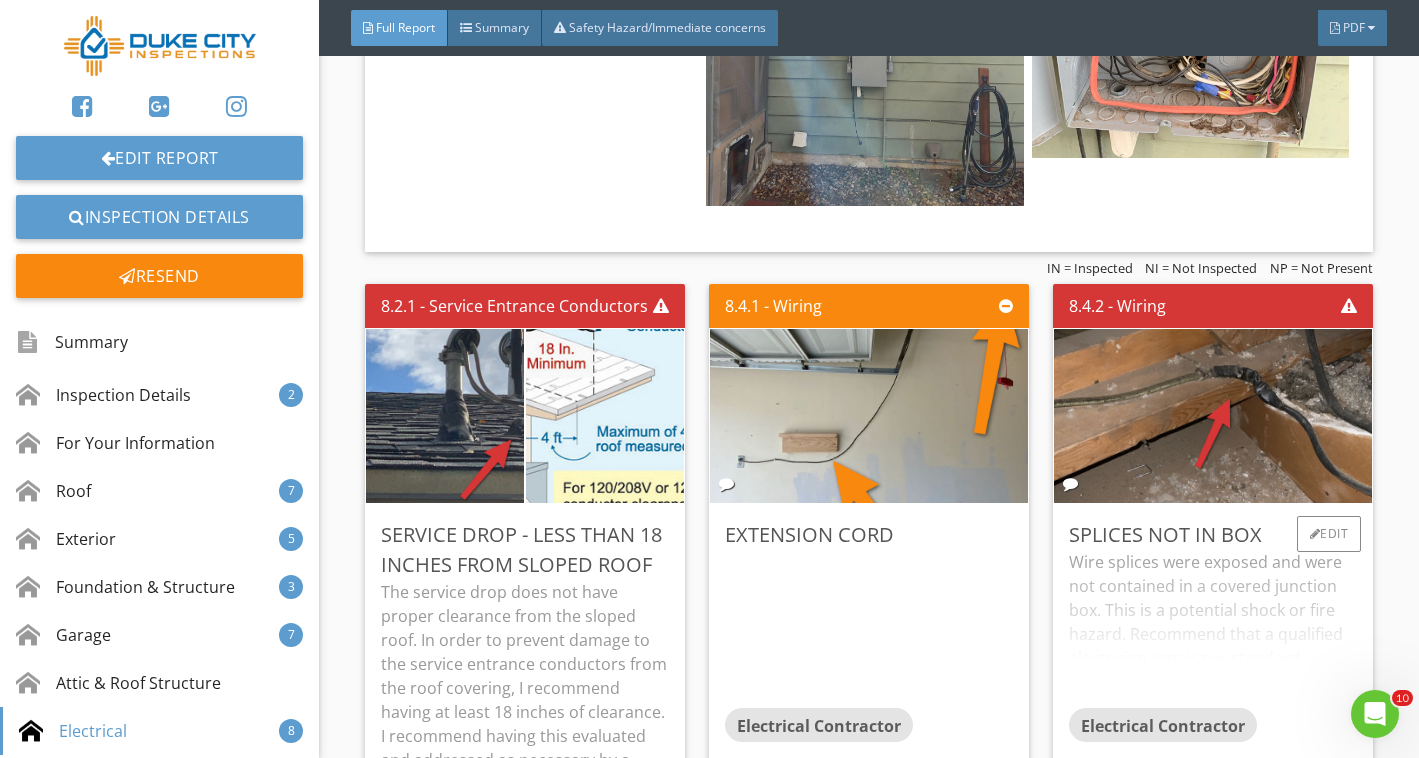 click on "Wire splices were exposed and were not contained in a covered junction box. This is a potential shock or fire hazard. Recommend that a qualified electrician repair per standard building practices. For example, by installing permanently mounted junction boxes with cover plates where needed to contain wiring splices." at bounding box center [1213, 629] 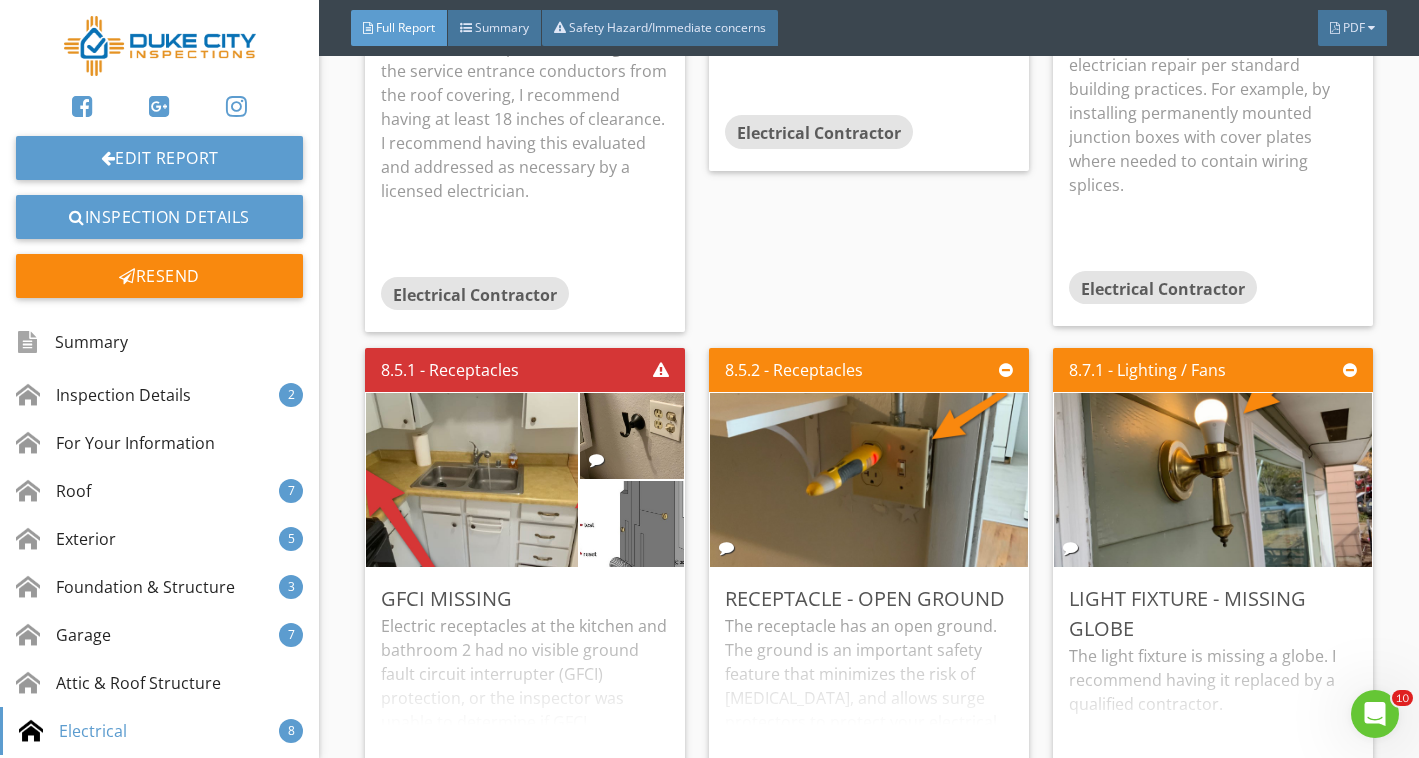 scroll, scrollTop: 12530, scrollLeft: 0, axis: vertical 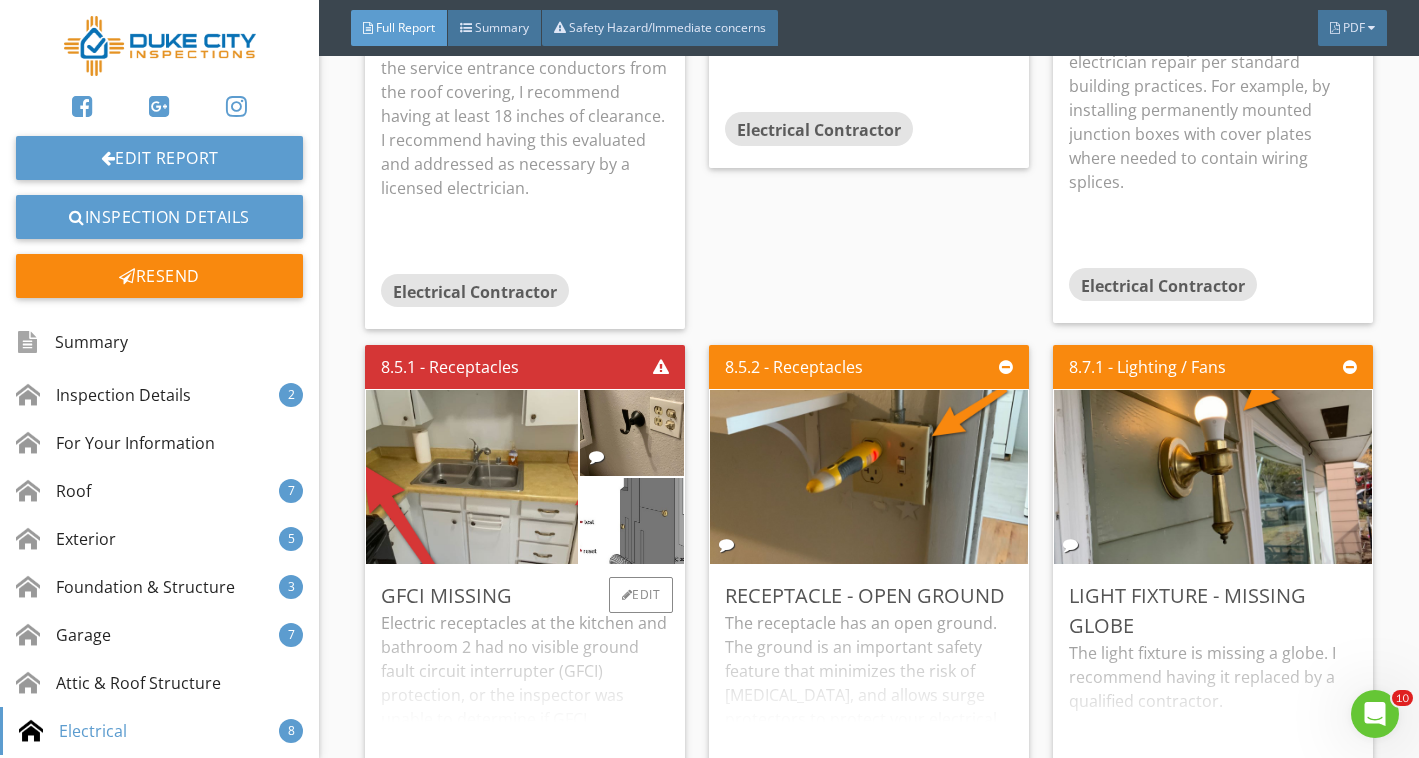 click on "Electric receptacles at the kitchen and bathroom 2 had no visible ground fault circuit interrupter (GFCI) protection, or the inspector was unable to determine if GFCI protection was present. If not GFCI-protected, receptacles in wet areas pose a shock hazard. Recommend that a qualified electrician evaluate and install GFCI protection if necessary and per standard building practices. General guidelines for GFCI-protected receptacles include the following locations:" at bounding box center (525, 690) 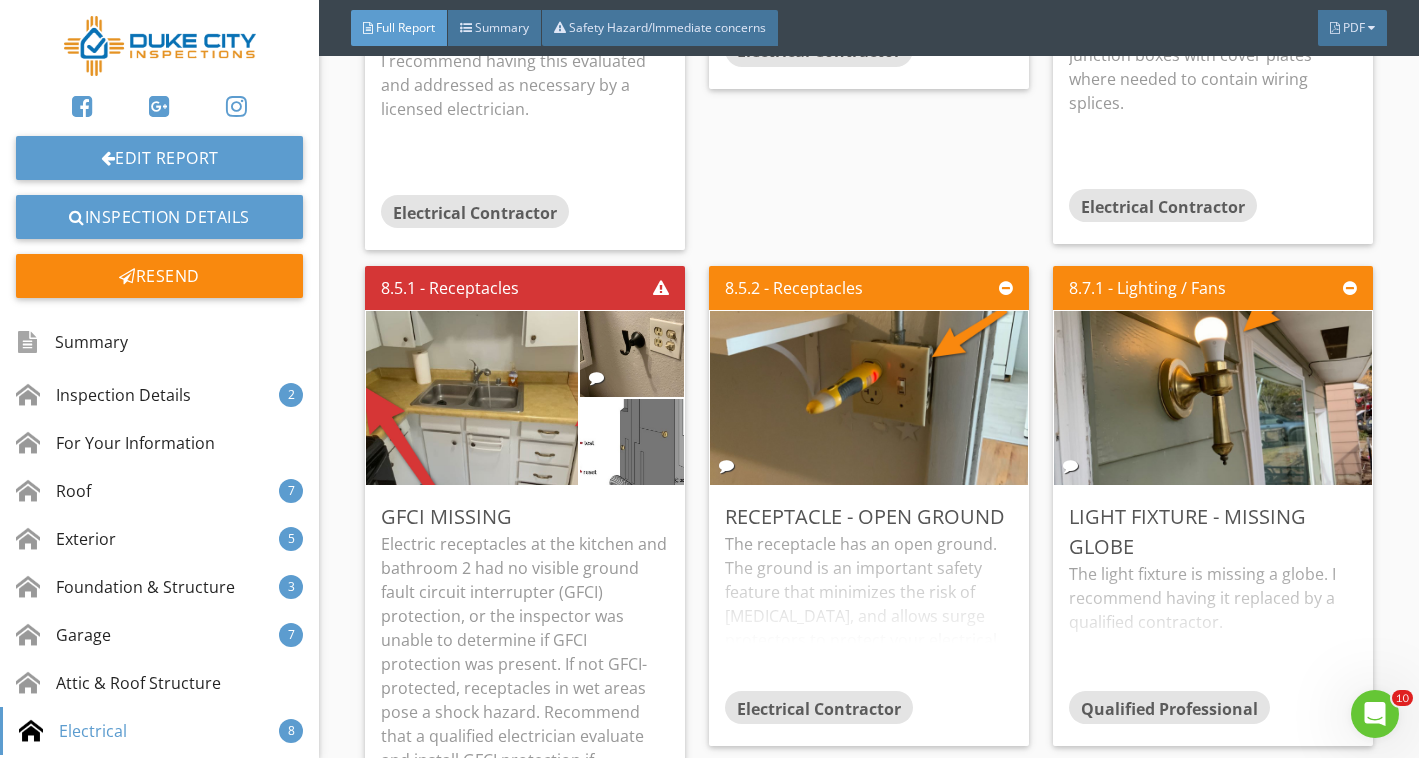 scroll, scrollTop: 12620, scrollLeft: 0, axis: vertical 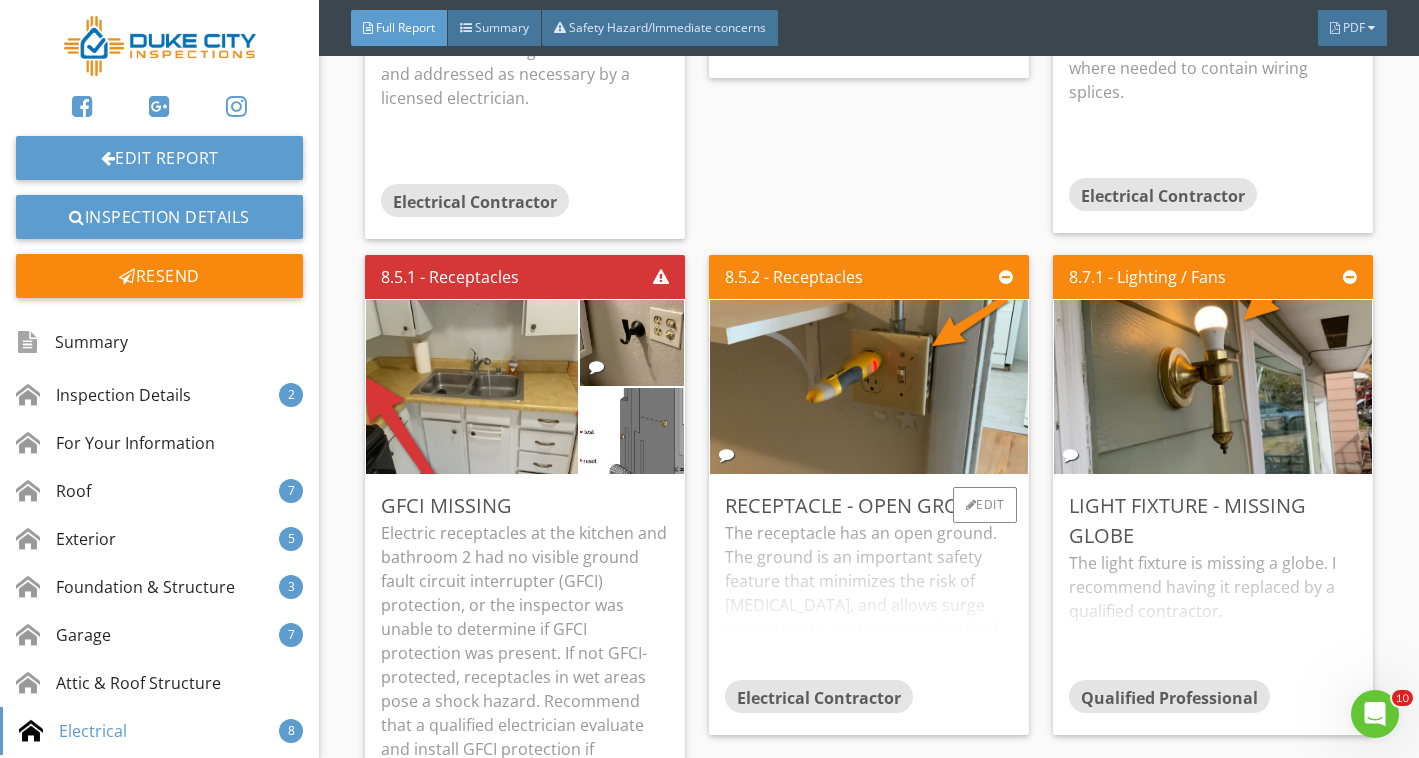 click on "The receptacle has an open ground. The ground is an important safety feature that minimizes the risk of electric shock, and allows surge protectors to protect your electrical equipment. I recommend having this evaluated and addressed by a licensed electrician." at bounding box center [869, 600] 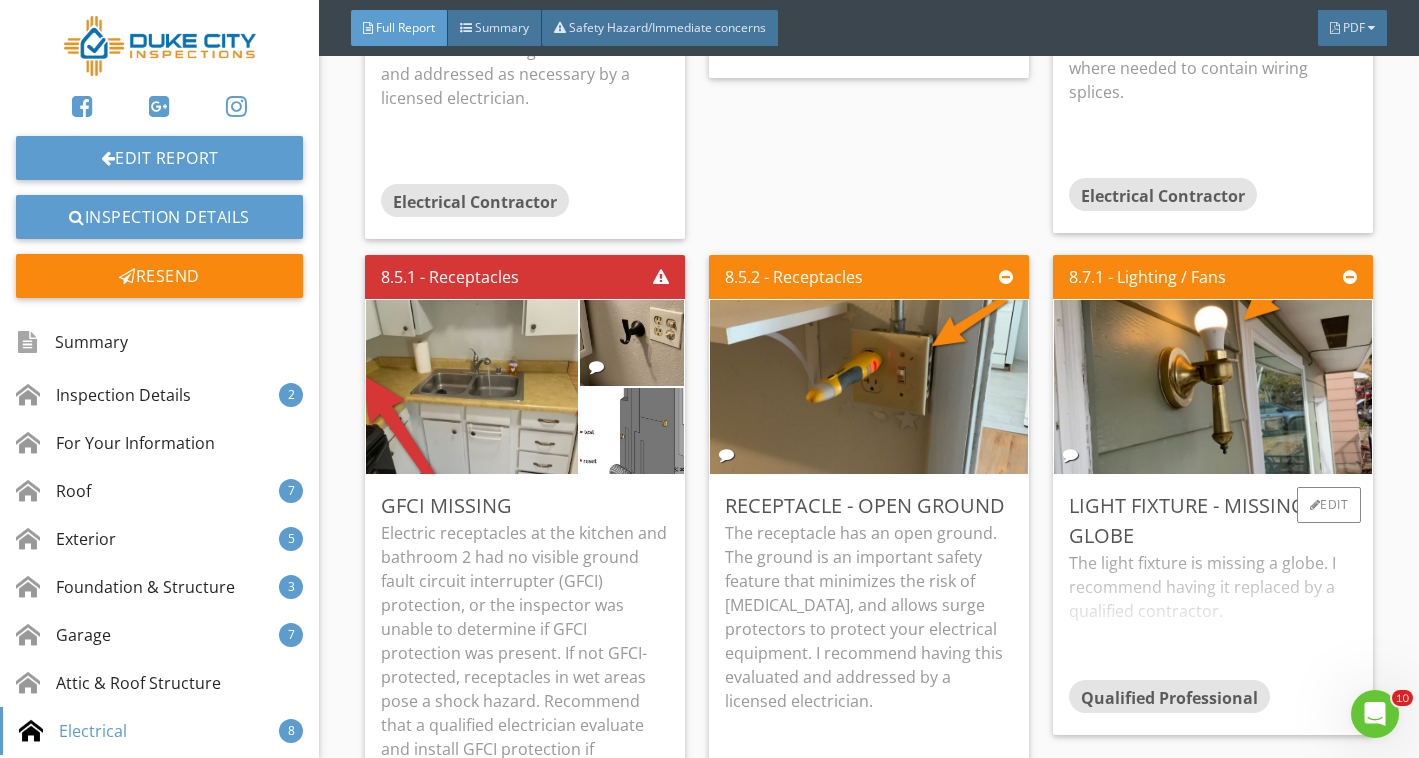 click on "The light fixture is missing a globe. I recommend having it replaced by a qualified contractor." at bounding box center [1213, 615] 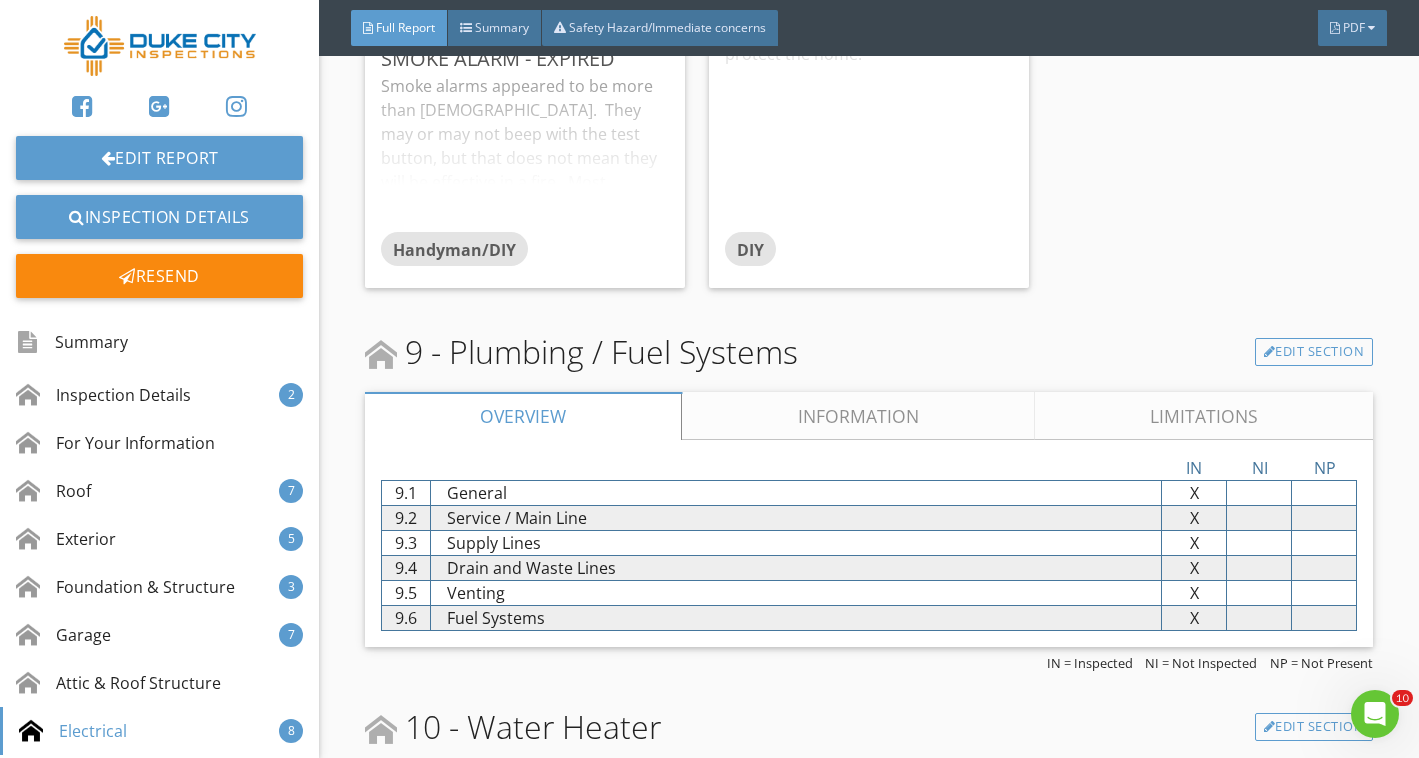 scroll, scrollTop: 13860, scrollLeft: 0, axis: vertical 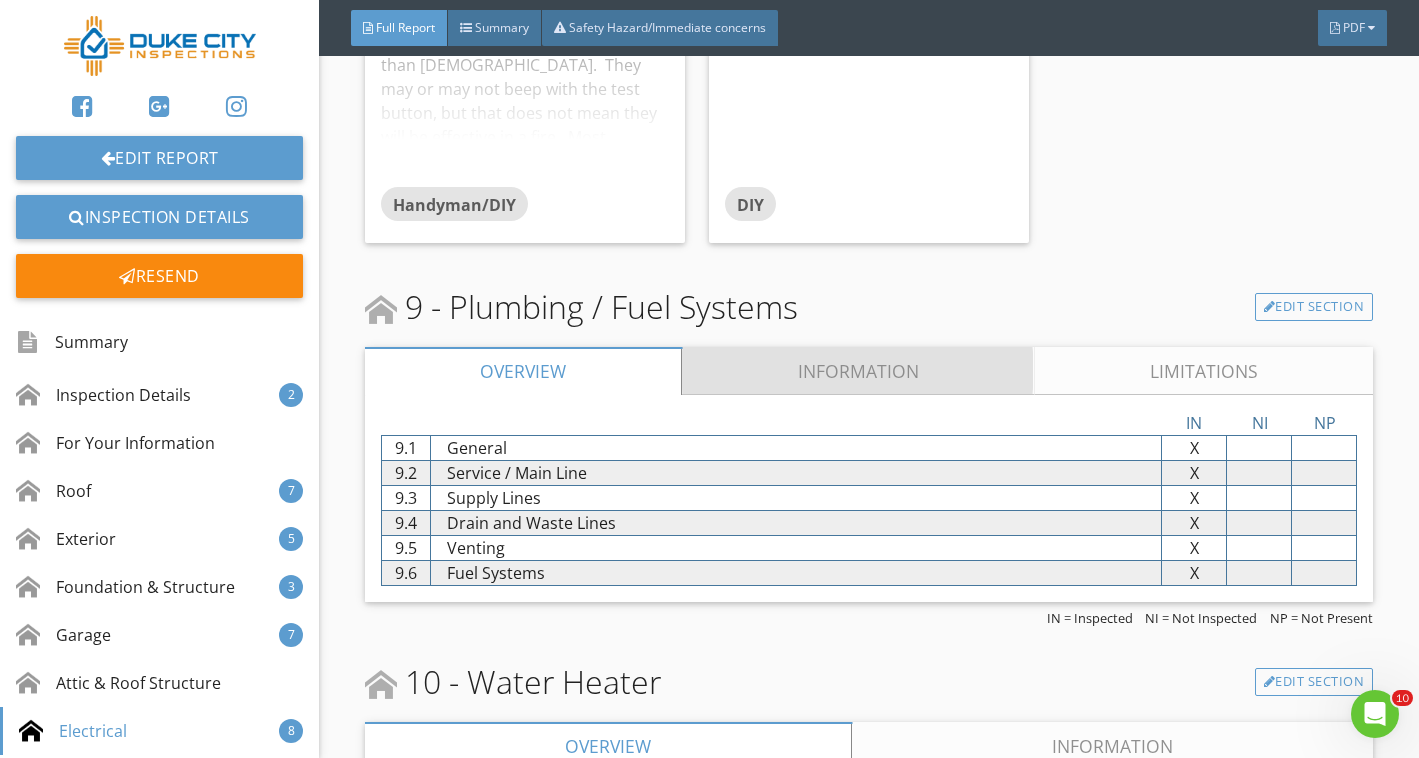click on "Information" at bounding box center [858, 371] 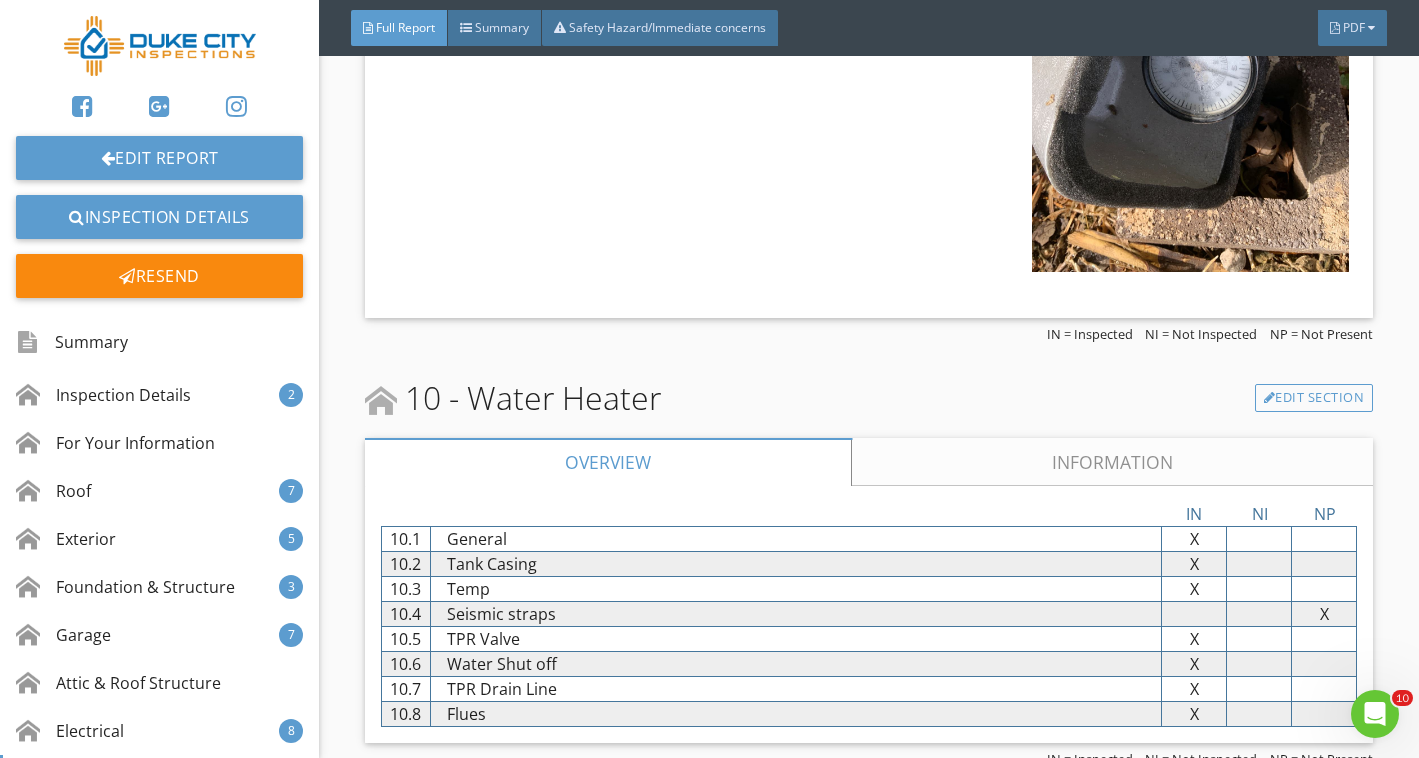 scroll, scrollTop: 14820, scrollLeft: 0, axis: vertical 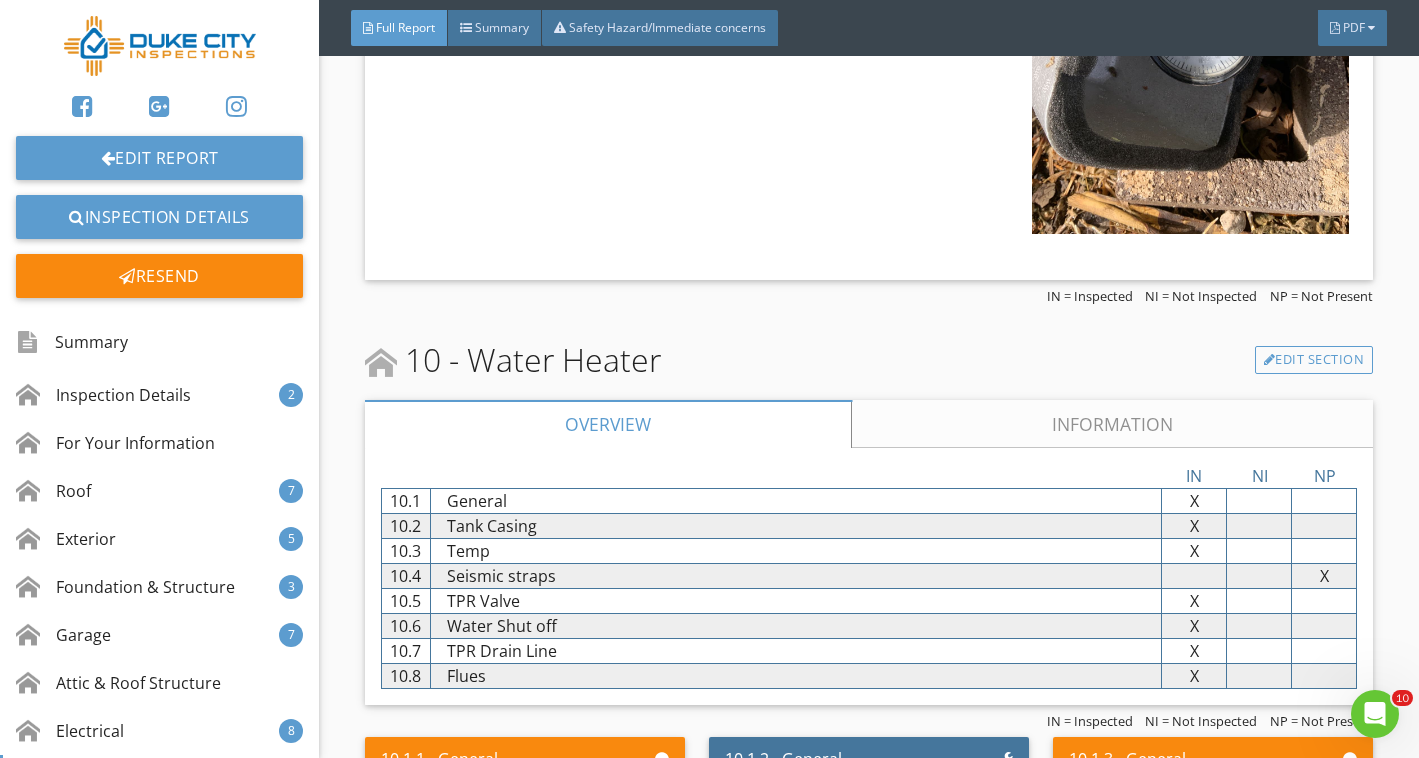 click on "Information" at bounding box center (1112, 424) 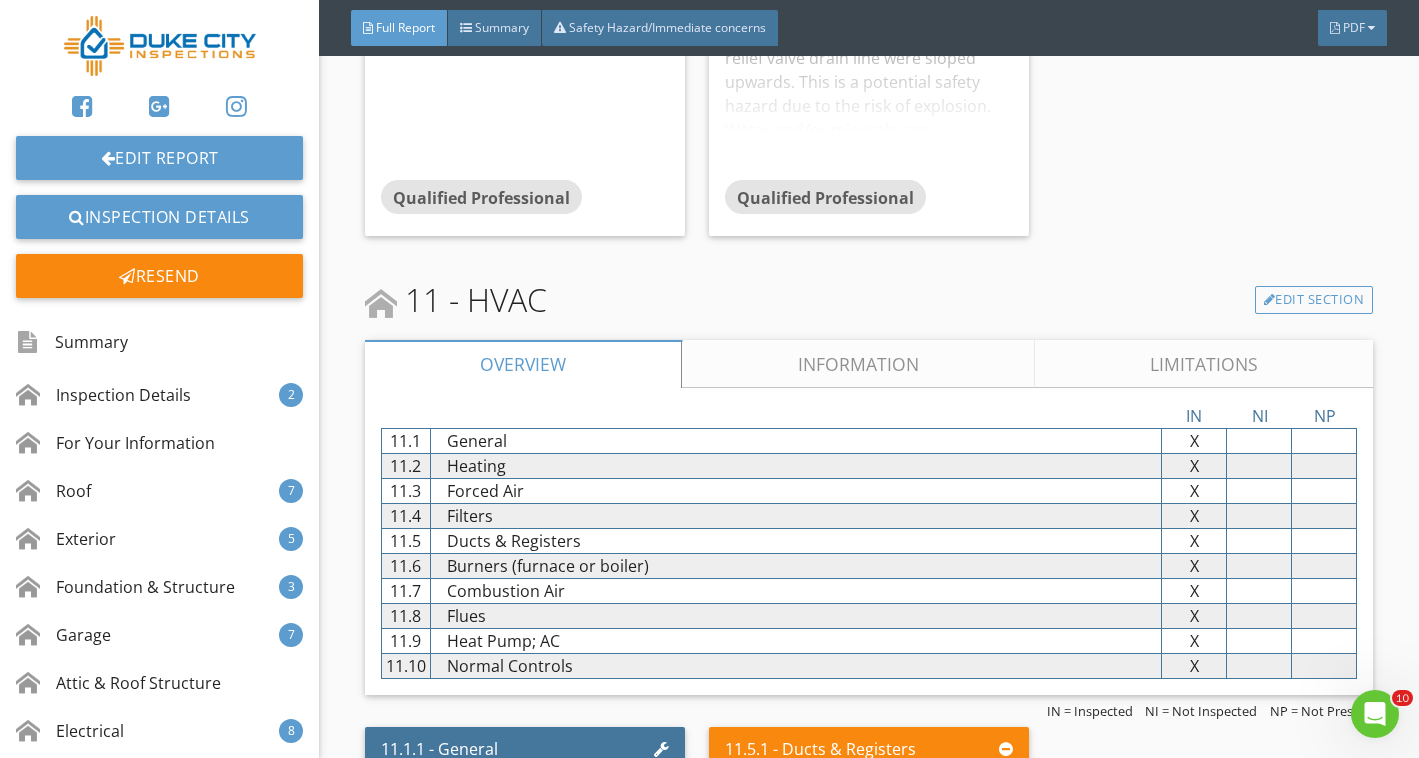scroll, scrollTop: 17355, scrollLeft: 0, axis: vertical 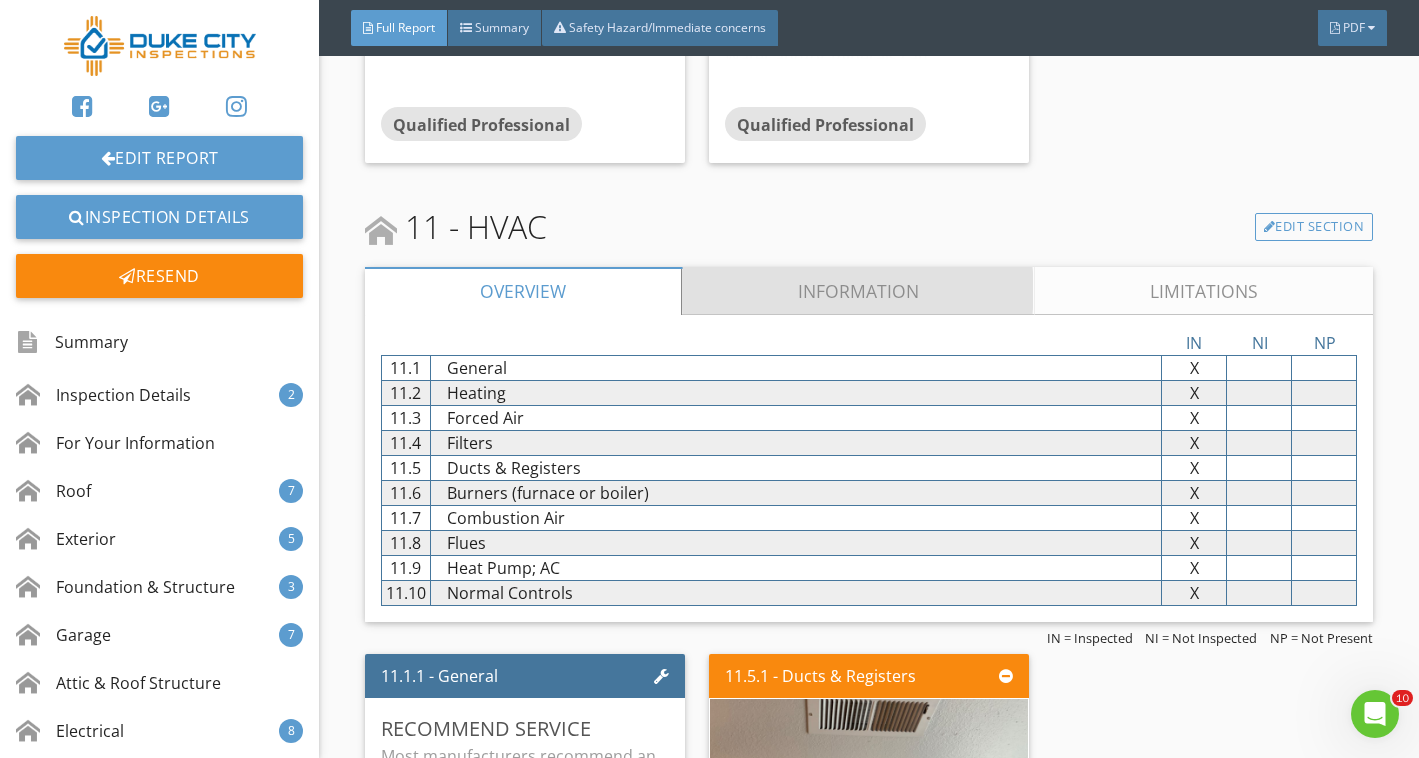 click on "Information" at bounding box center (858, 291) 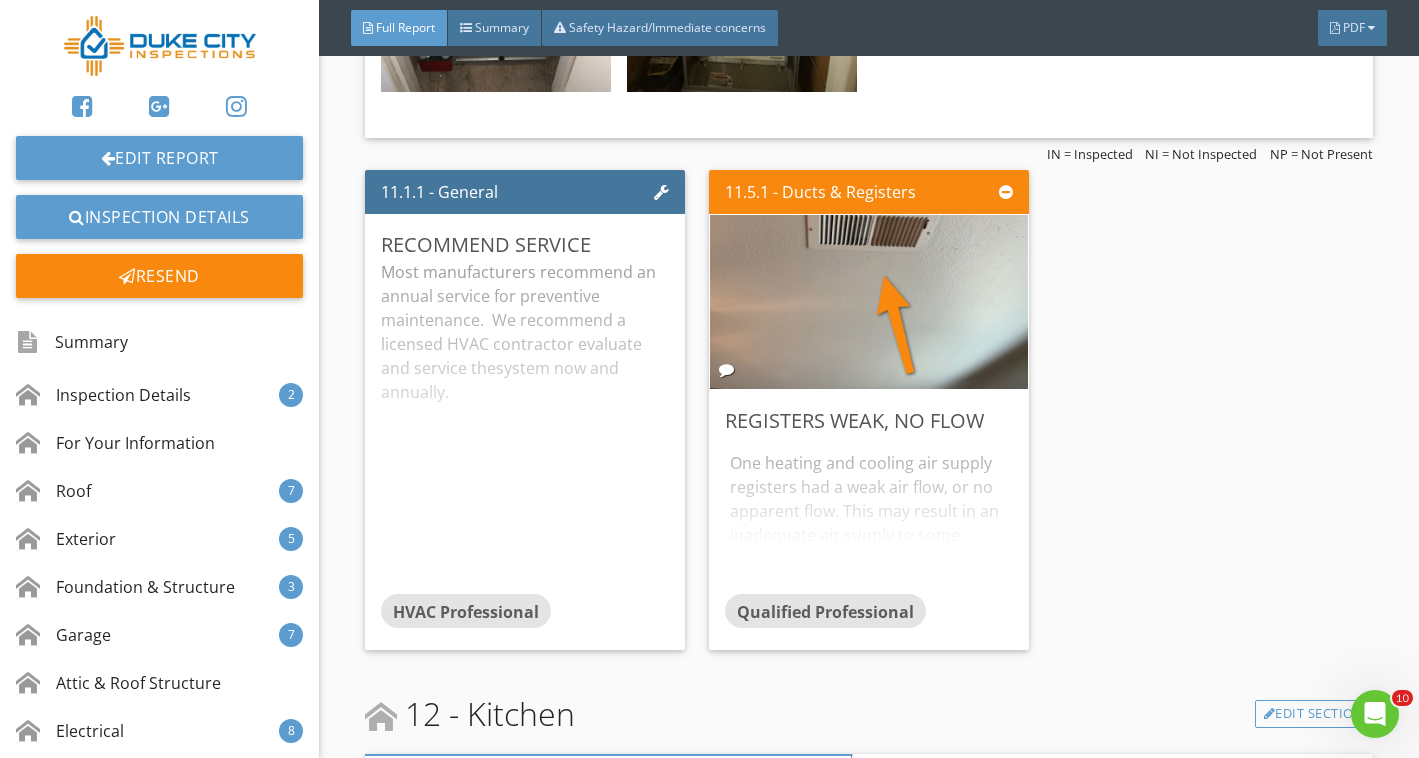 scroll, scrollTop: 18929, scrollLeft: 0, axis: vertical 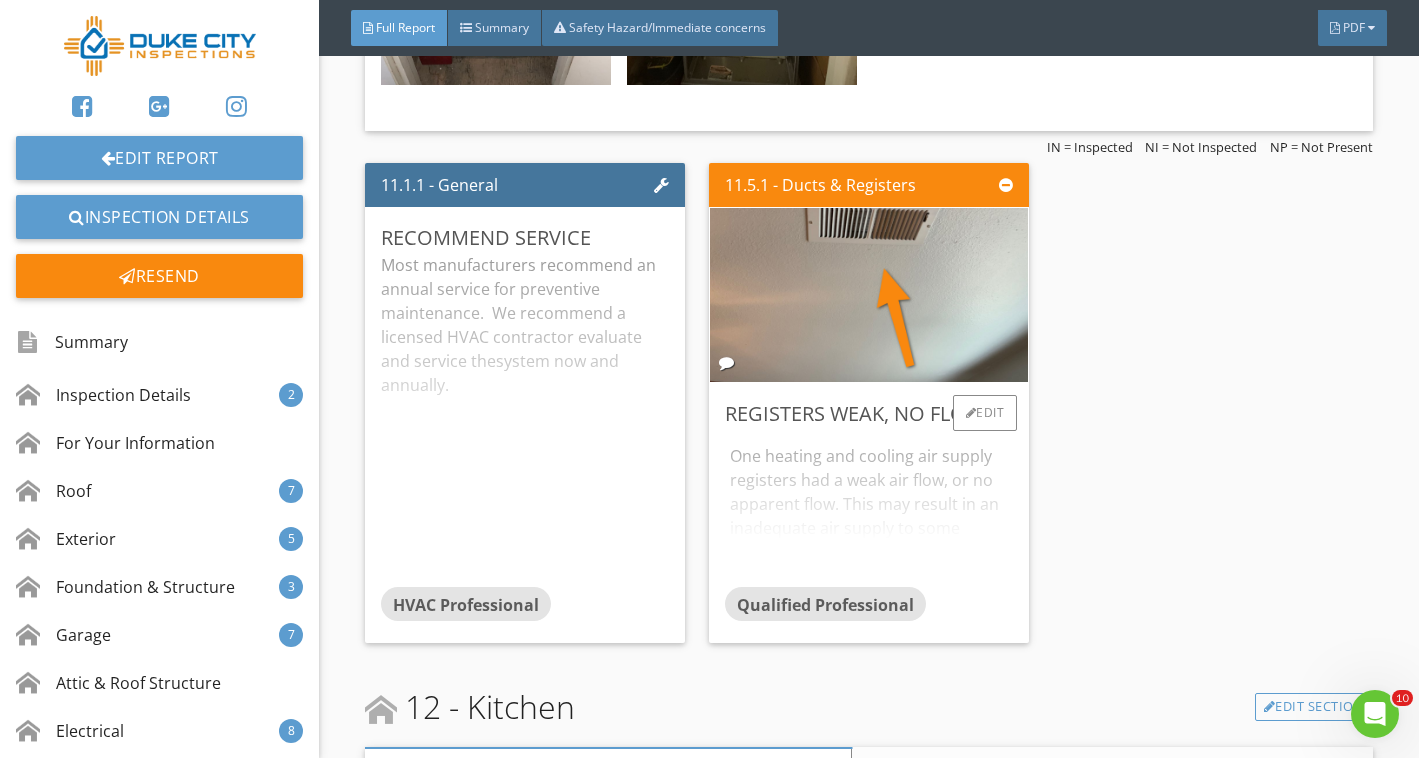 click on "One heating and cooling air supply registers had a weak air flow, or no apparent flow. This may result in an inadequate air supply to some rooms. Adjustable dampers in ducts may exist and be adjusted to improve the flow. Adjusting register controls may also help to improve the flow. If such adjustments don't result in a balanced flow to registers, have a qualified HVAC contractor evaluate and repair or make modifications as necessary." at bounding box center [869, 508] 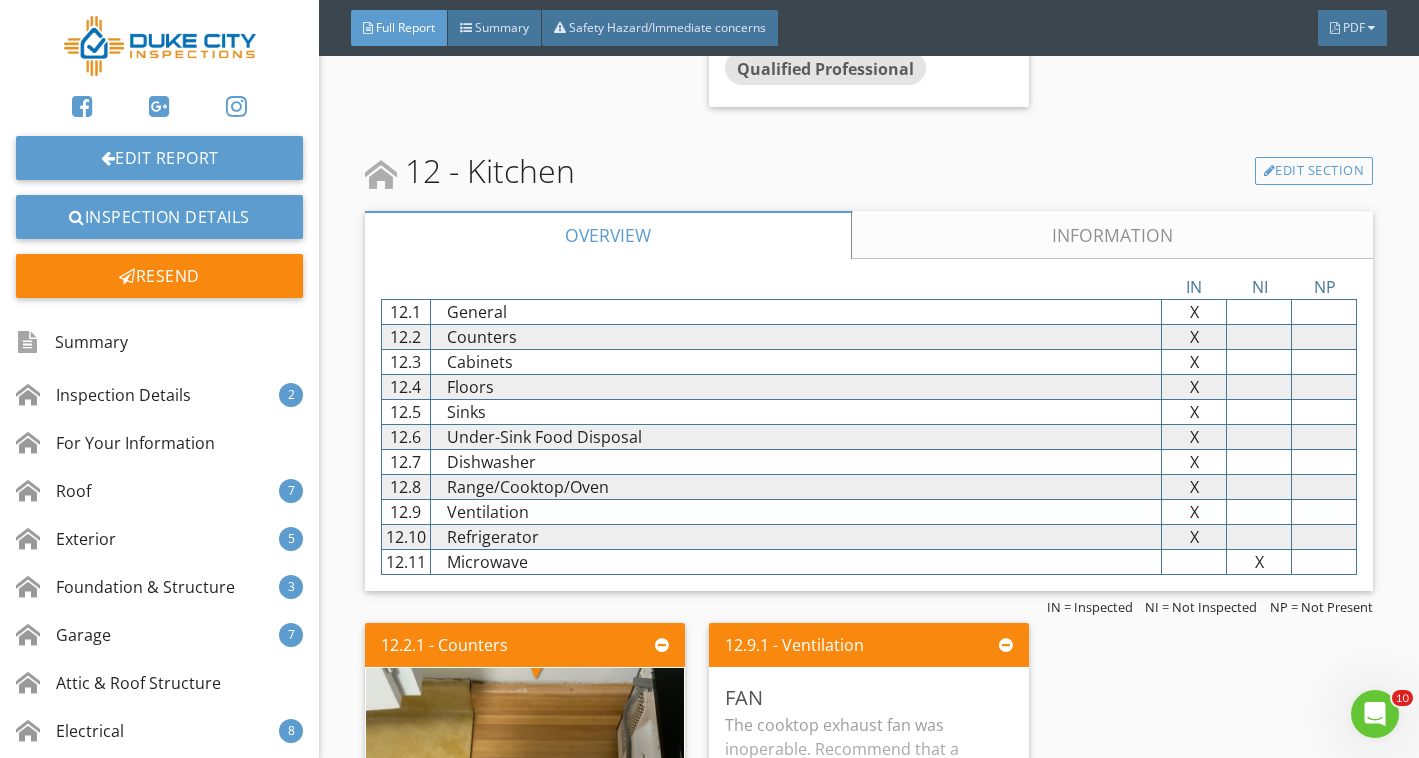 scroll, scrollTop: 19715, scrollLeft: 0, axis: vertical 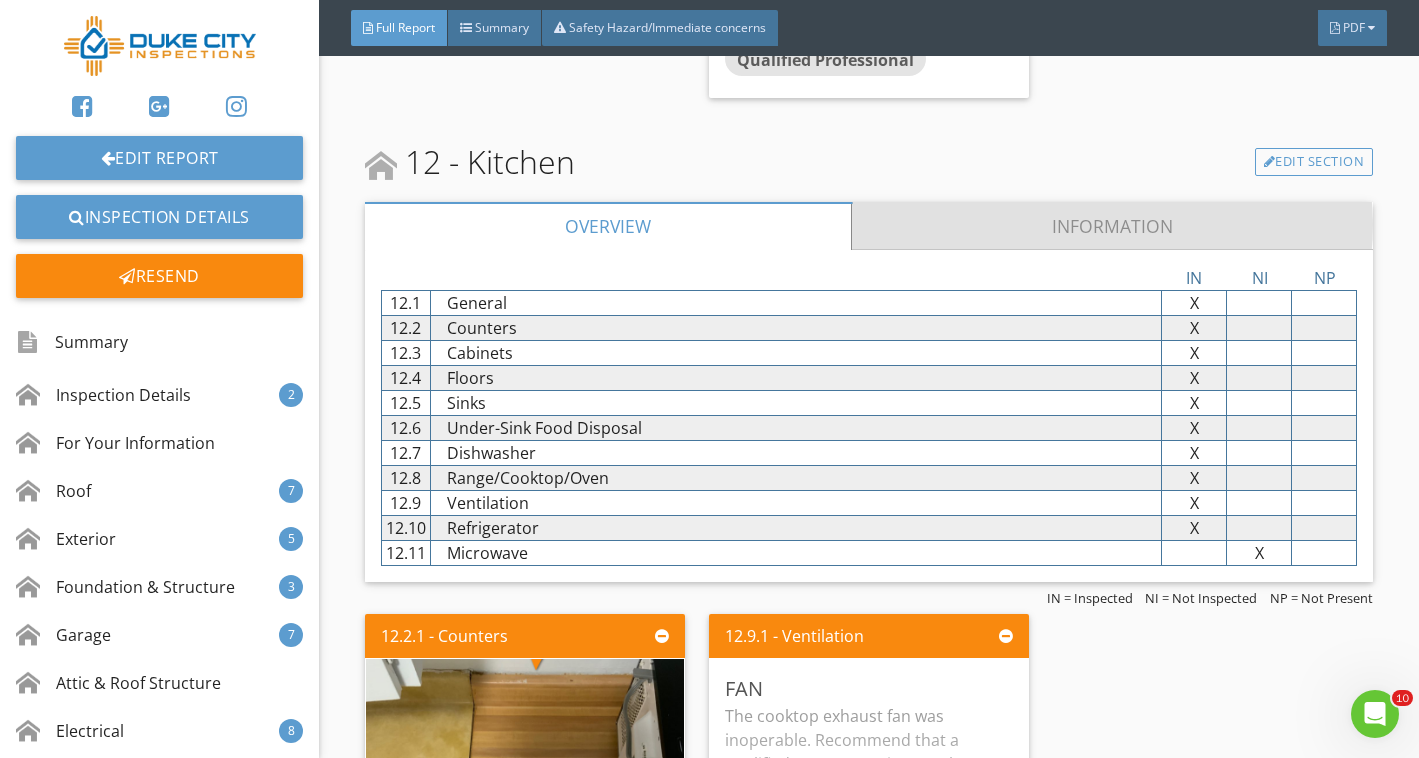 click on "Information" at bounding box center (1112, 226) 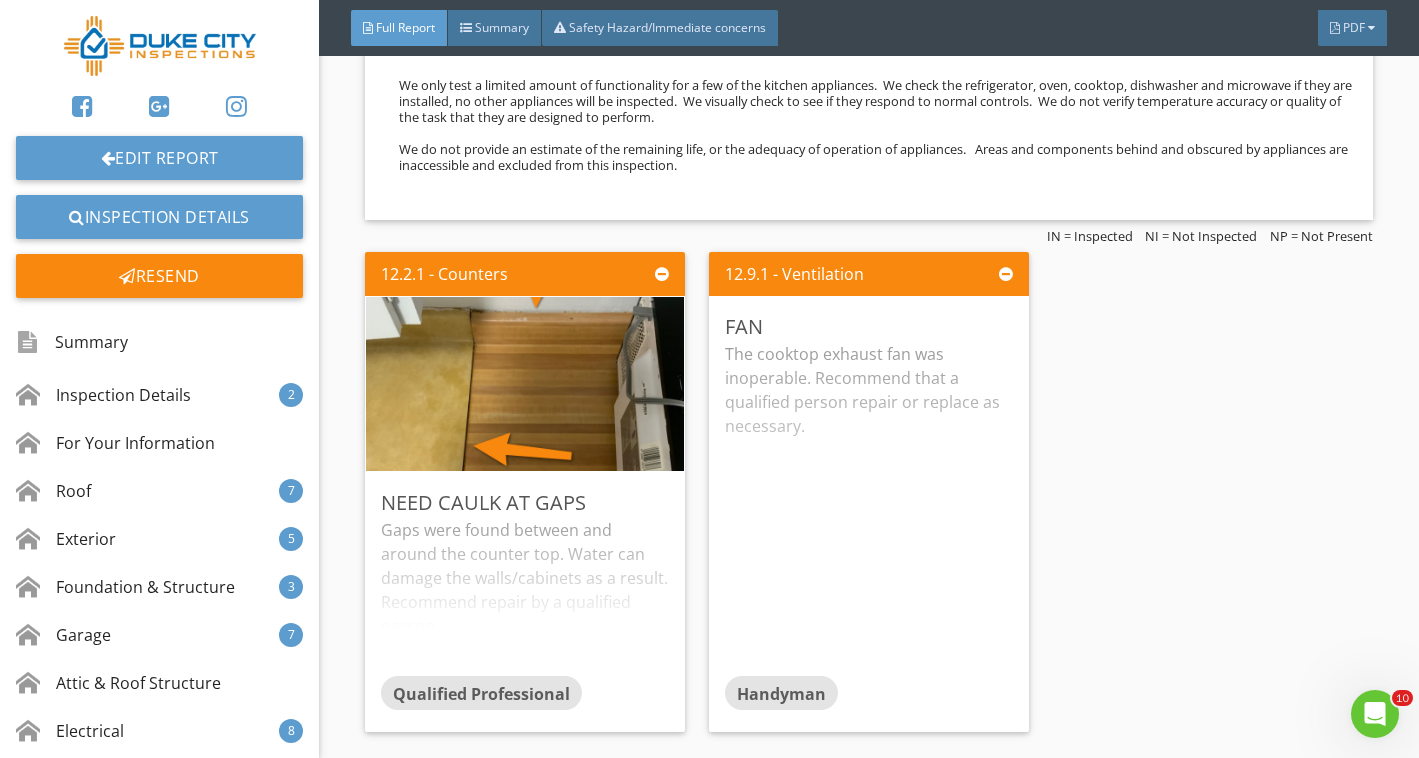 scroll, scrollTop: 20965, scrollLeft: 0, axis: vertical 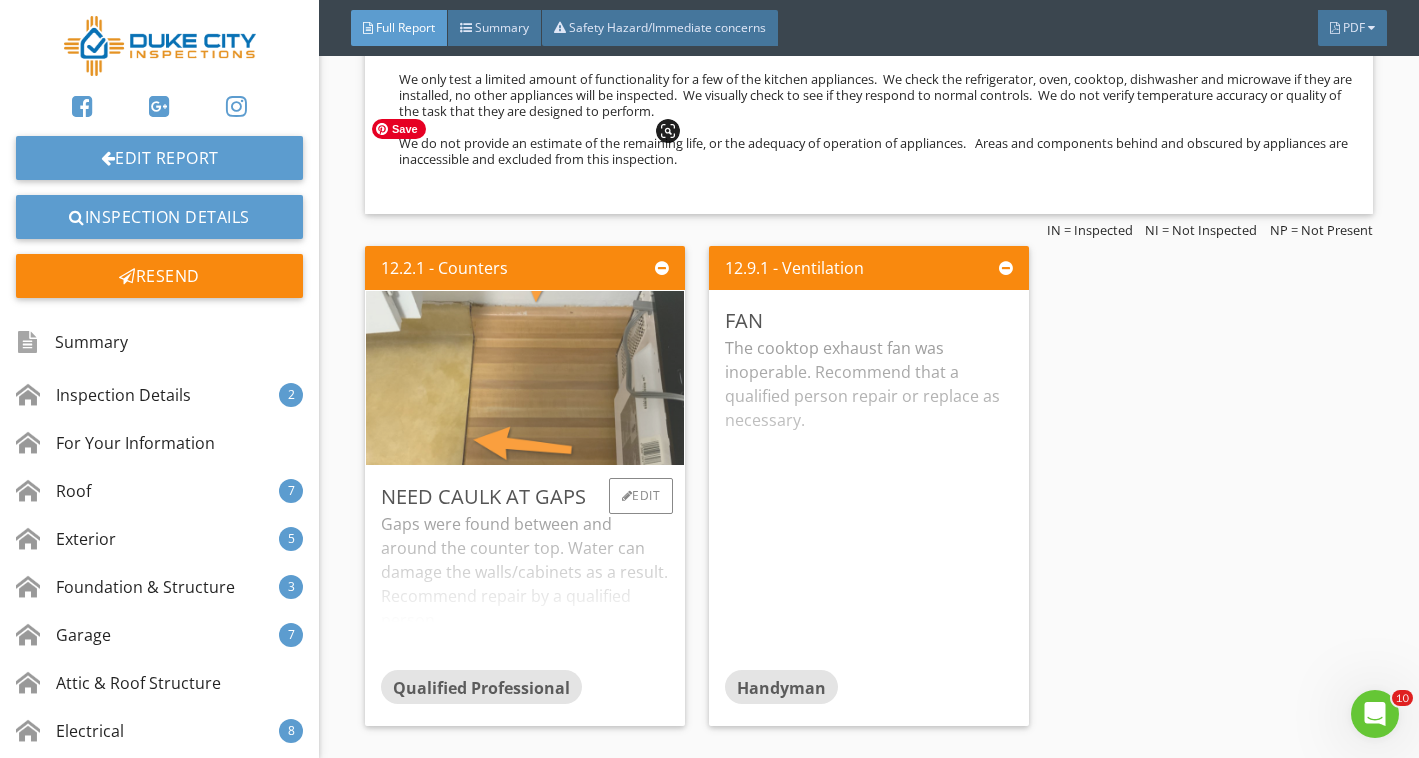 click at bounding box center [525, 378] 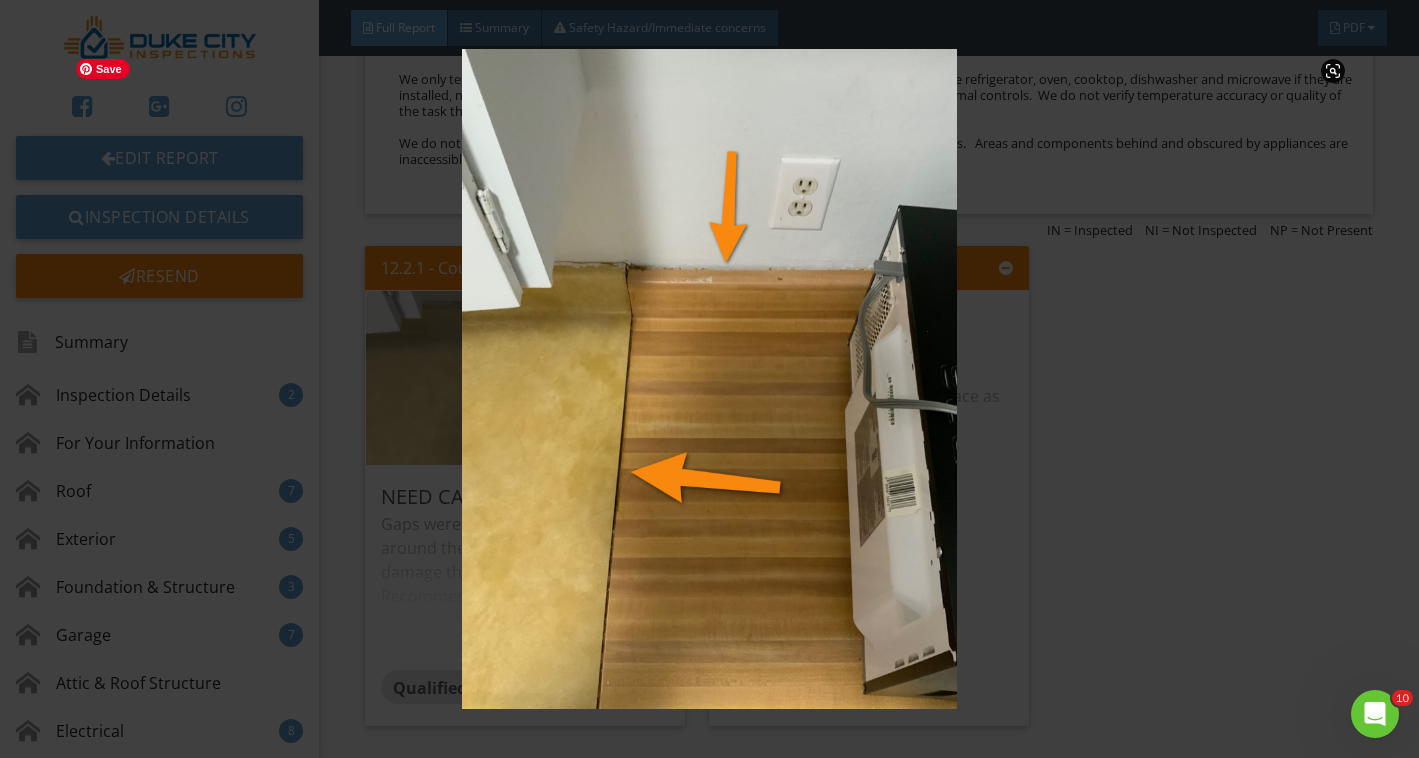 click at bounding box center [709, 378] 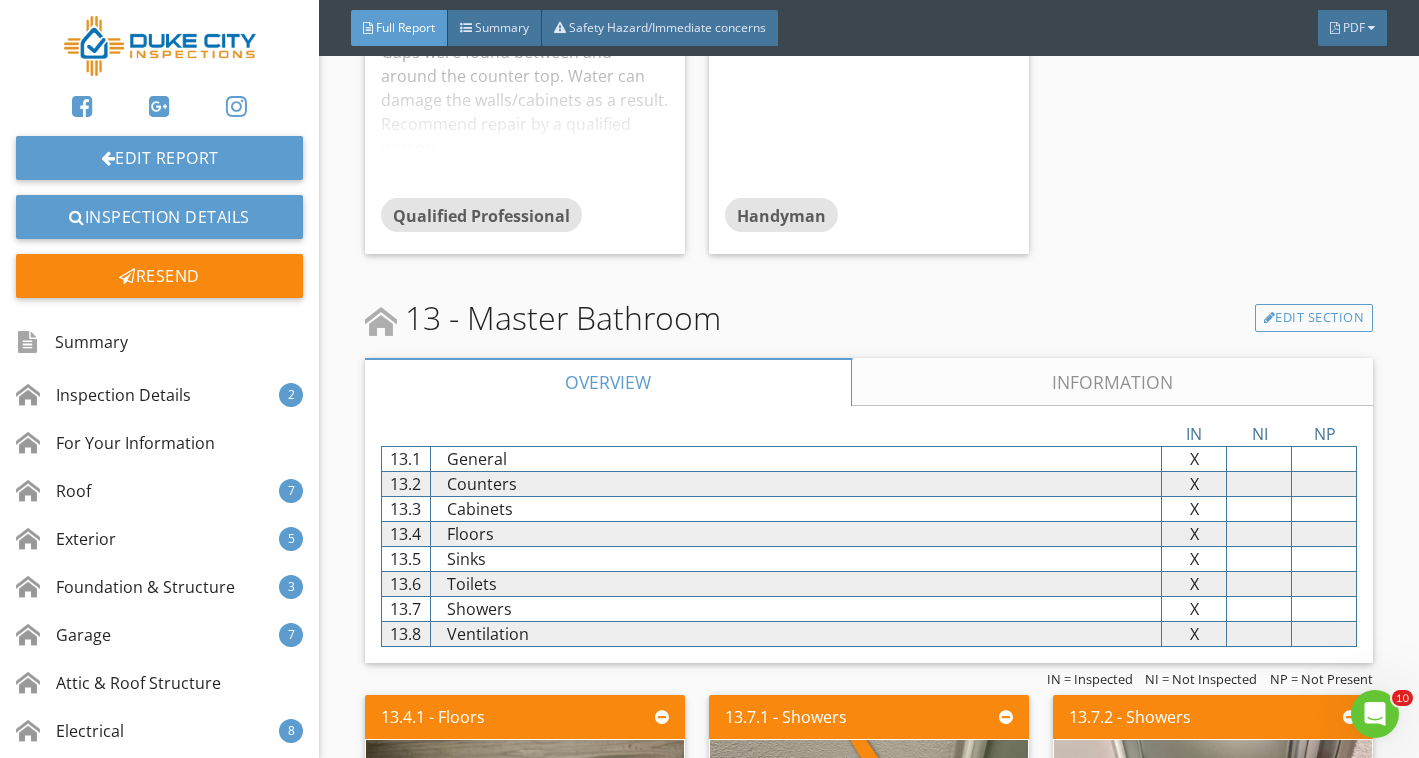 scroll, scrollTop: 21465, scrollLeft: 0, axis: vertical 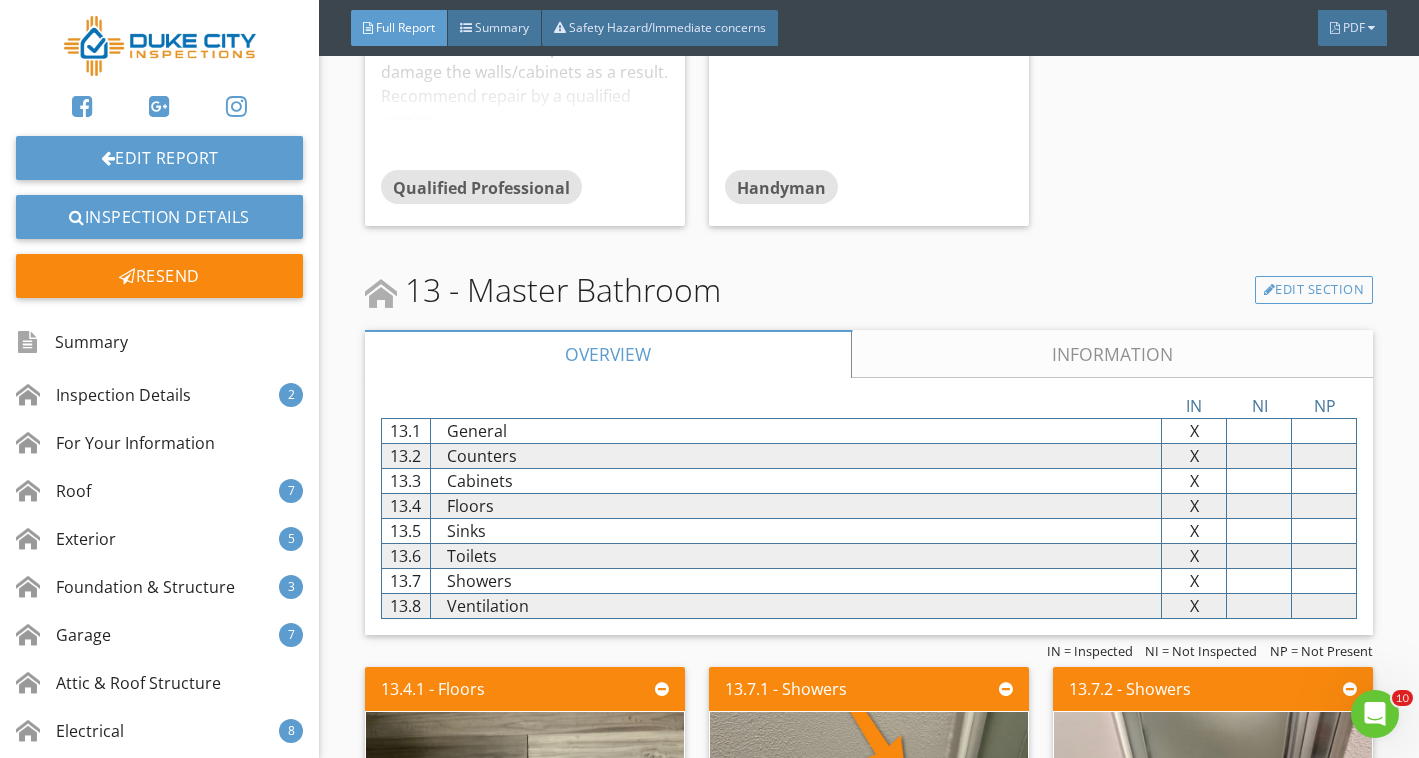click on "Information" at bounding box center [1112, 354] 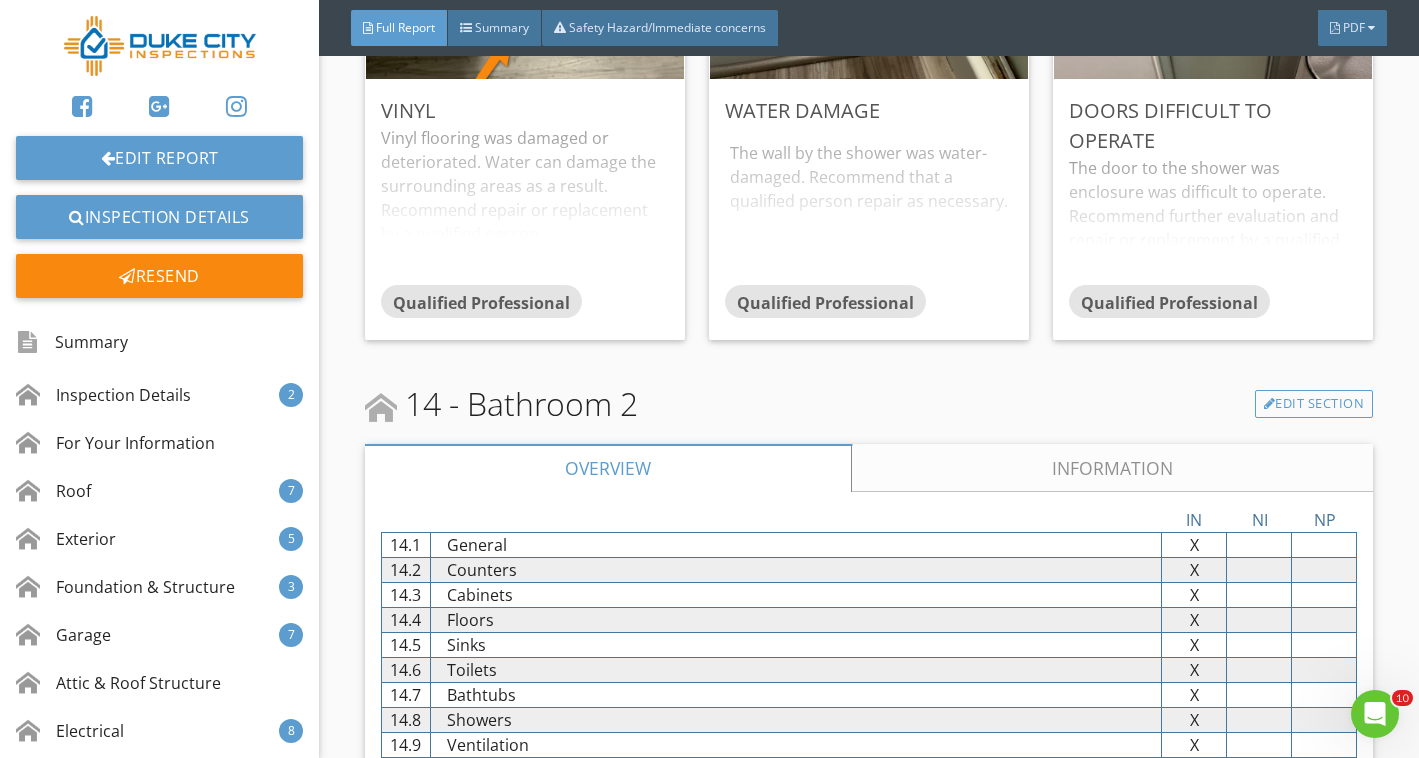 scroll, scrollTop: 22909, scrollLeft: 0, axis: vertical 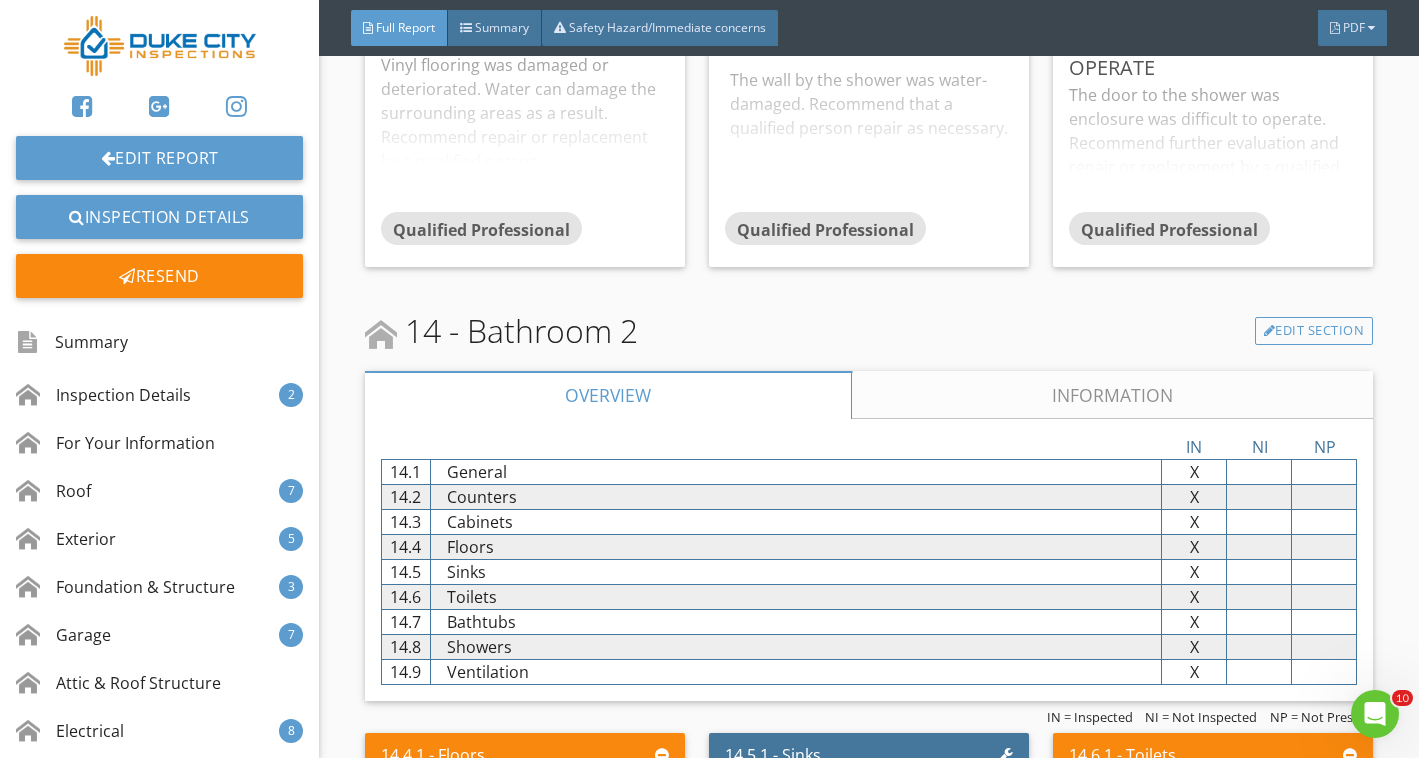 click on "Information" at bounding box center (1112, 395) 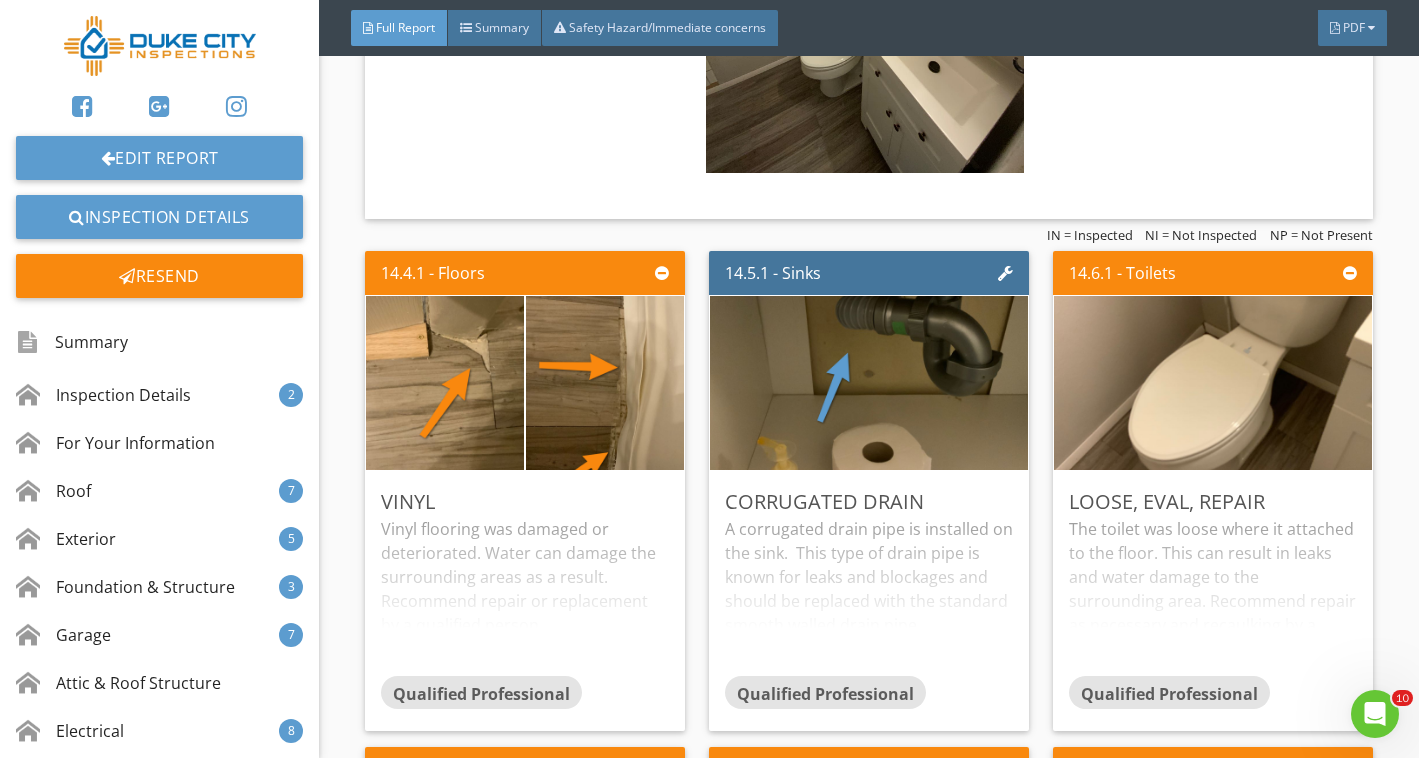 scroll, scrollTop: 23914, scrollLeft: 0, axis: vertical 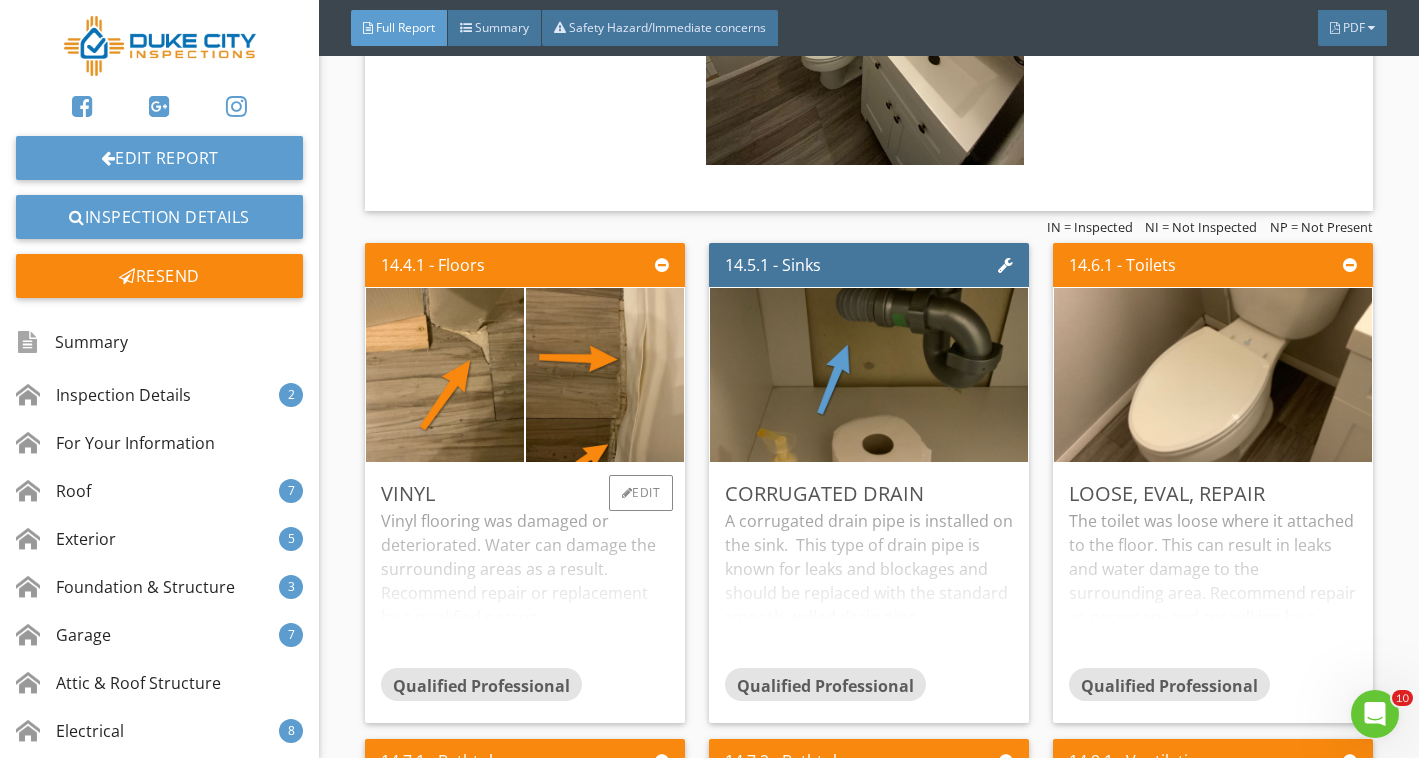 click on "Vinyl flooring was damaged or deteriorated. Water can damage the surrounding areas as a result. Recommend repair or replacement by a qualified person." at bounding box center (525, 588) 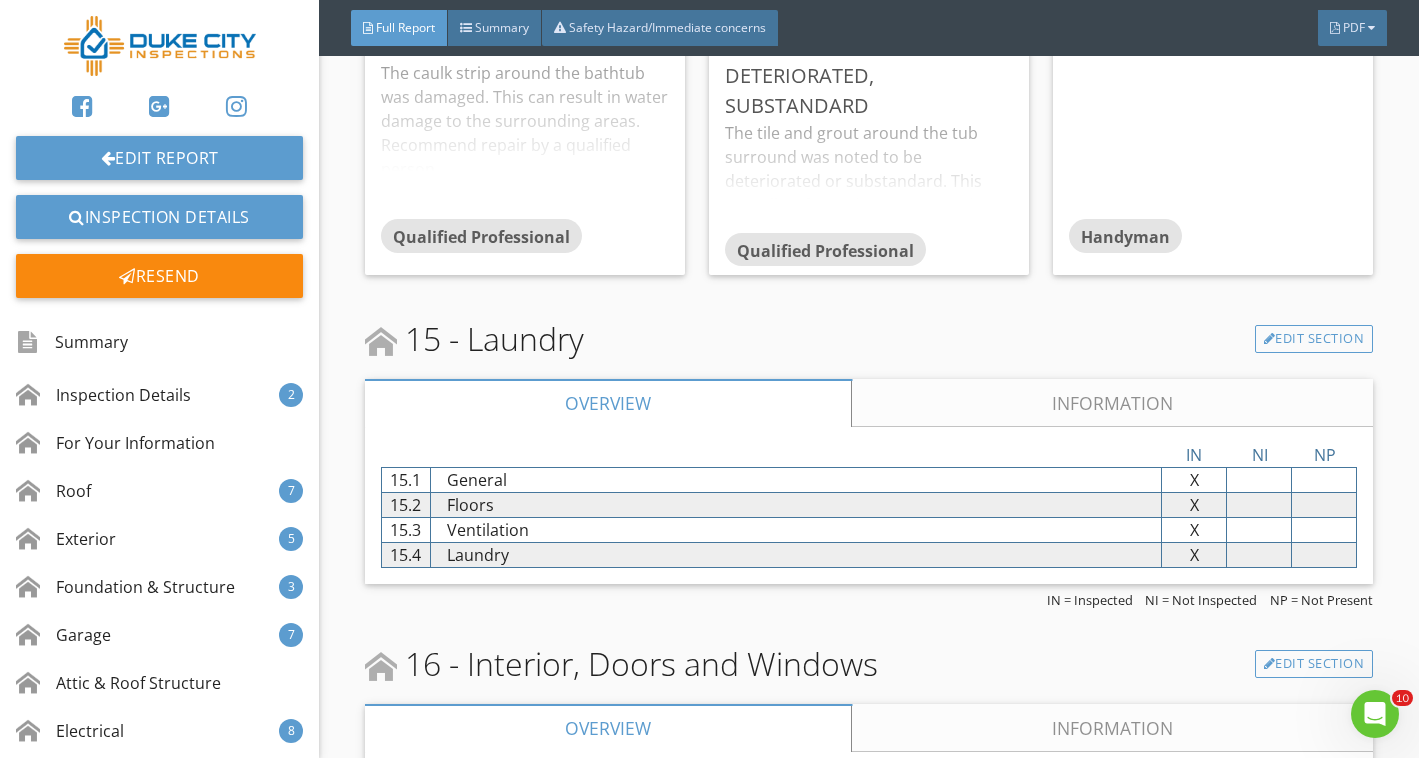 scroll, scrollTop: 24918, scrollLeft: 0, axis: vertical 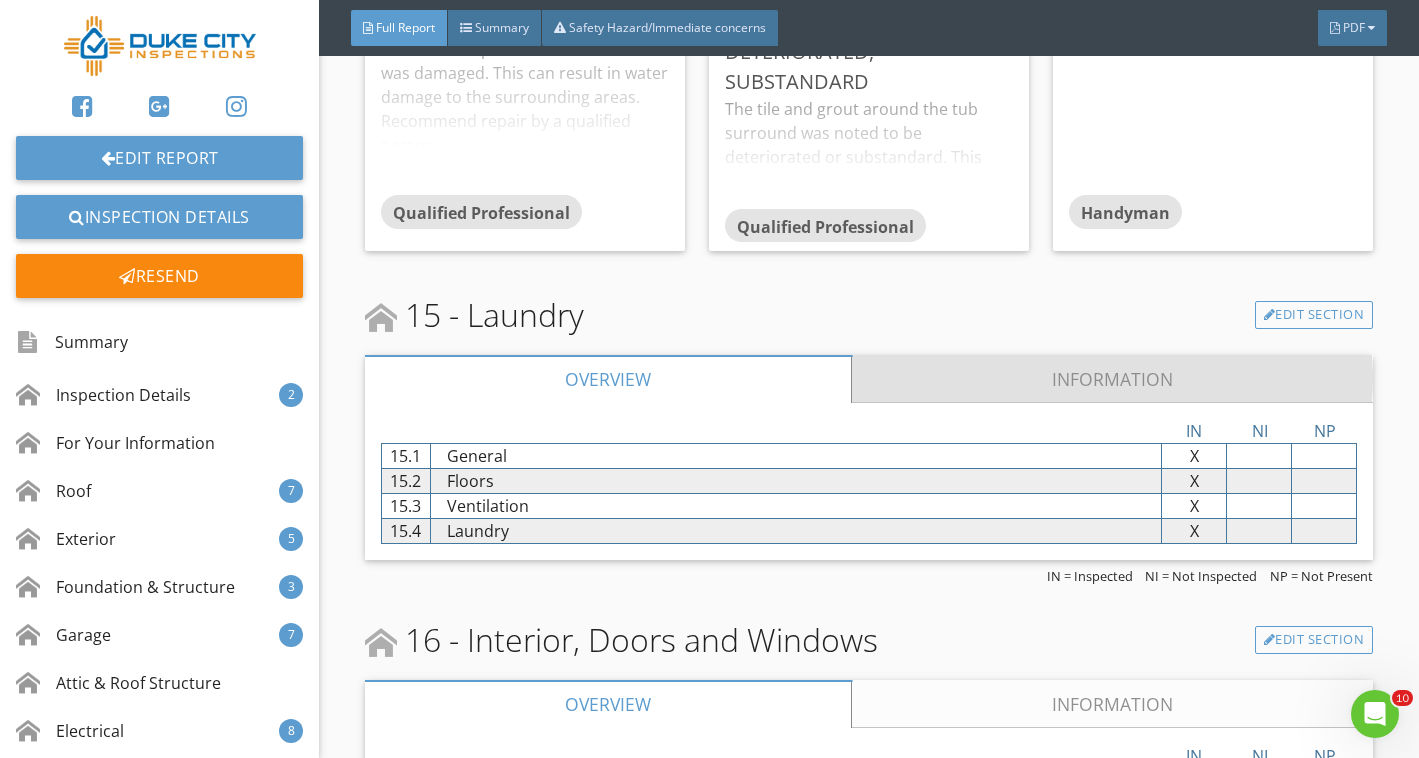 click on "Information" at bounding box center (1112, 379) 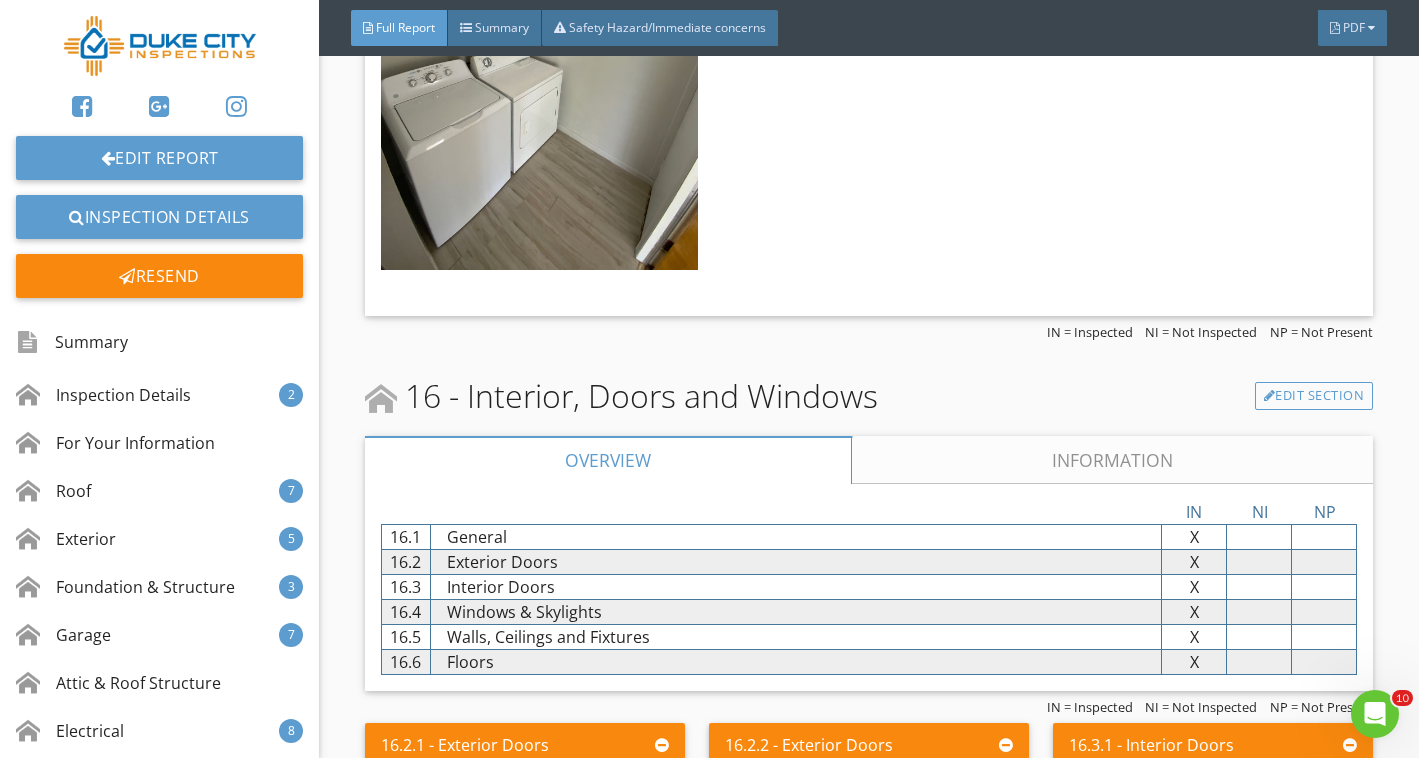 scroll, scrollTop: 25824, scrollLeft: 0, axis: vertical 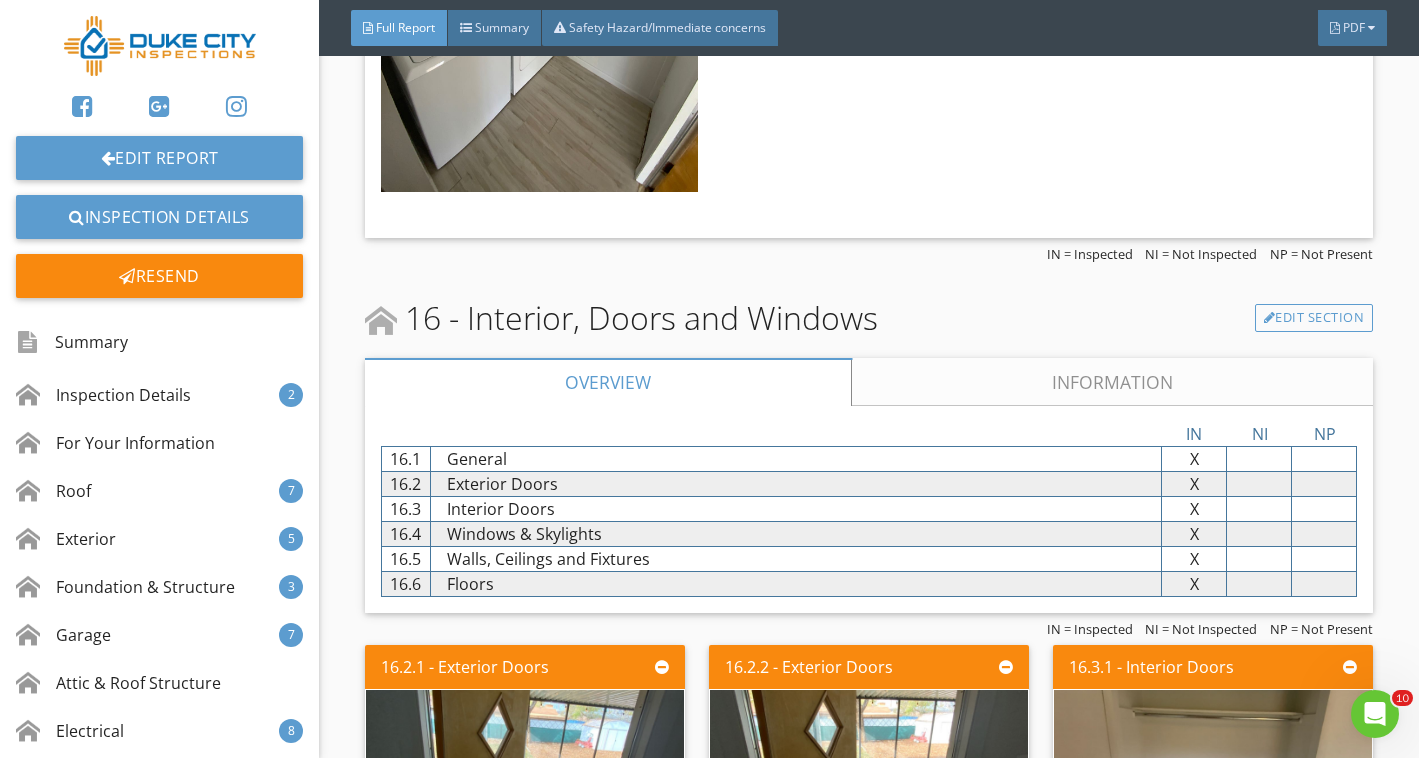 click on "Information" at bounding box center [1112, 382] 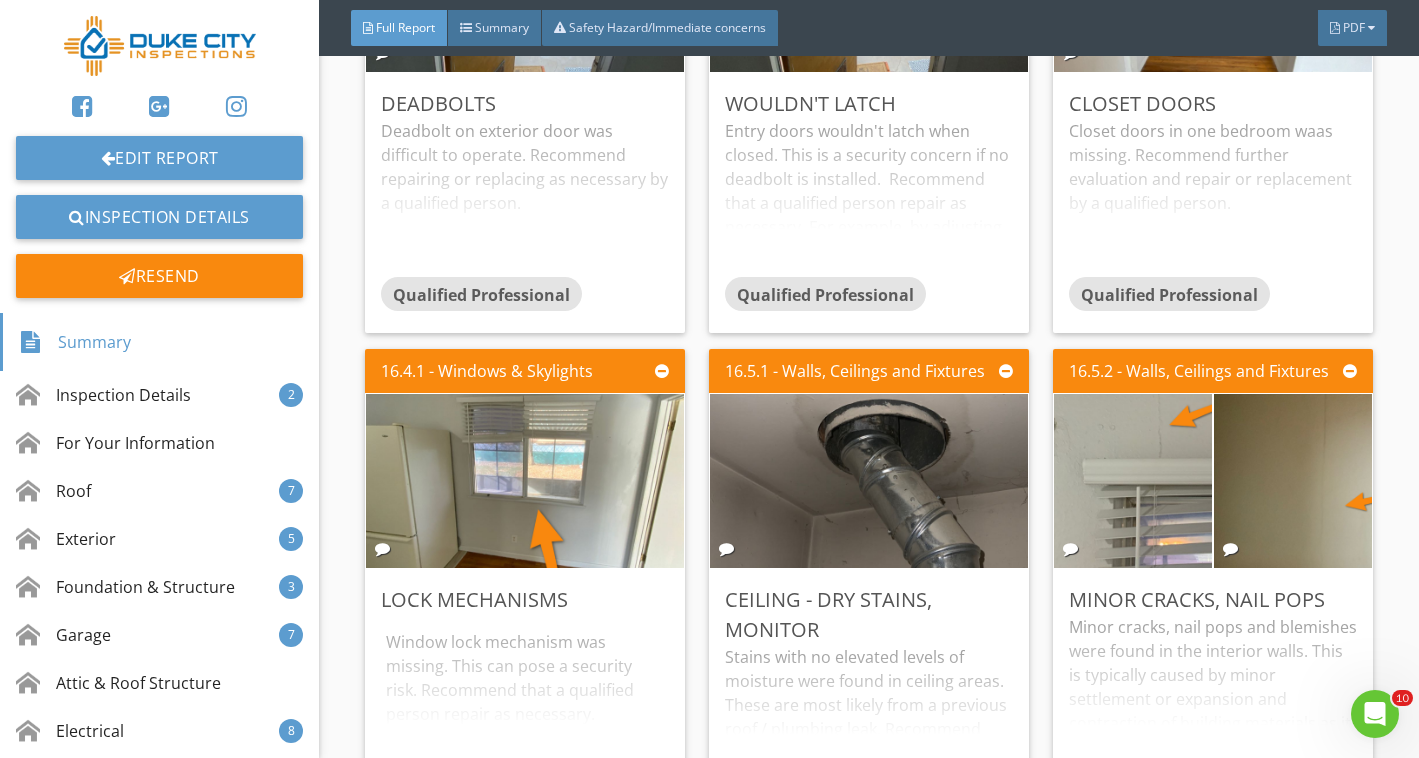 scroll, scrollTop: 26835, scrollLeft: 0, axis: vertical 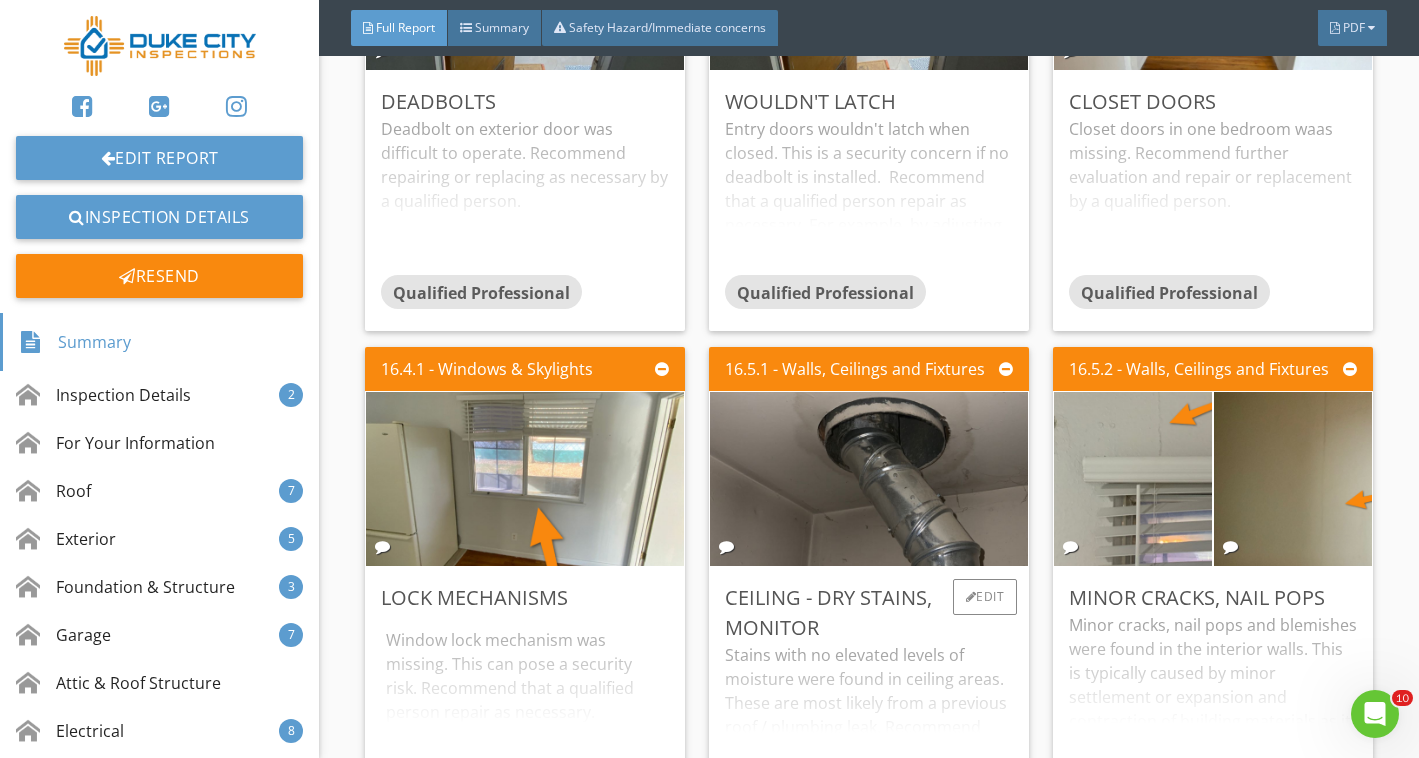 click on "Stains with no elevated levels of moisture were found in ceiling areas. These are most likely from a previous roof / plumbing leak. Recommend monitoring especially after heavy or prolonged rain and repair as necessary by a qualified person if moisture persists." at bounding box center [869, 707] 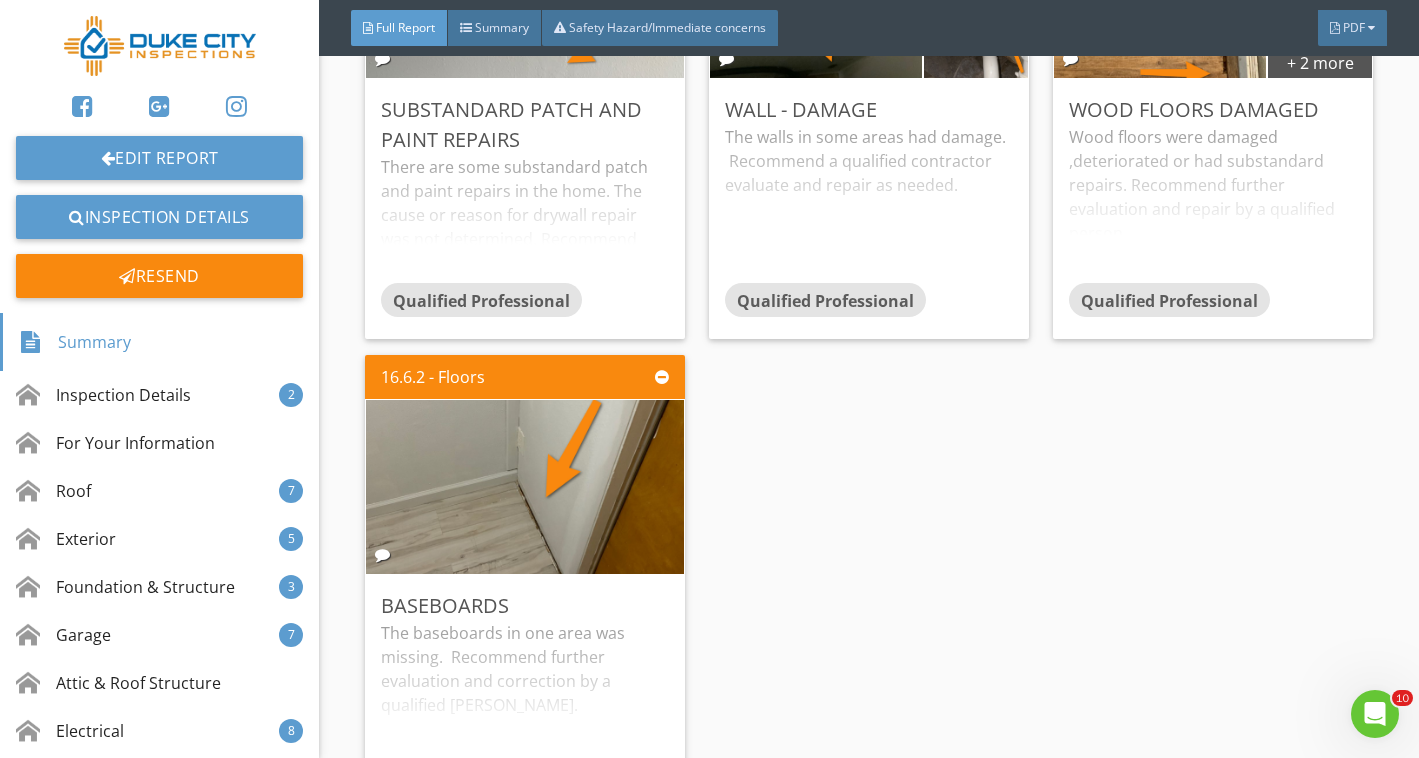 scroll, scrollTop: 27990, scrollLeft: 0, axis: vertical 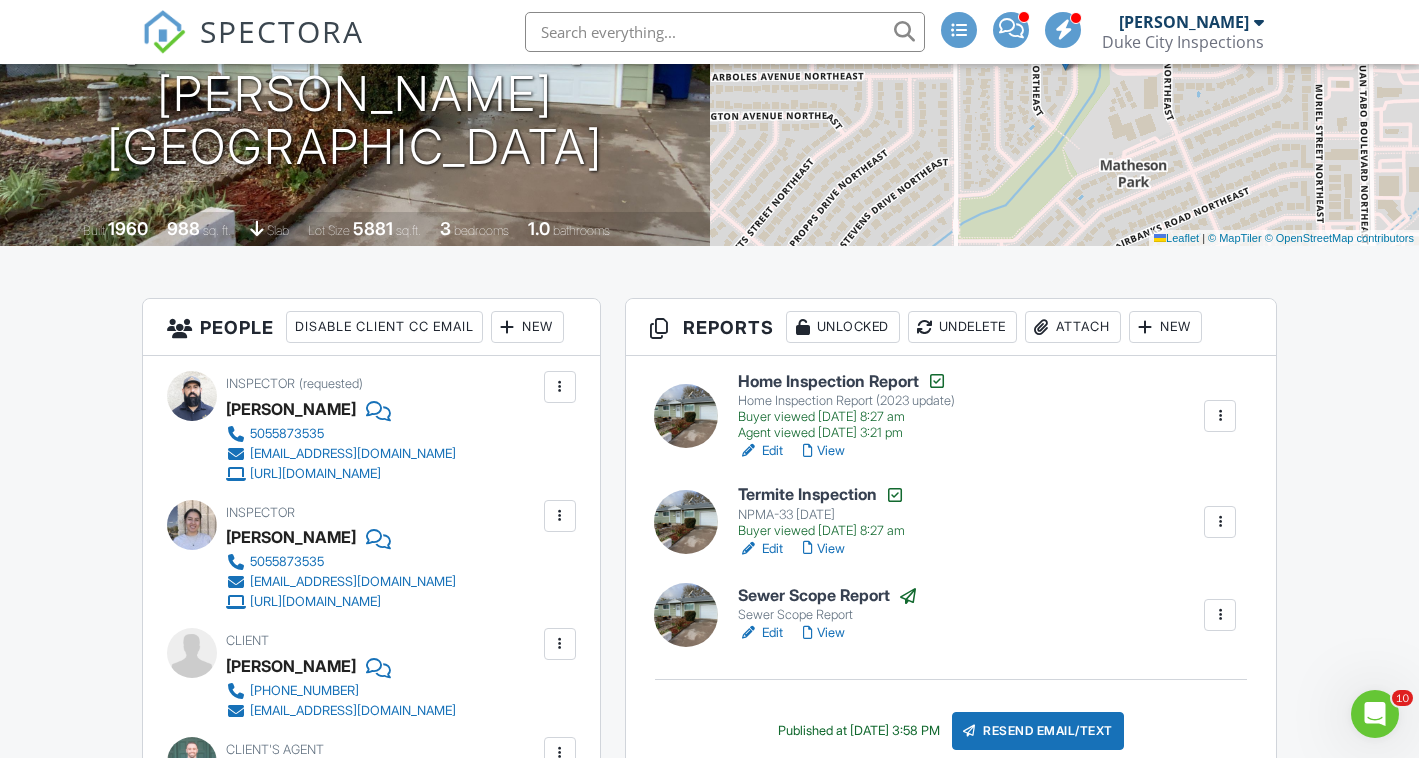 click on "View" at bounding box center (824, 549) 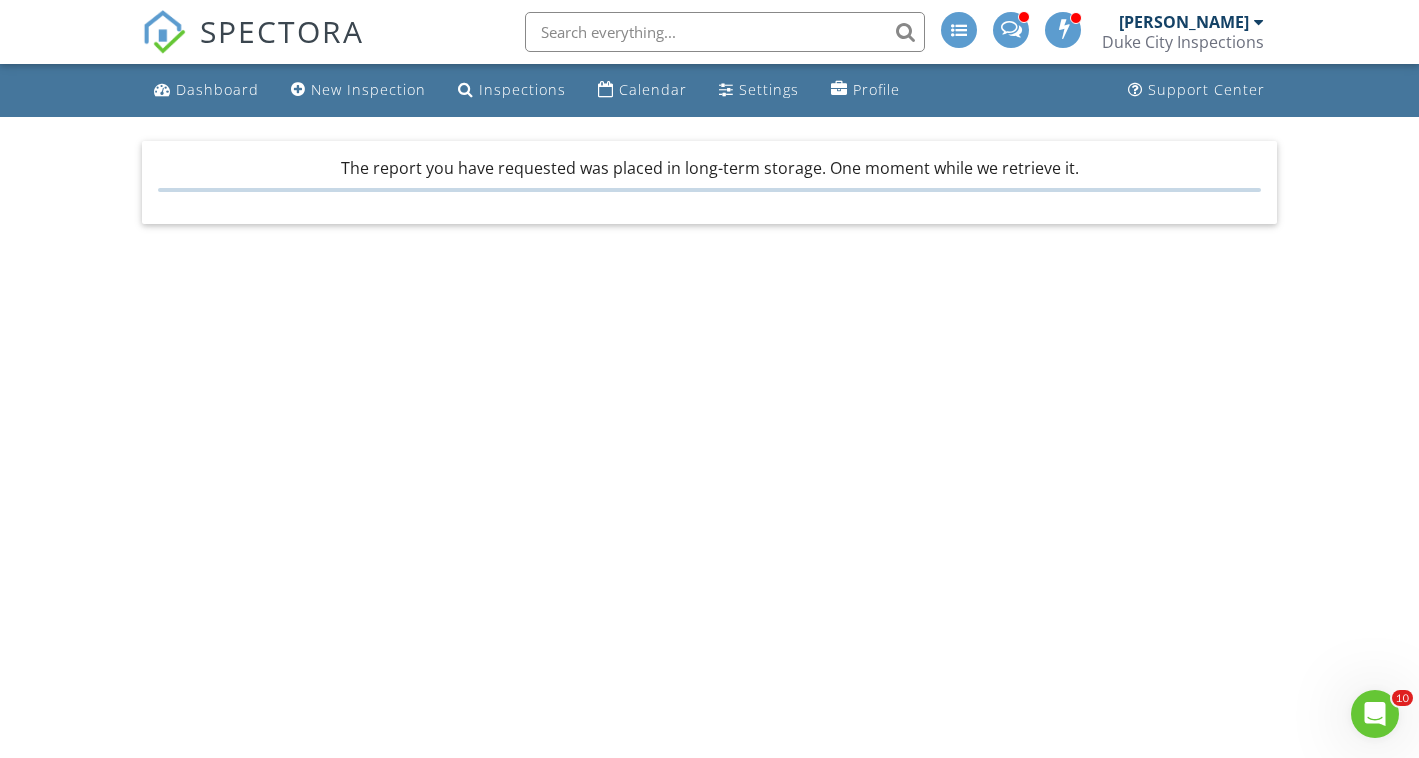 scroll, scrollTop: 0, scrollLeft: 0, axis: both 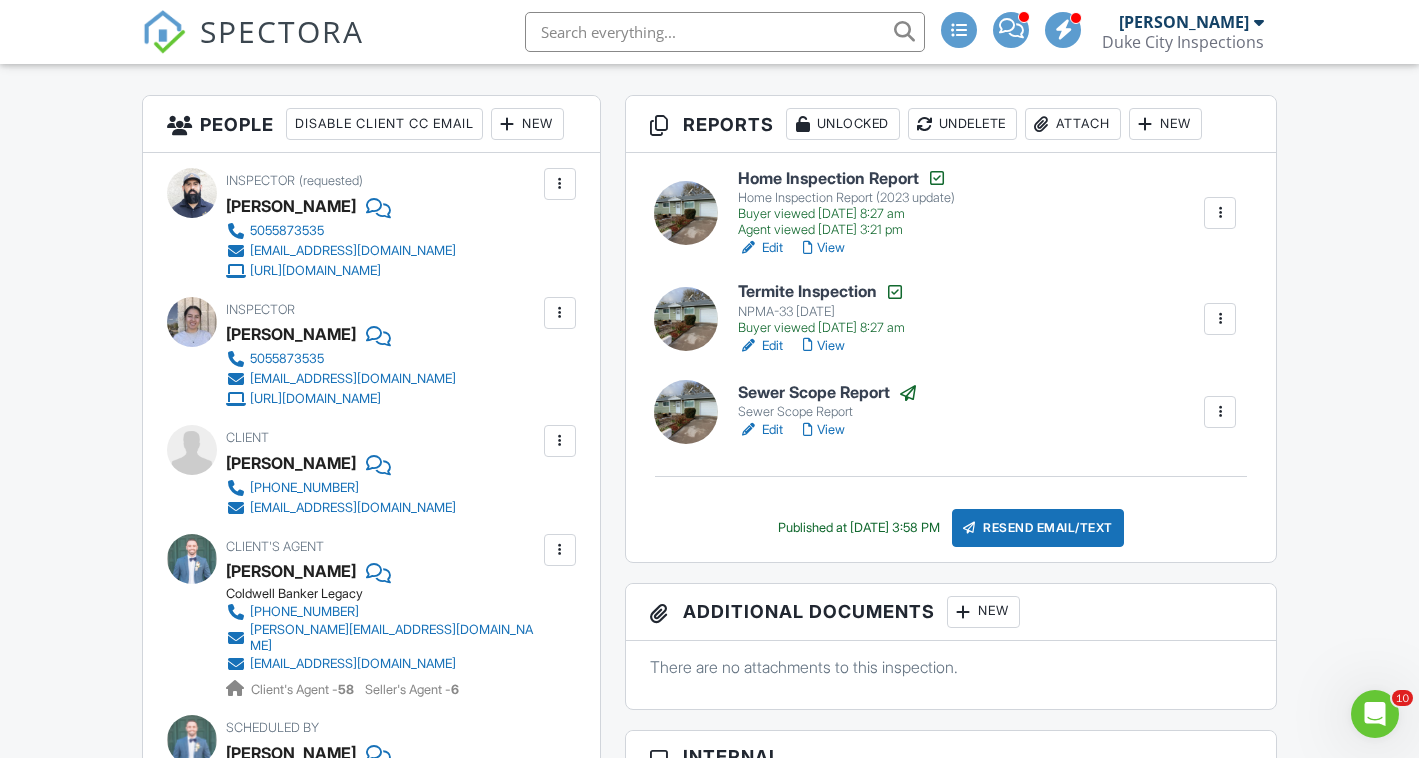 click on "View" at bounding box center (824, 430) 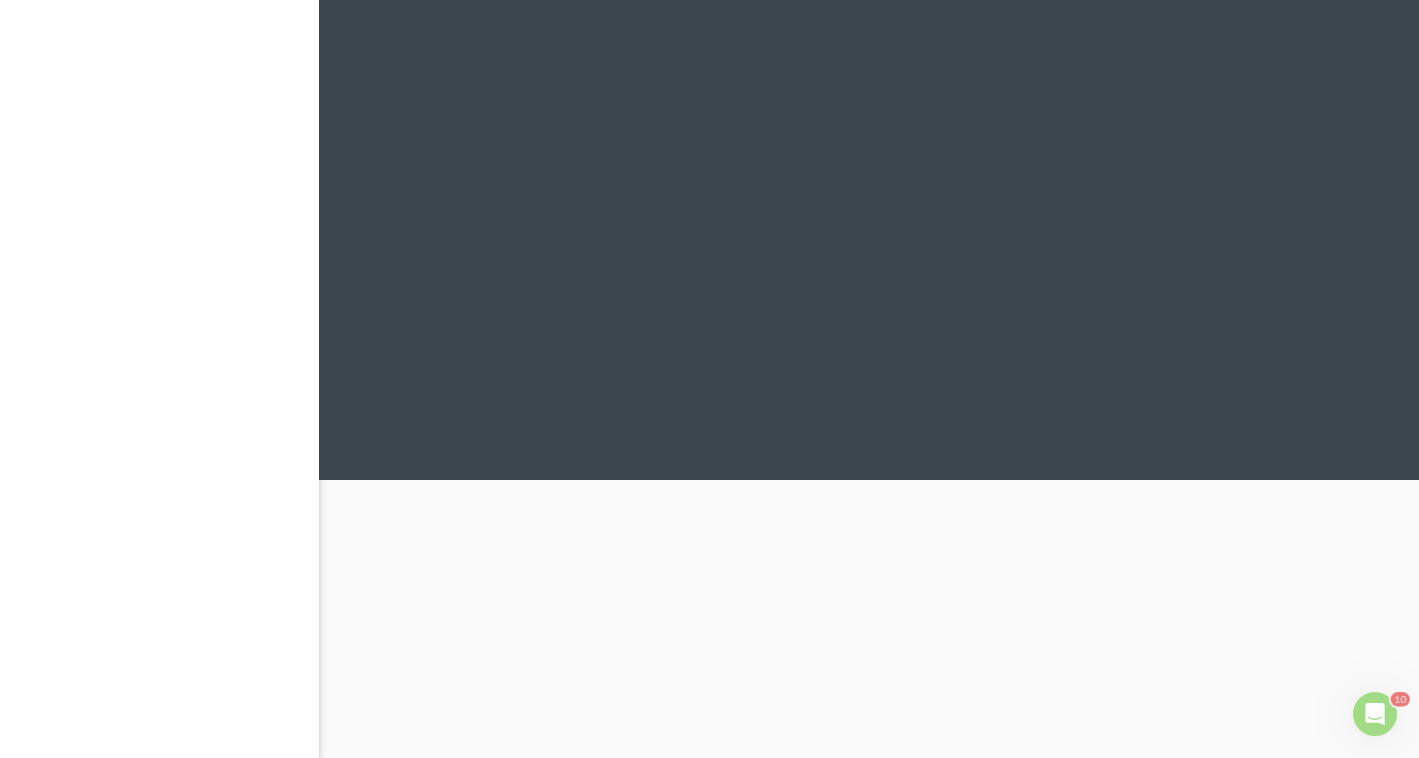scroll, scrollTop: 0, scrollLeft: 0, axis: both 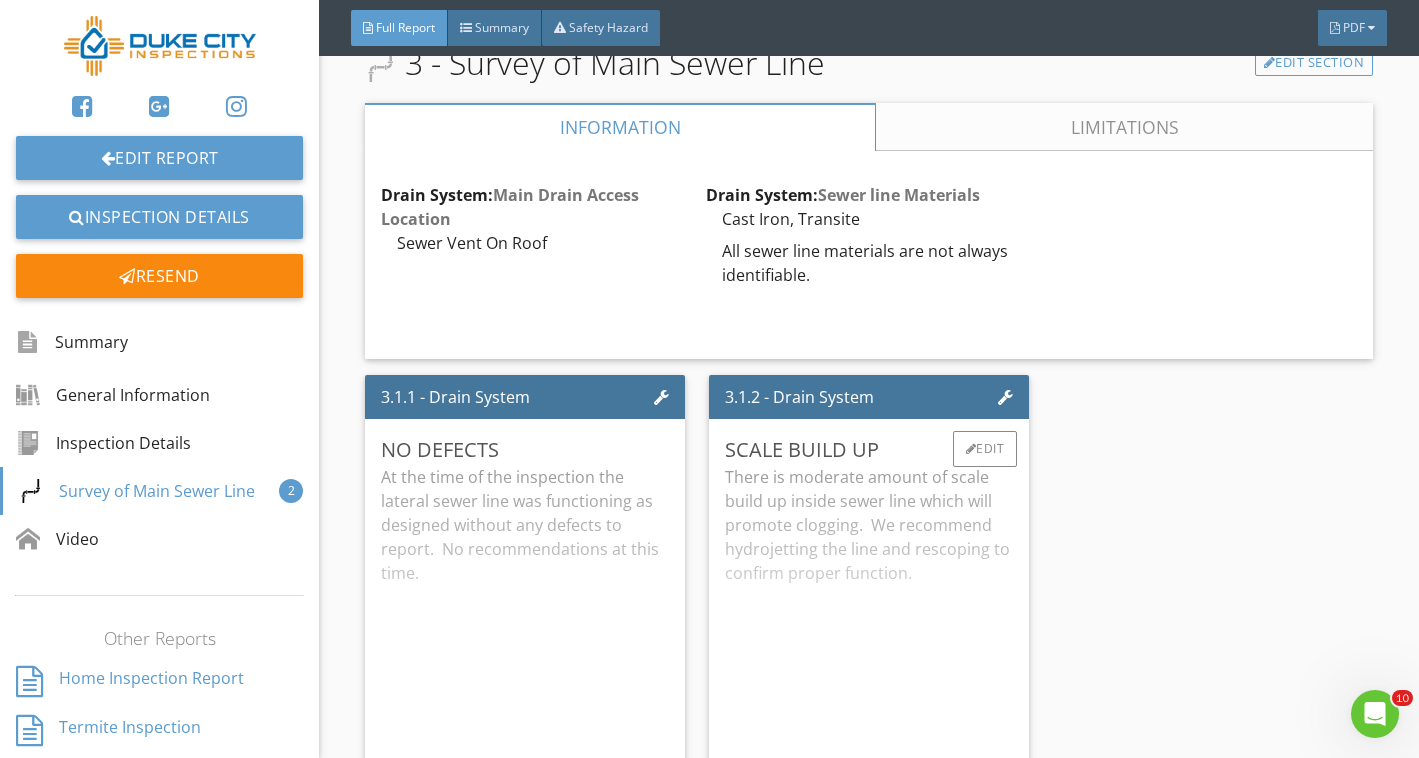 click on "There is moderate amount of scale build up inside sewer line which will promote clogging.  We recommend hydrojetting the line and rescoping to confirm proper function." at bounding box center [869, 632] 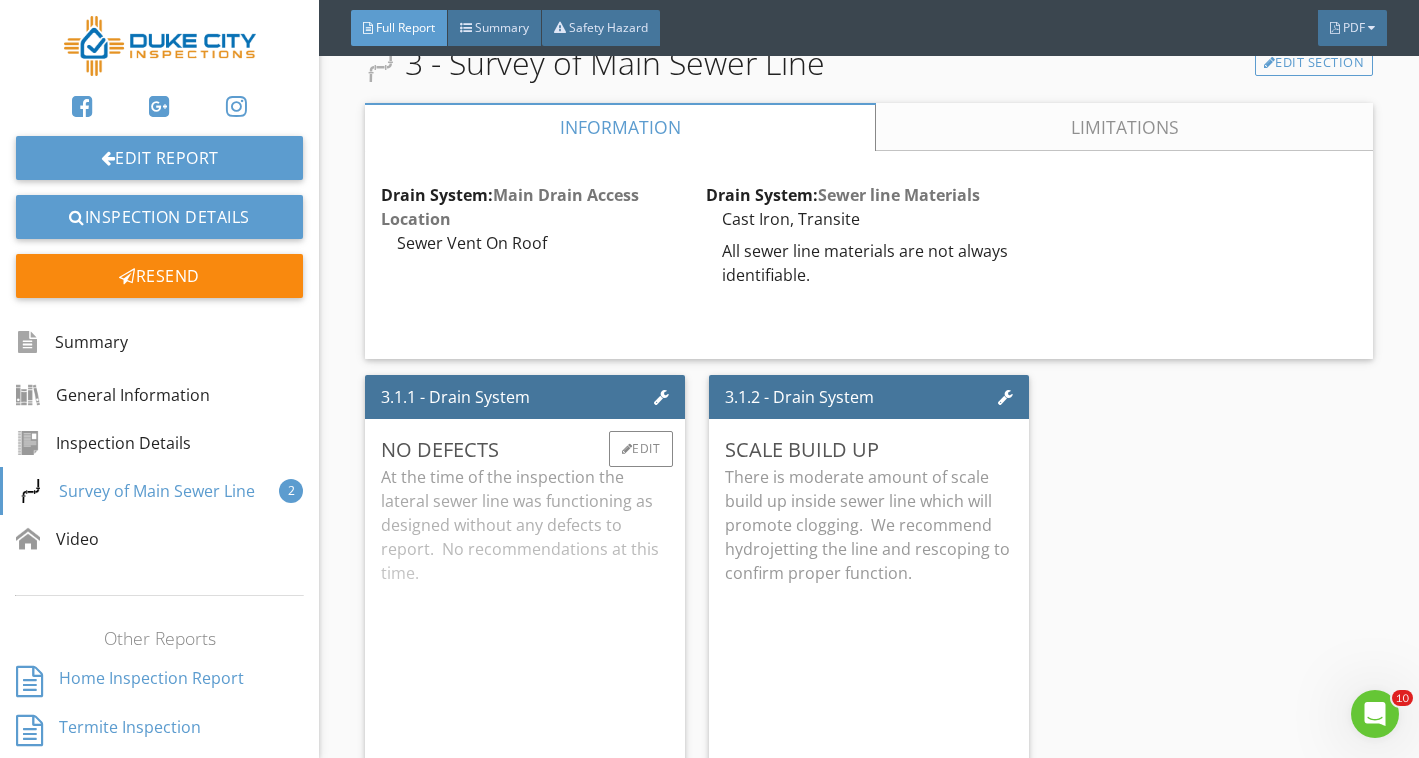 click on "At the time of the inspection the lateral sewer line was functioning as designed without any defects to report.  No recommendations at this time." at bounding box center [525, 652] 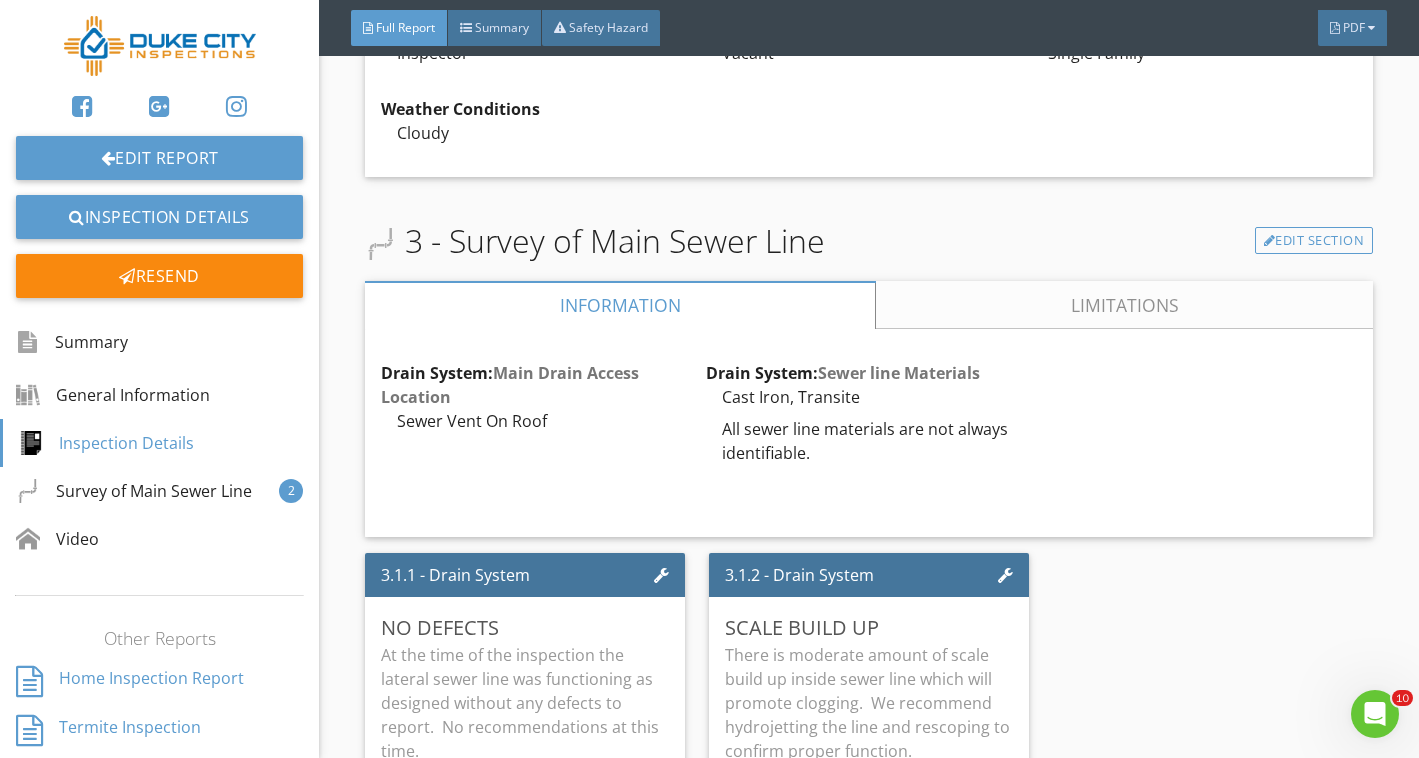 scroll, scrollTop: 1303, scrollLeft: 0, axis: vertical 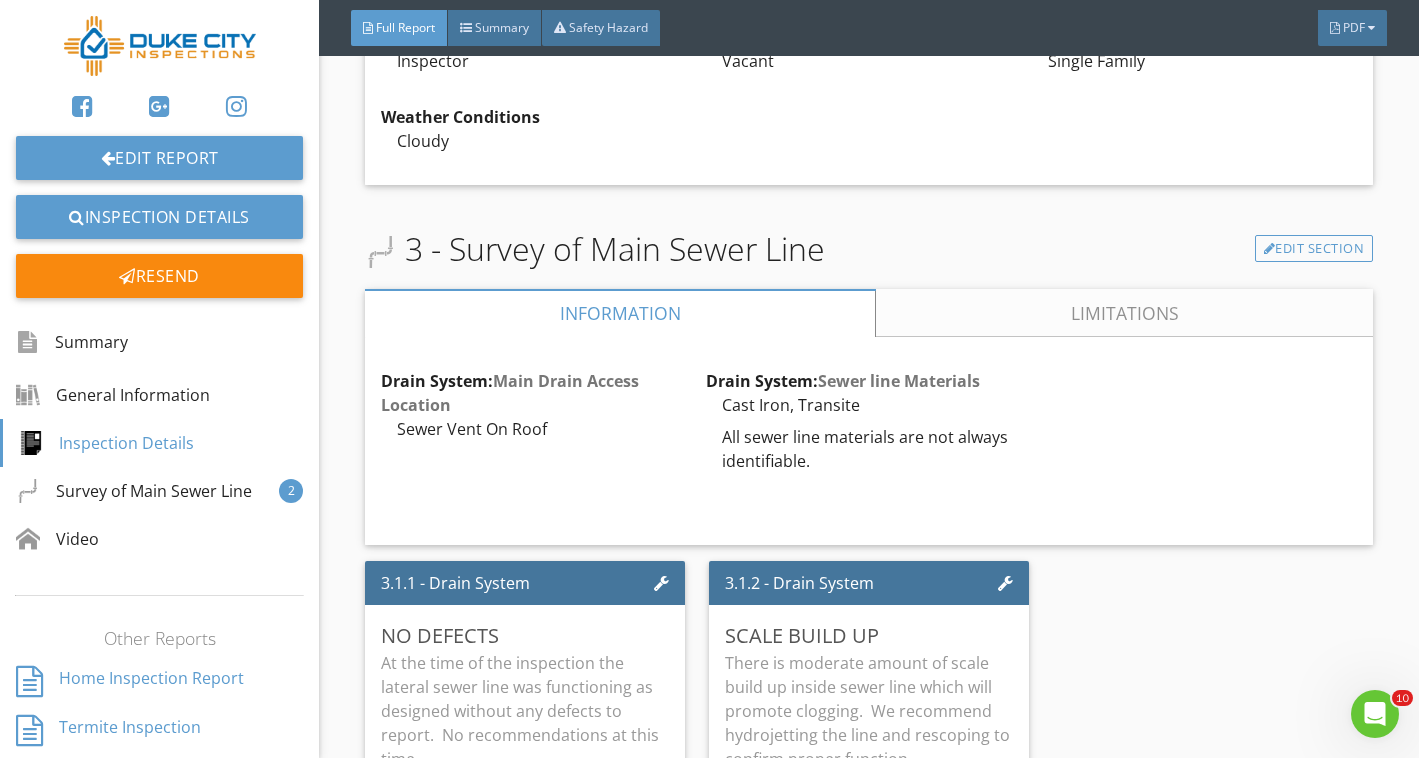 click on "Limitations" at bounding box center [1124, 313] 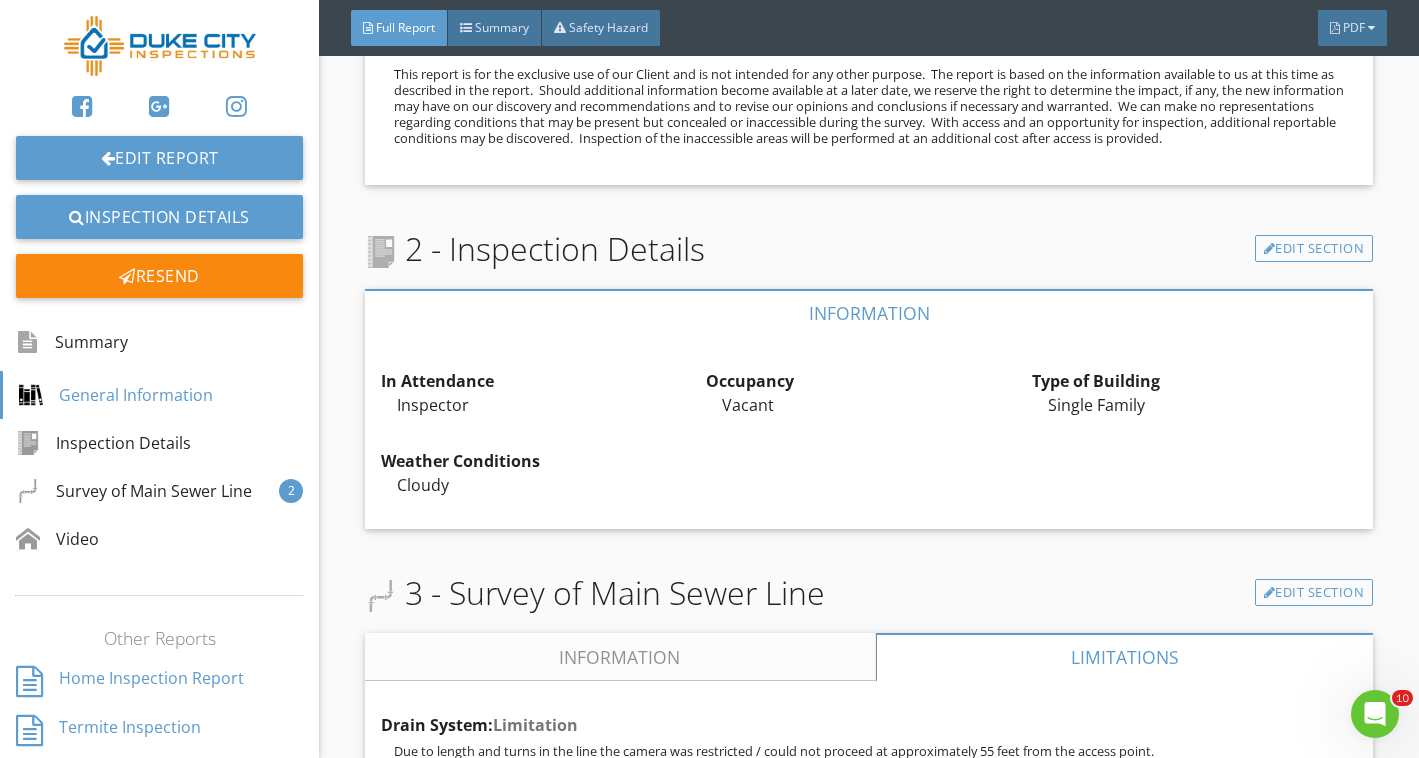 scroll, scrollTop: 956, scrollLeft: 0, axis: vertical 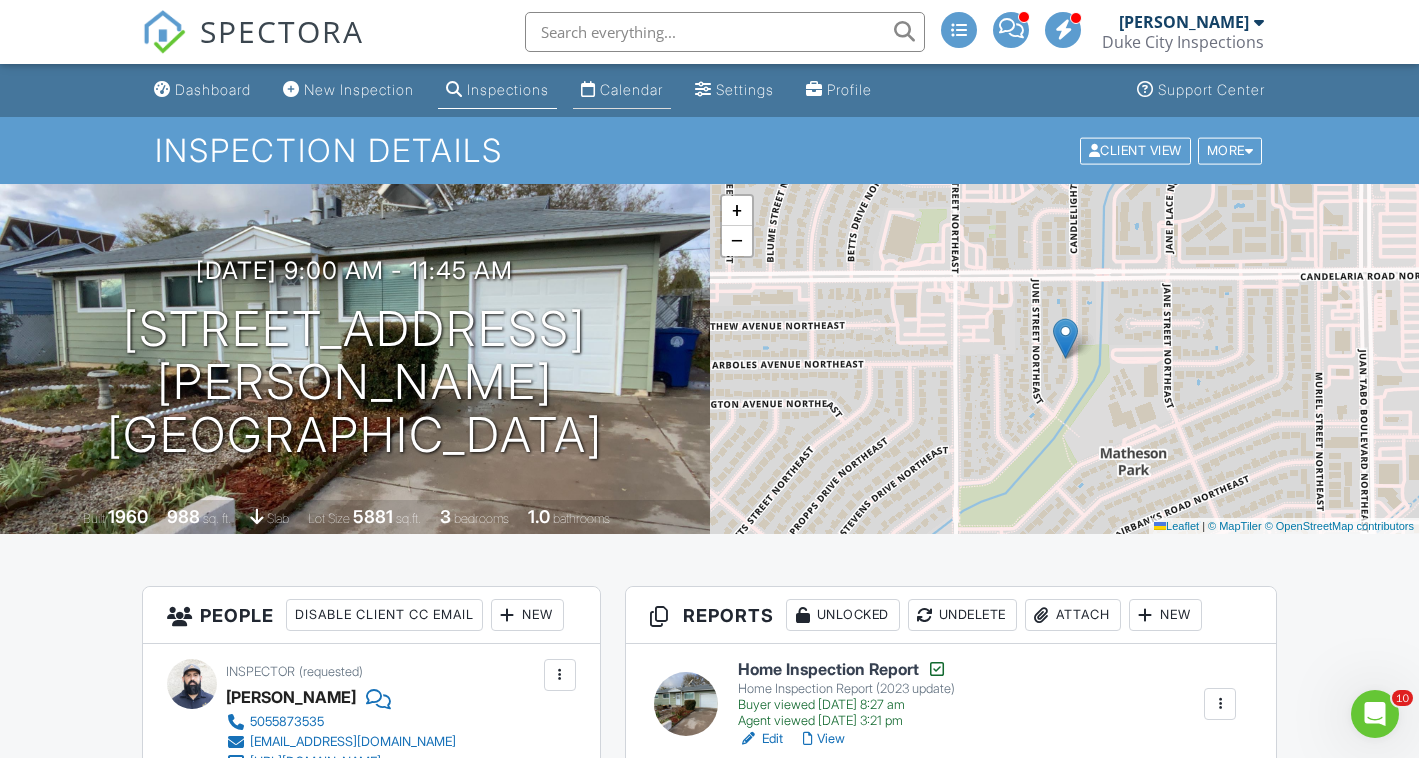 click on "Calendar" at bounding box center [631, 89] 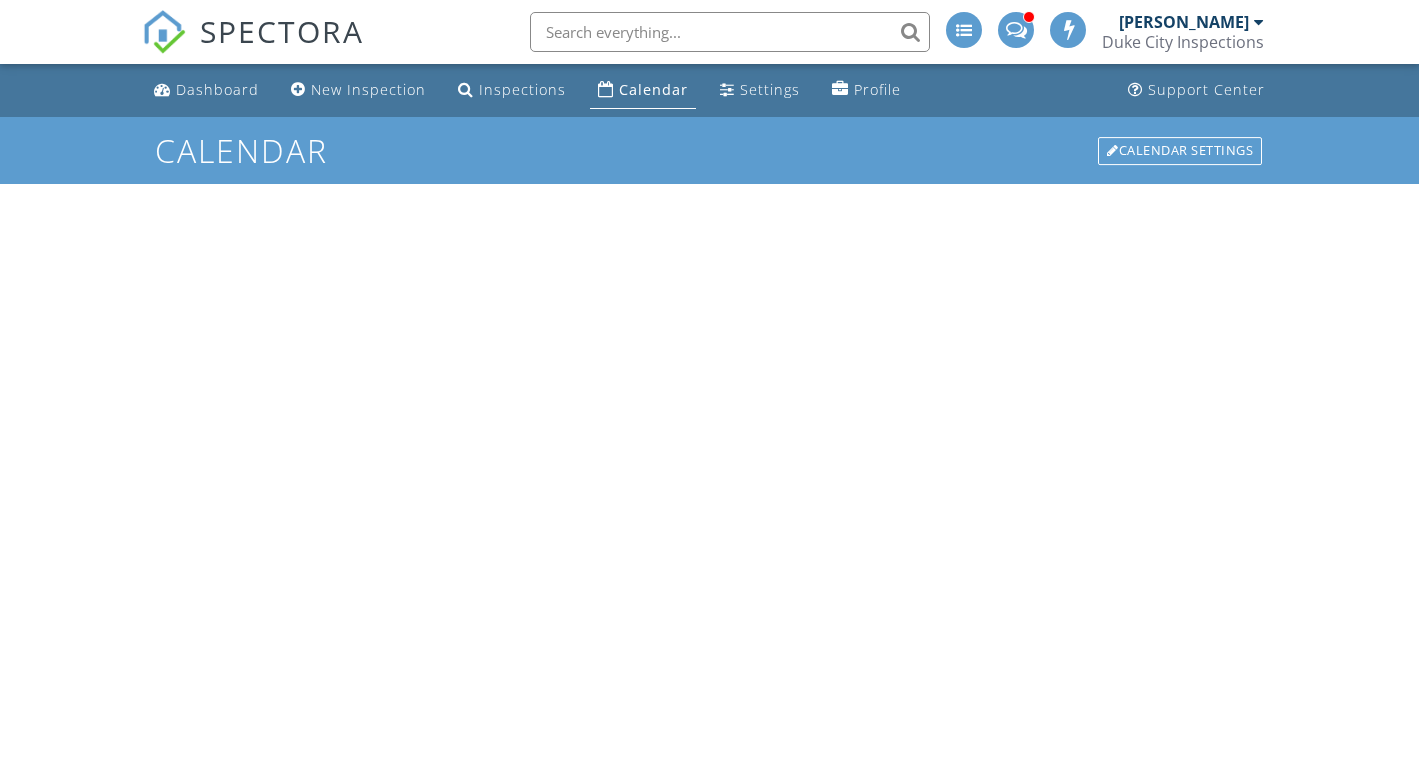 scroll, scrollTop: 0, scrollLeft: 0, axis: both 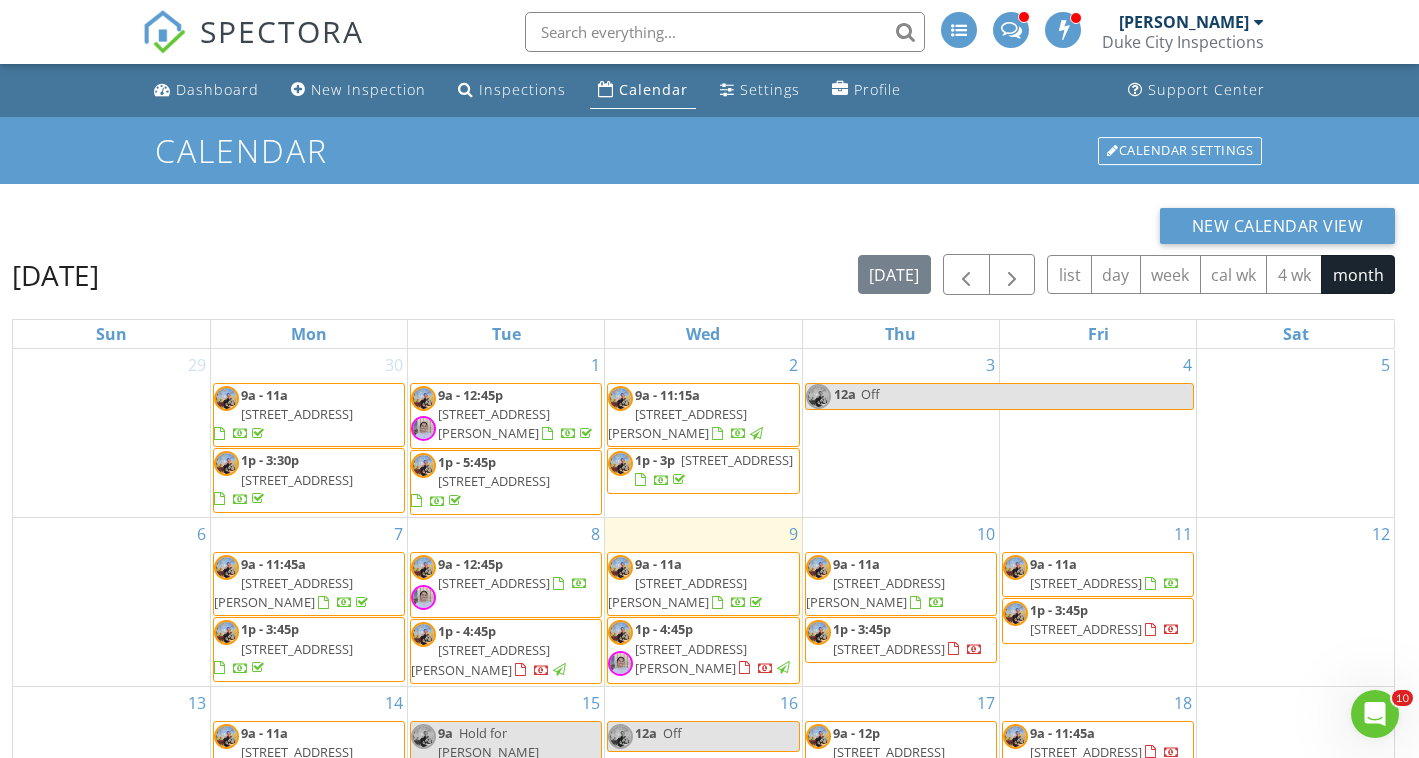 click on "5200 Pebble Rd NW, Albuquerque 87114" at bounding box center (889, 649) 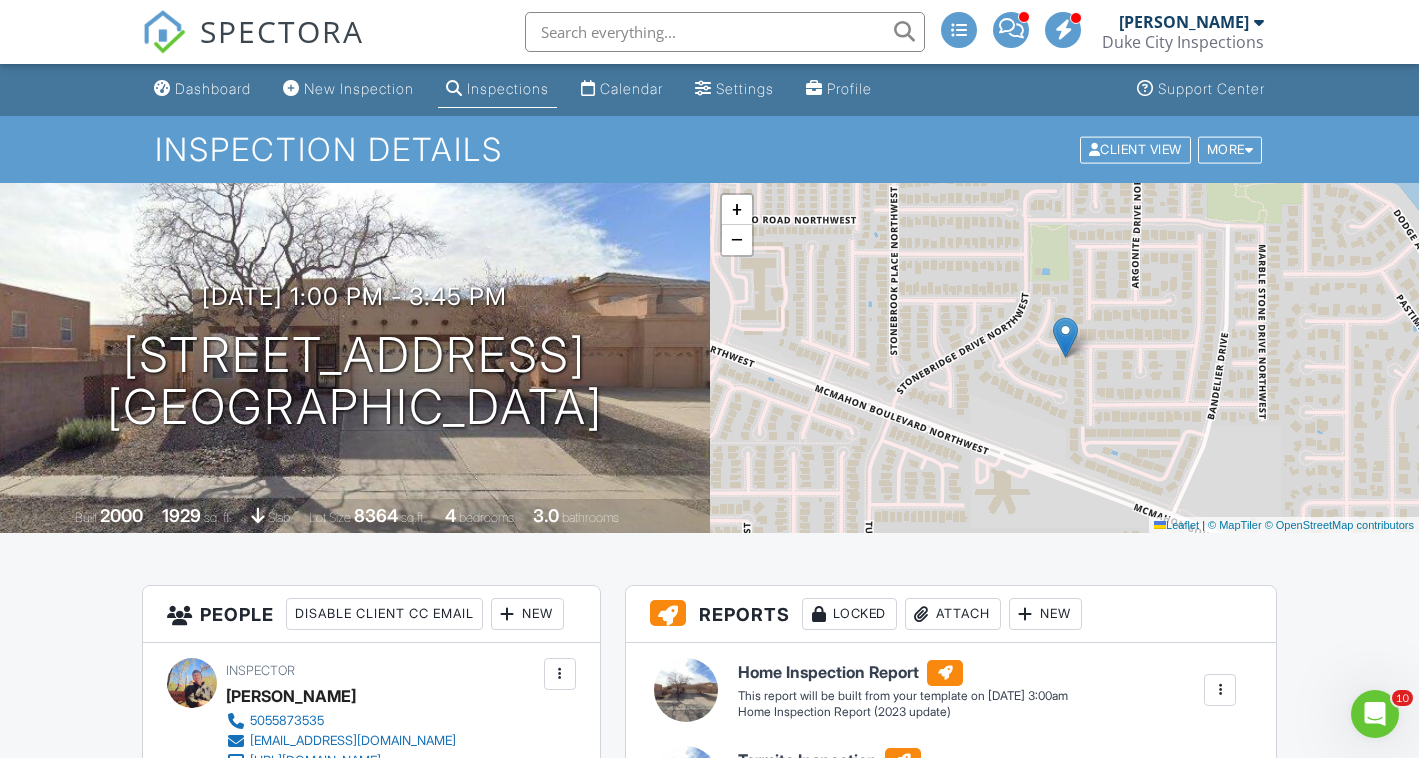 scroll, scrollTop: 0, scrollLeft: 0, axis: both 